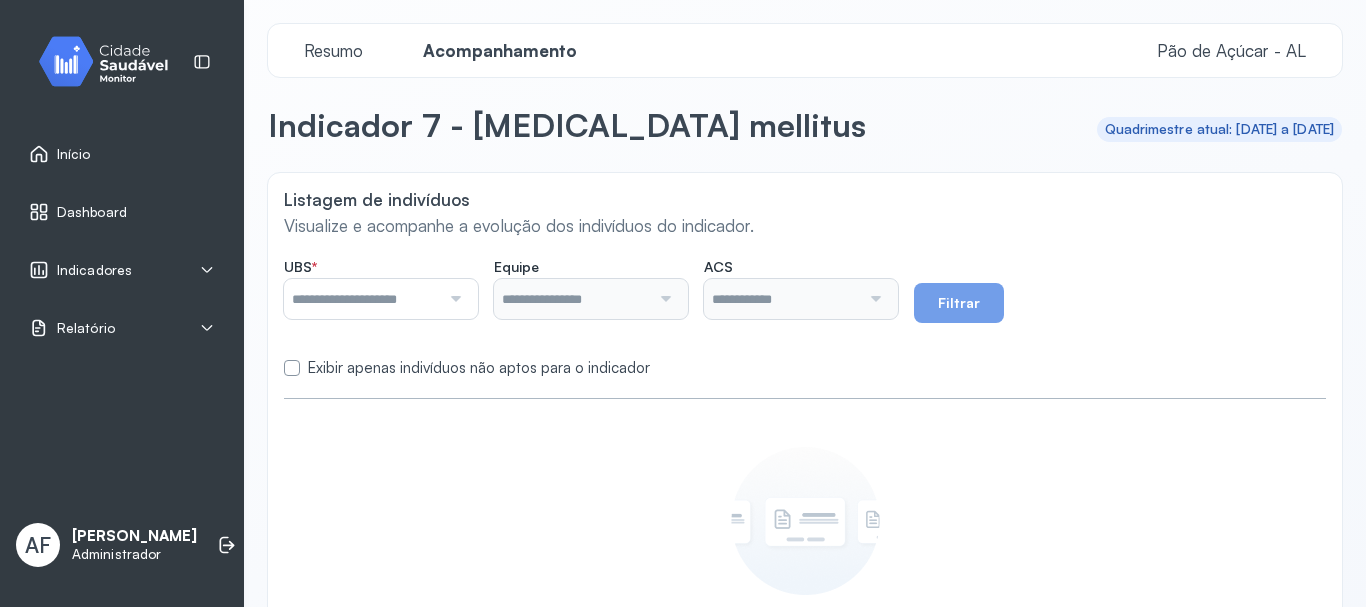 scroll, scrollTop: 0, scrollLeft: 0, axis: both 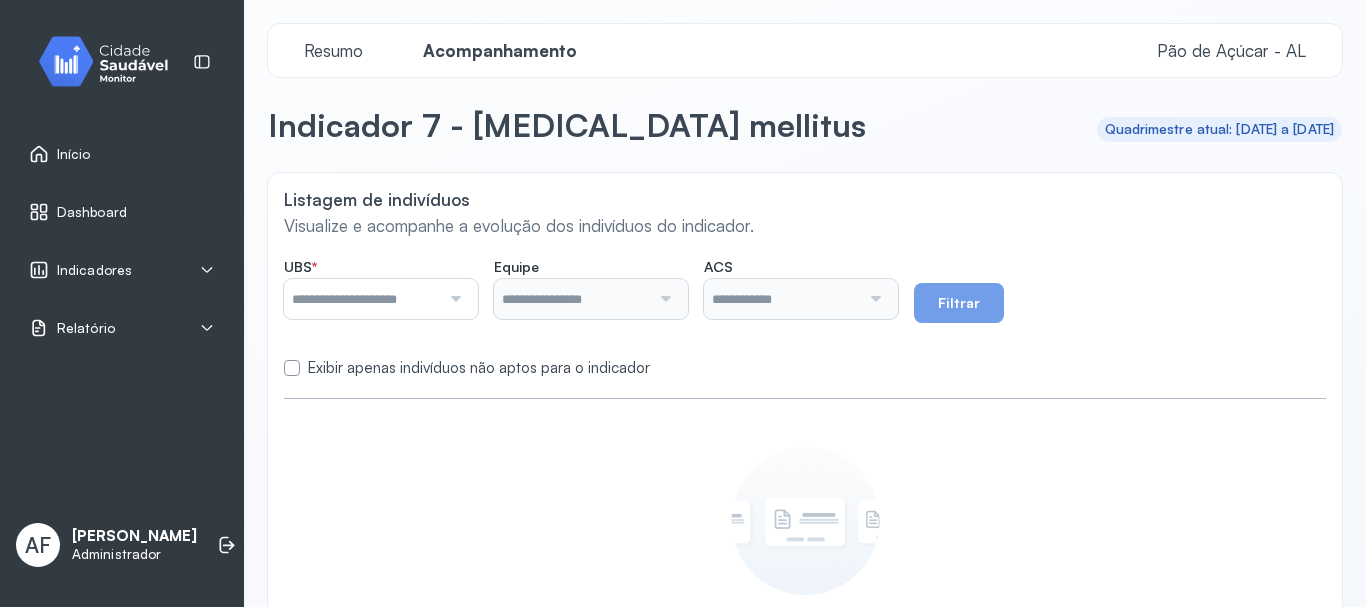 click on "Relatório" at bounding box center (86, 328) 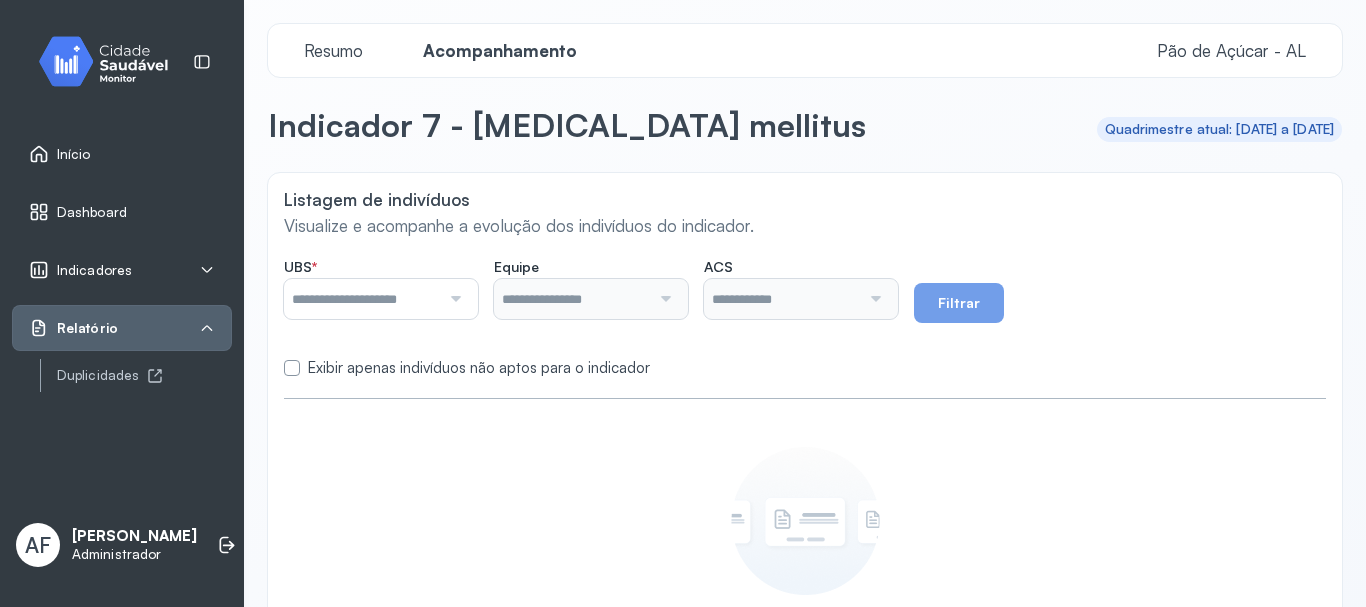 click on "Indicadores" at bounding box center (94, 270) 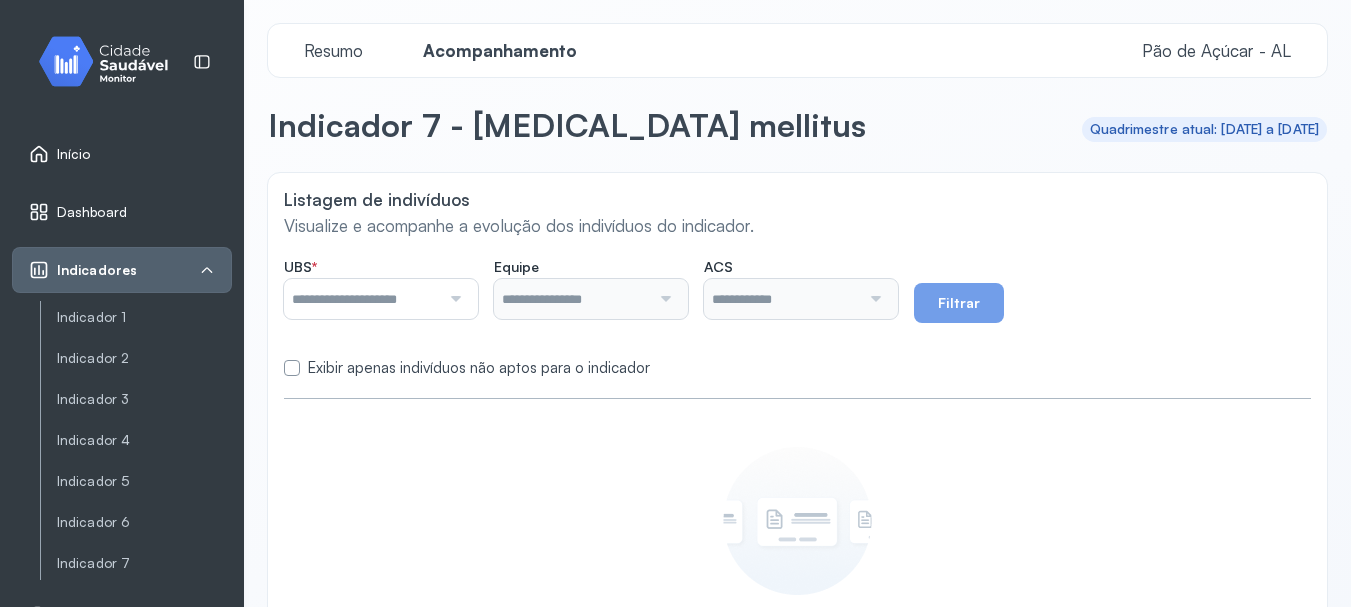 click on "Início" at bounding box center [74, 154] 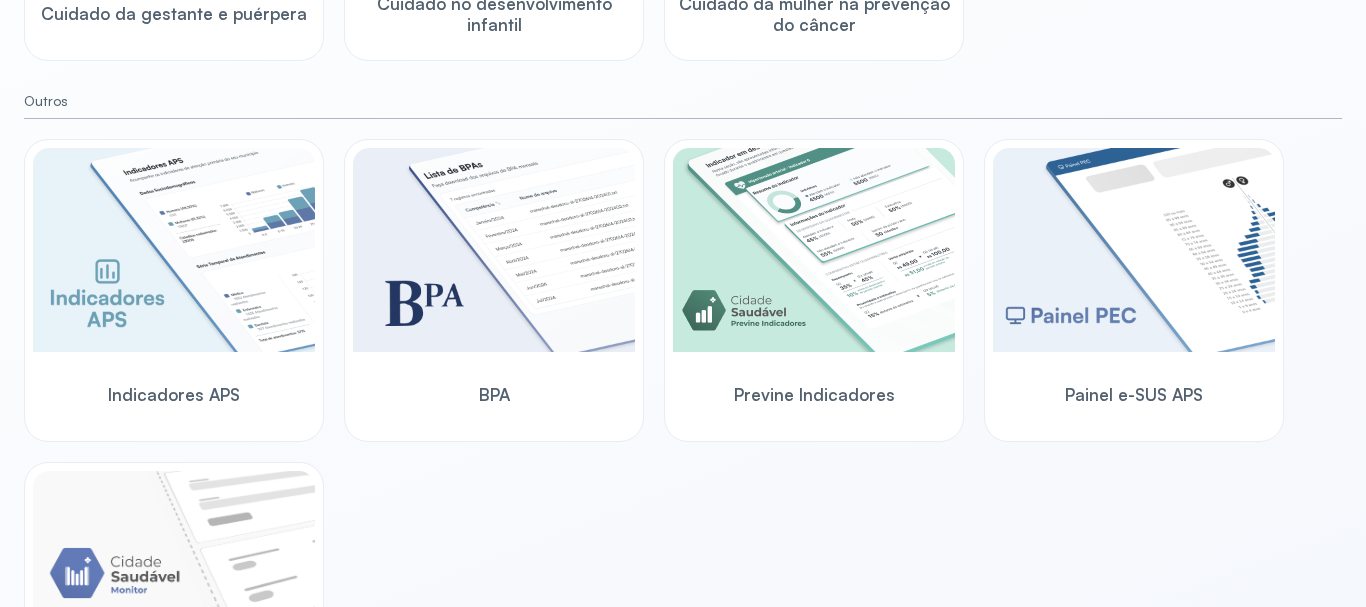 scroll, scrollTop: 600, scrollLeft: 0, axis: vertical 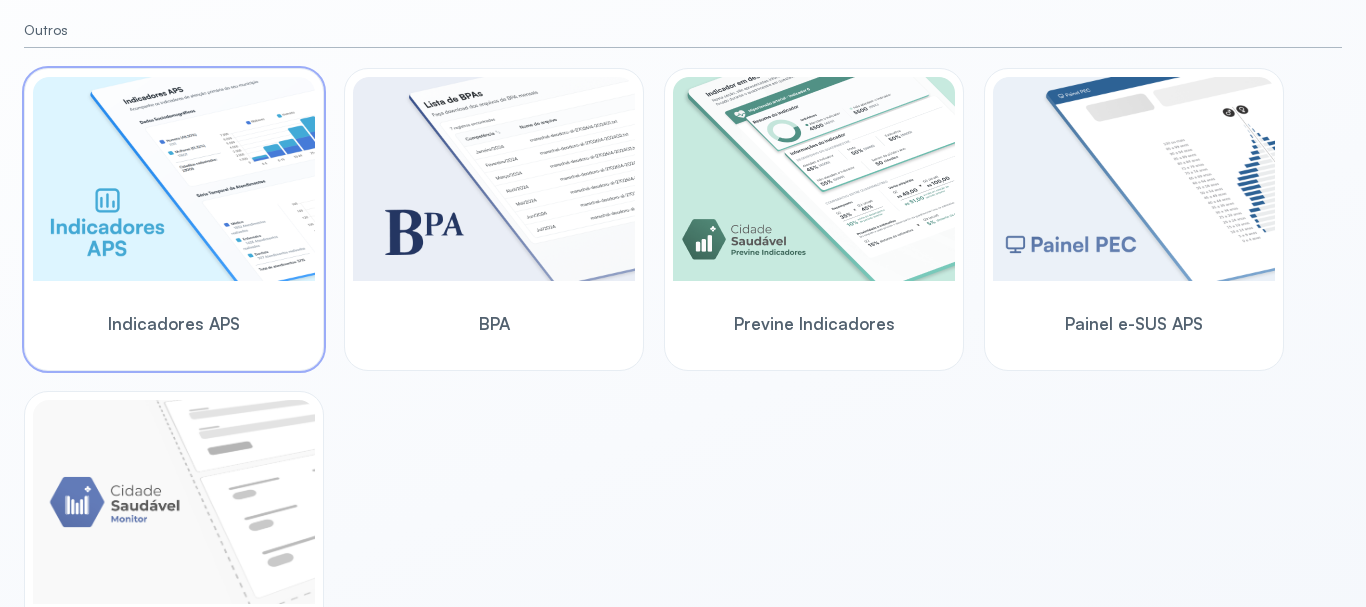 click at bounding box center (174, 179) 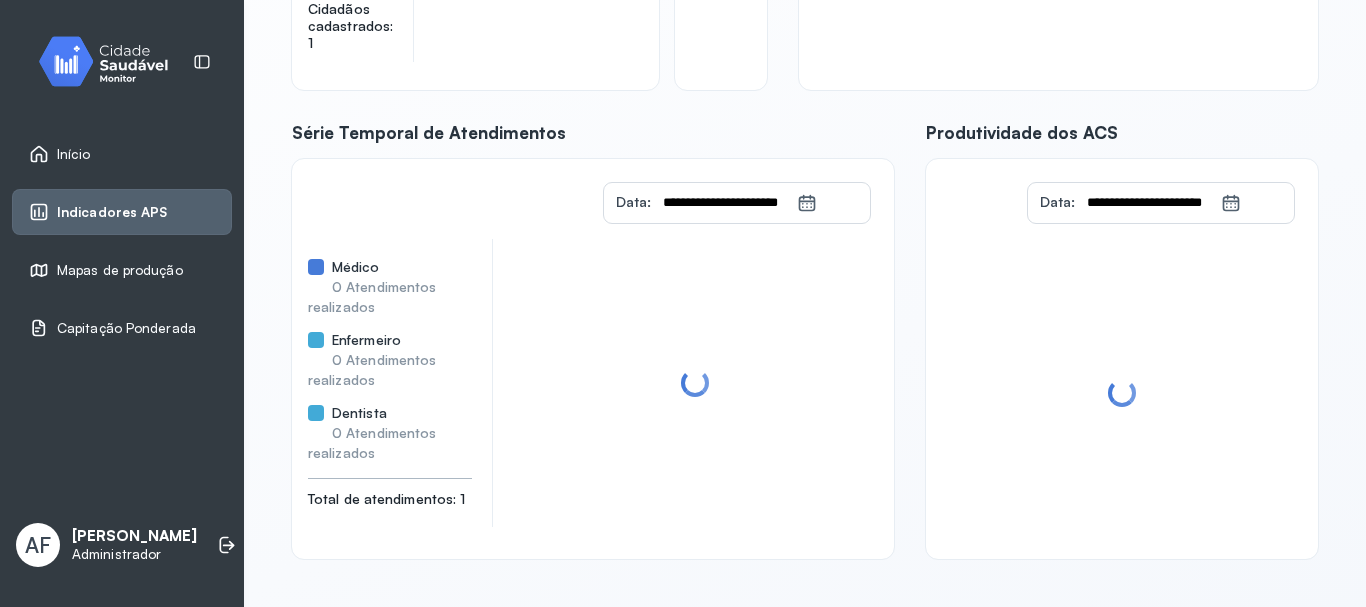 scroll, scrollTop: 414, scrollLeft: 0, axis: vertical 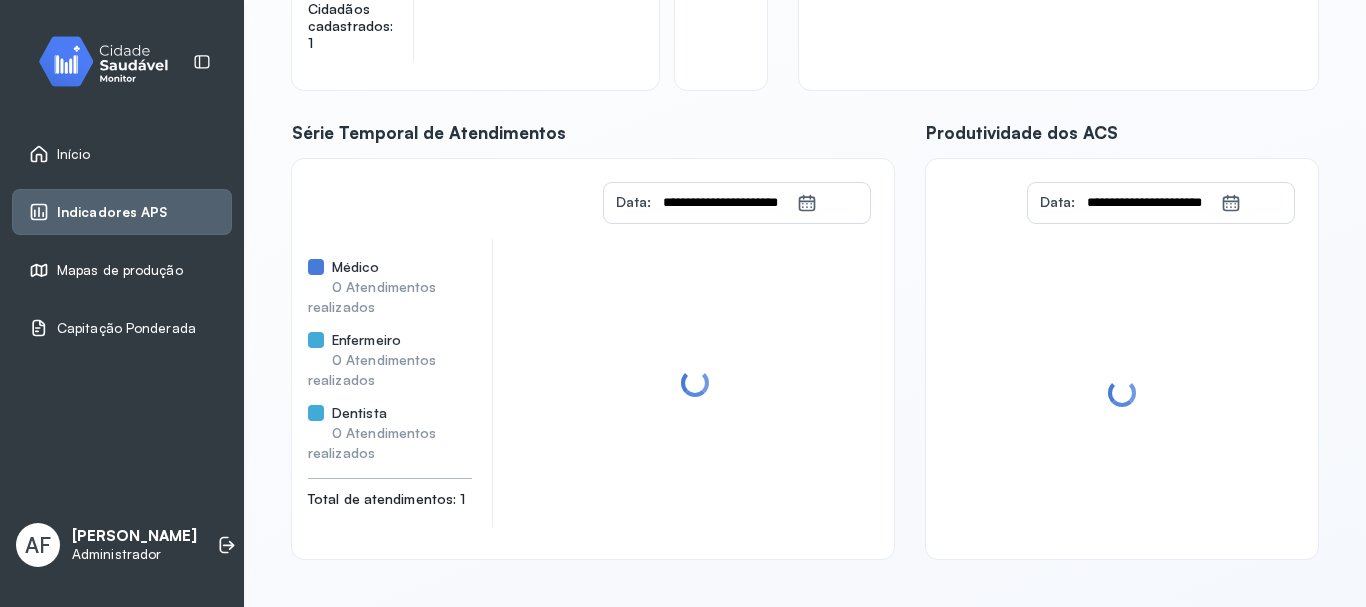 click on "Mapas de produção" at bounding box center (120, 270) 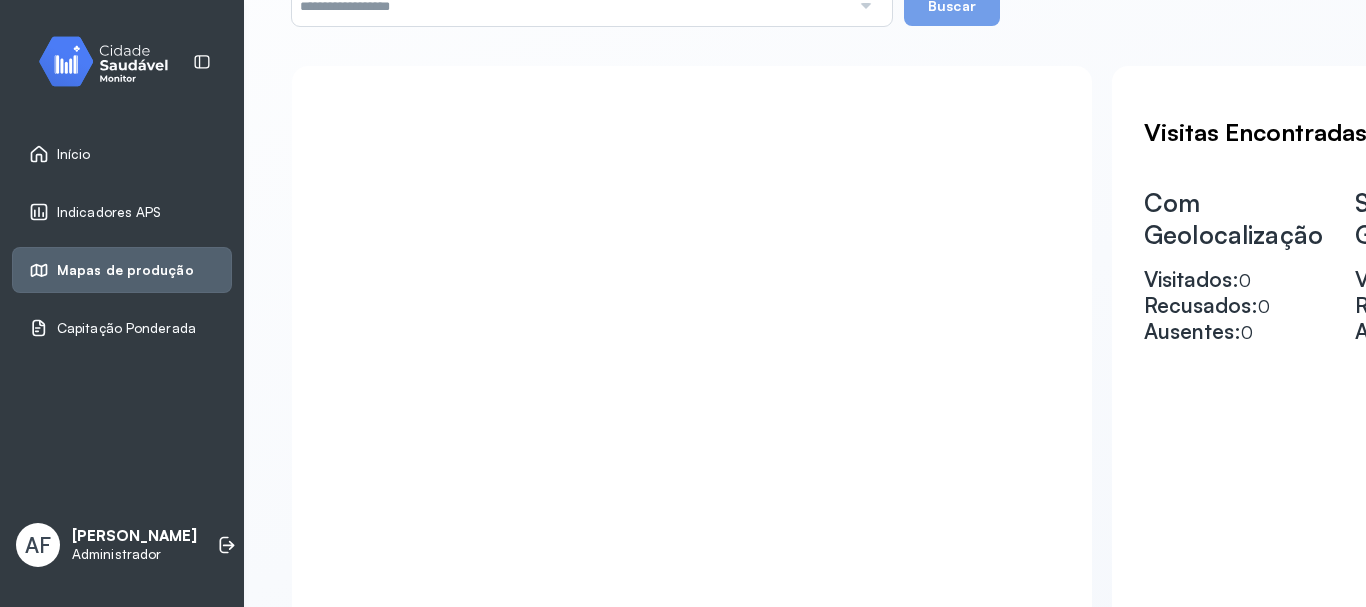 scroll, scrollTop: 536, scrollLeft: 0, axis: vertical 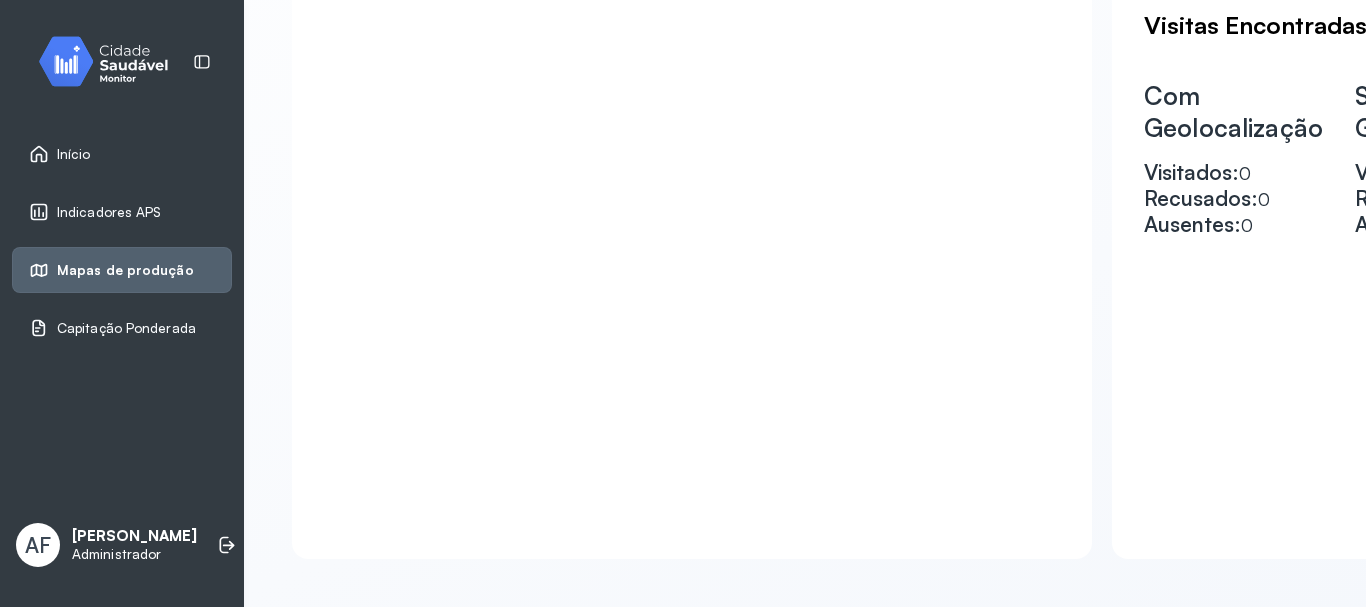 drag, startPoint x: 415, startPoint y: 209, endPoint x: 630, endPoint y: 217, distance: 215.14879 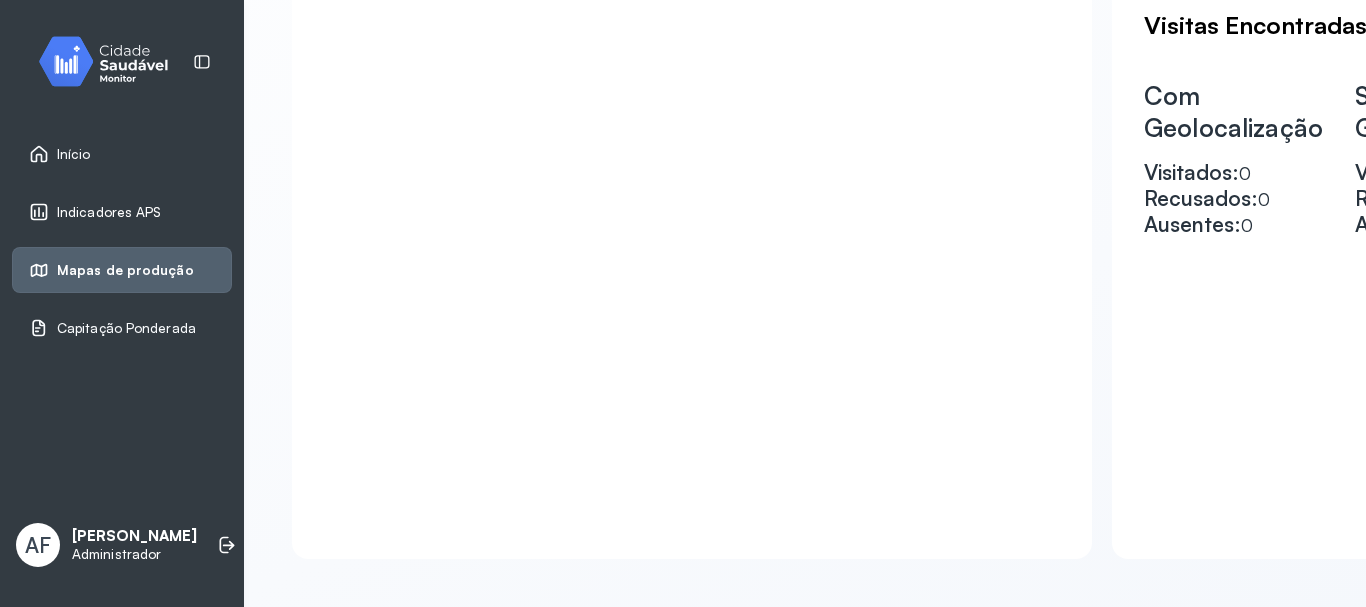 click on "Indicadores APS" at bounding box center [109, 212] 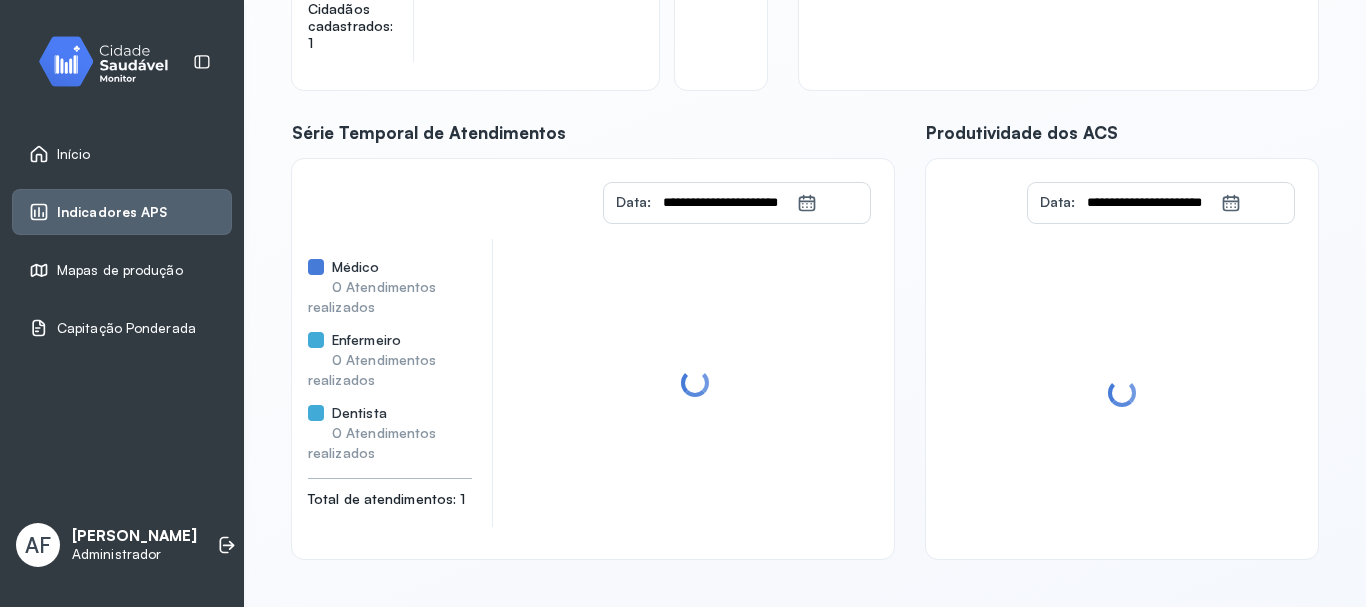 scroll, scrollTop: 414, scrollLeft: 0, axis: vertical 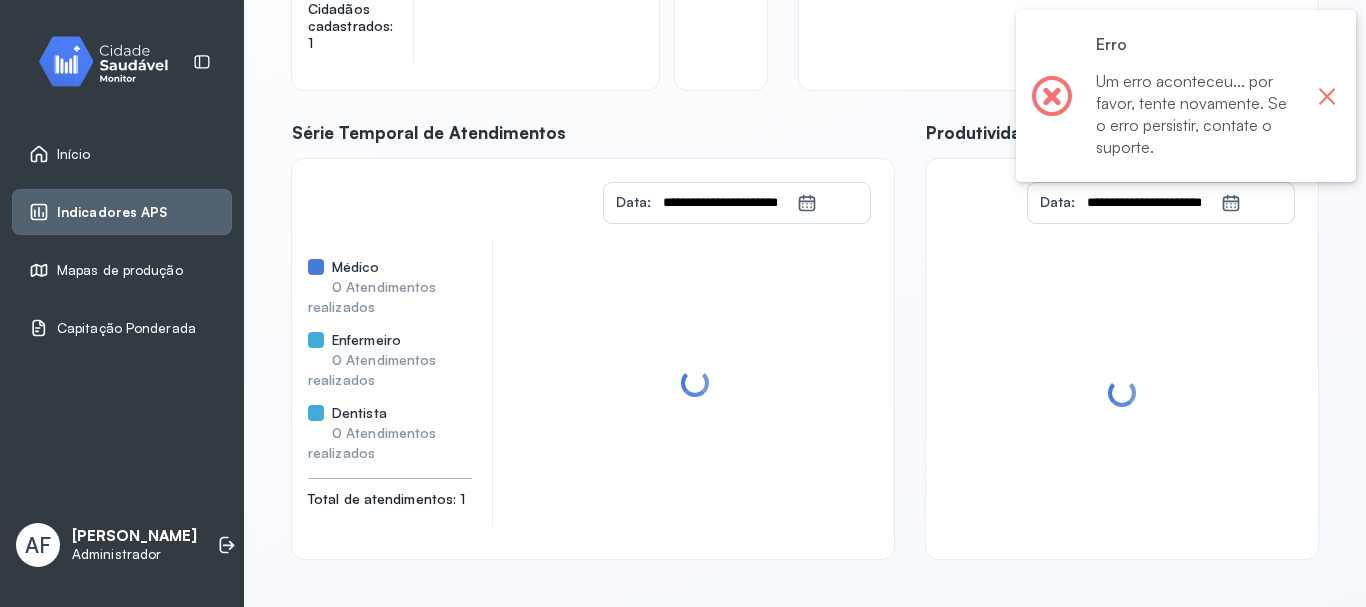 click on "×" at bounding box center [1327, 96] 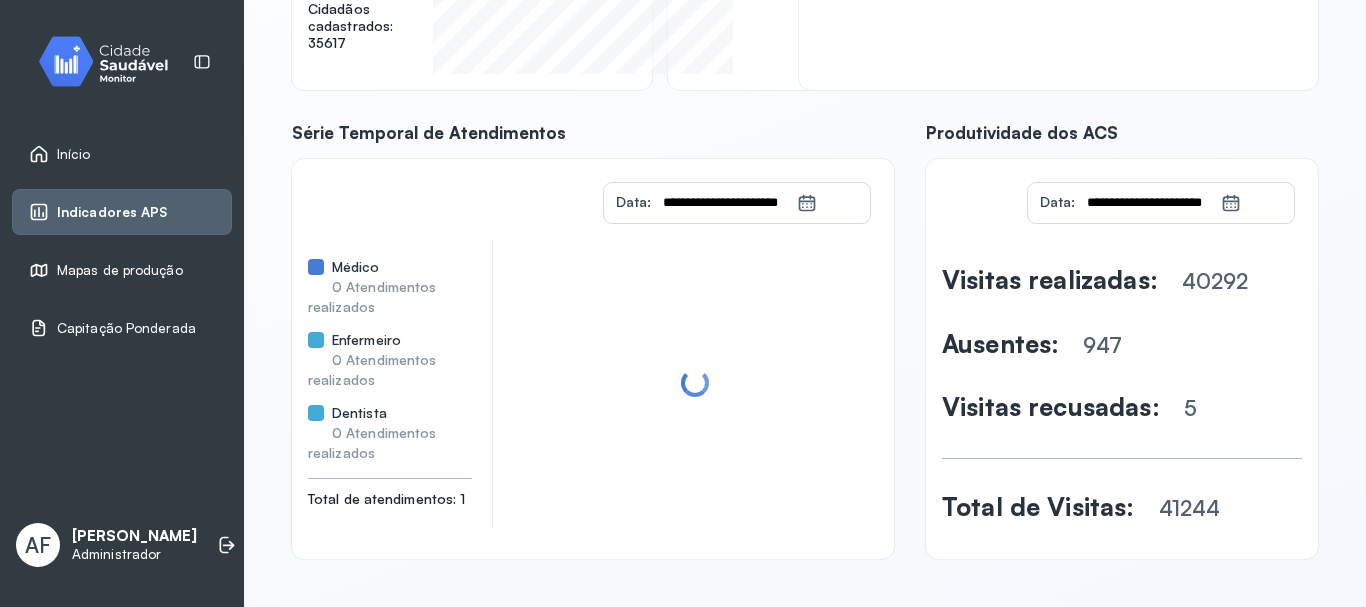 click 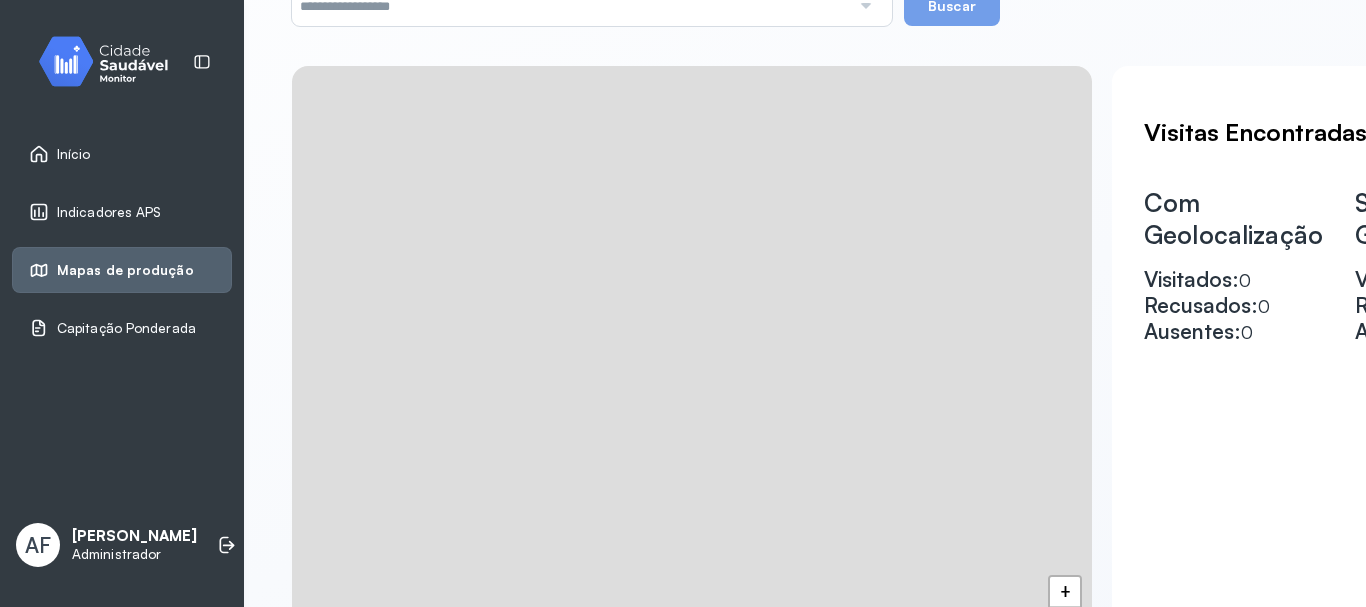 scroll, scrollTop: 536, scrollLeft: 0, axis: vertical 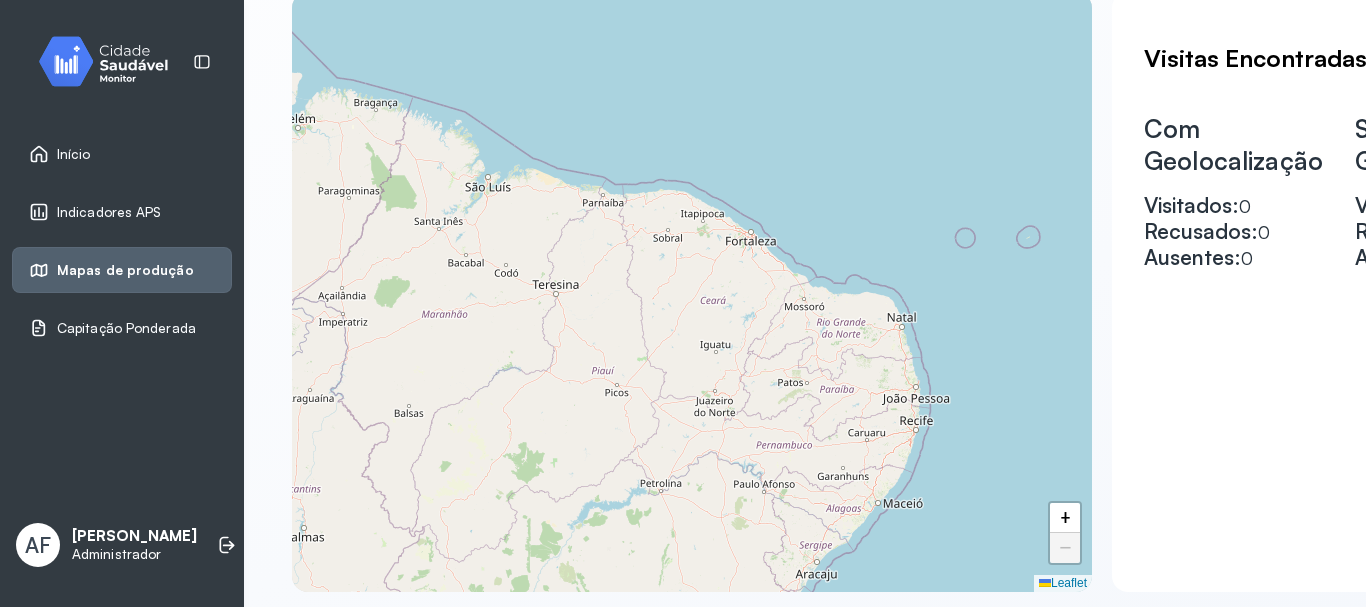 drag, startPoint x: 572, startPoint y: 234, endPoint x: 671, endPoint y: 464, distance: 250.40167 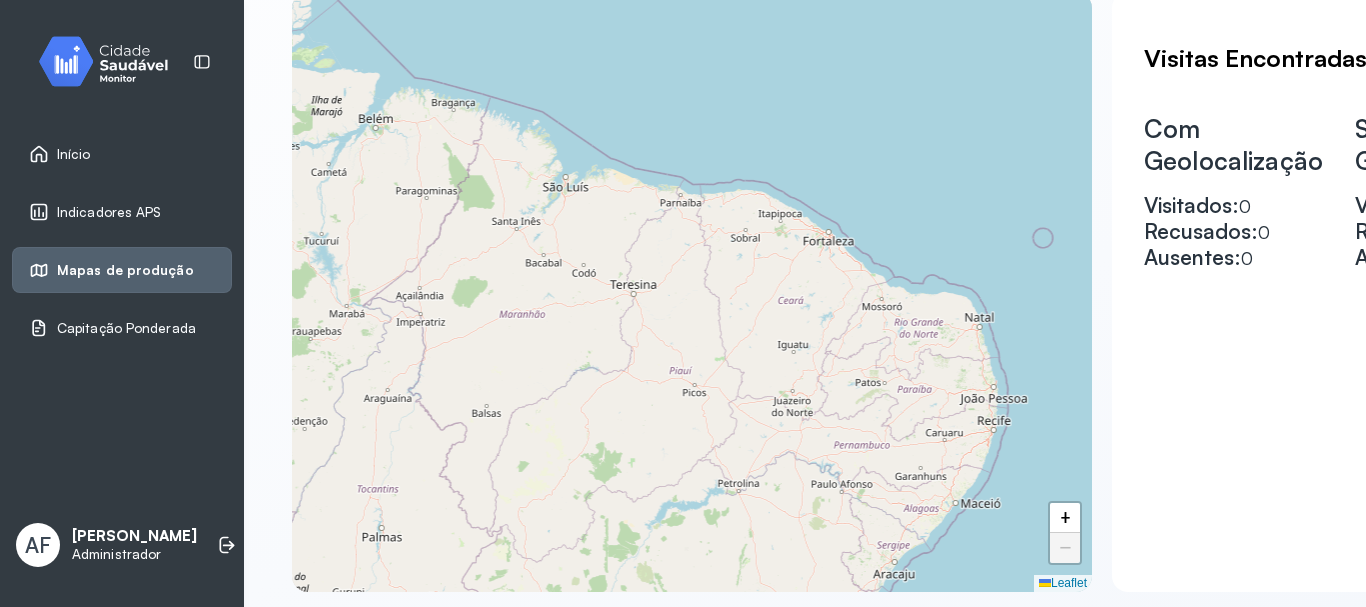 click on "+ −  Leaflet" at bounding box center (692, 292) 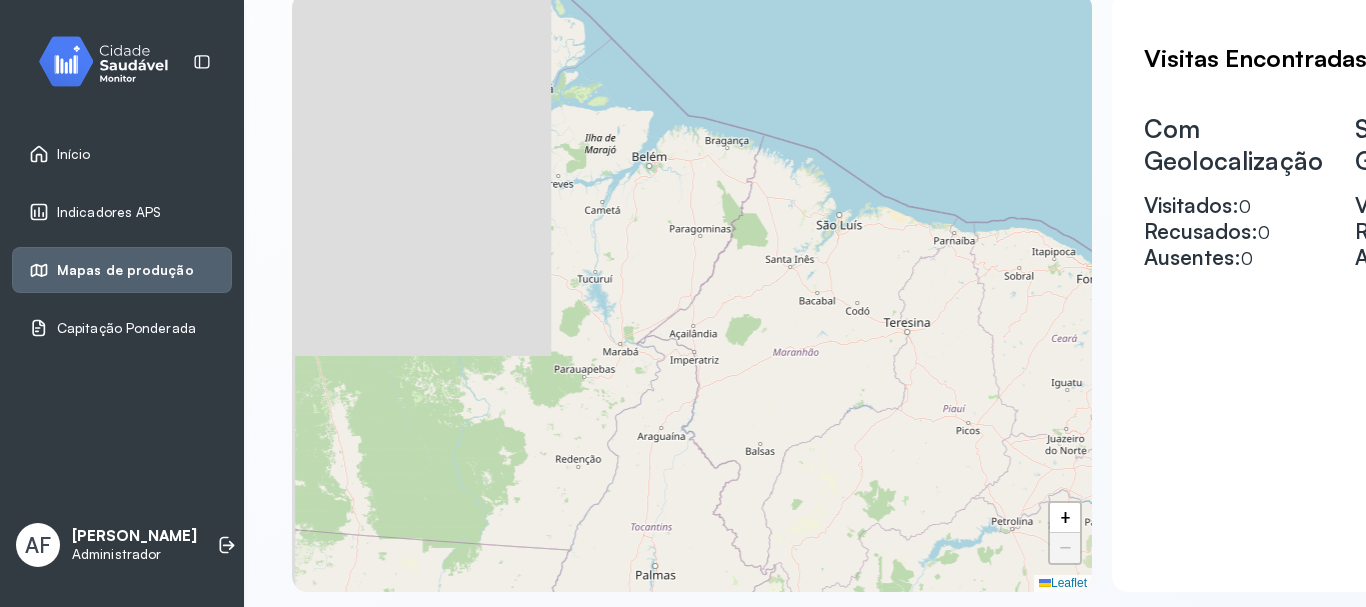 drag, startPoint x: 824, startPoint y: 486, endPoint x: 996, endPoint y: 485, distance: 172.00291 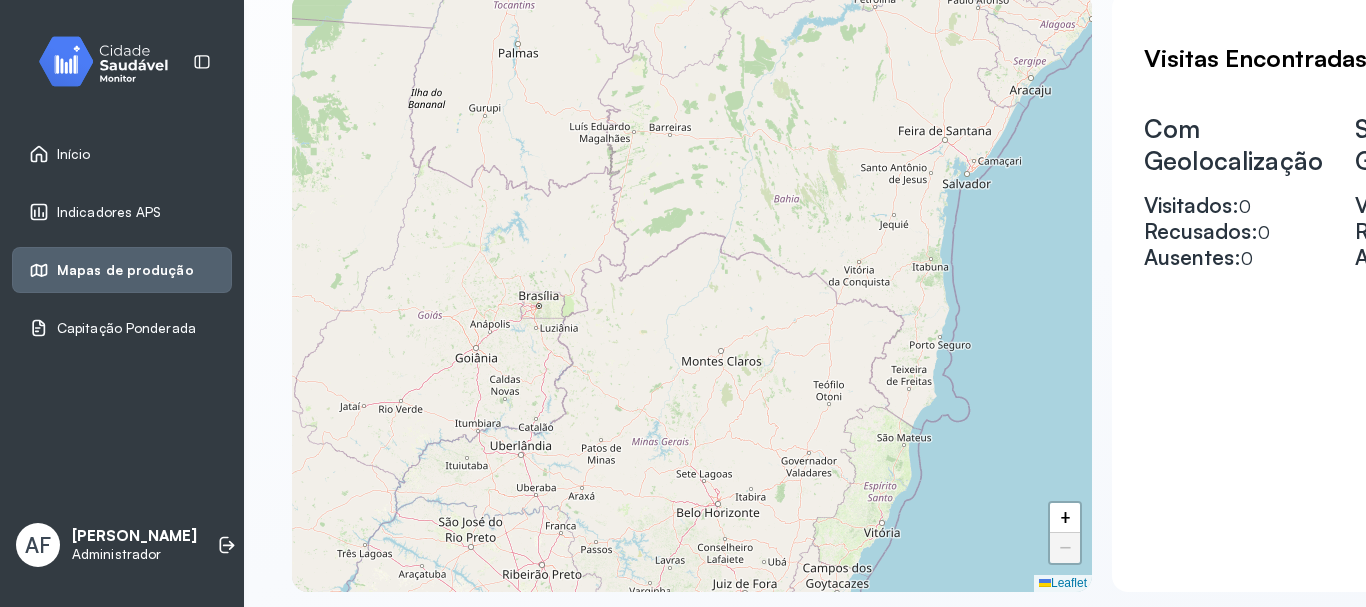 drag, startPoint x: 771, startPoint y: 383, endPoint x: 620, endPoint y: -121, distance: 526.13403 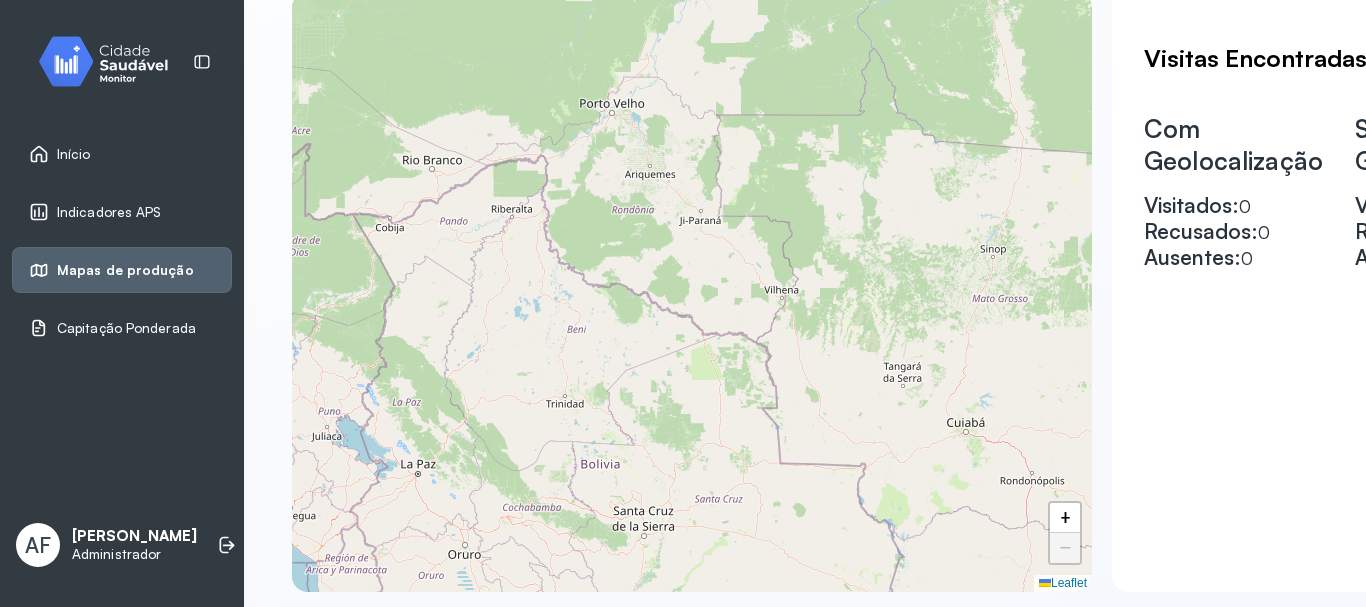 drag, startPoint x: 573, startPoint y: 480, endPoint x: 1359, endPoint y: 646, distance: 803.338 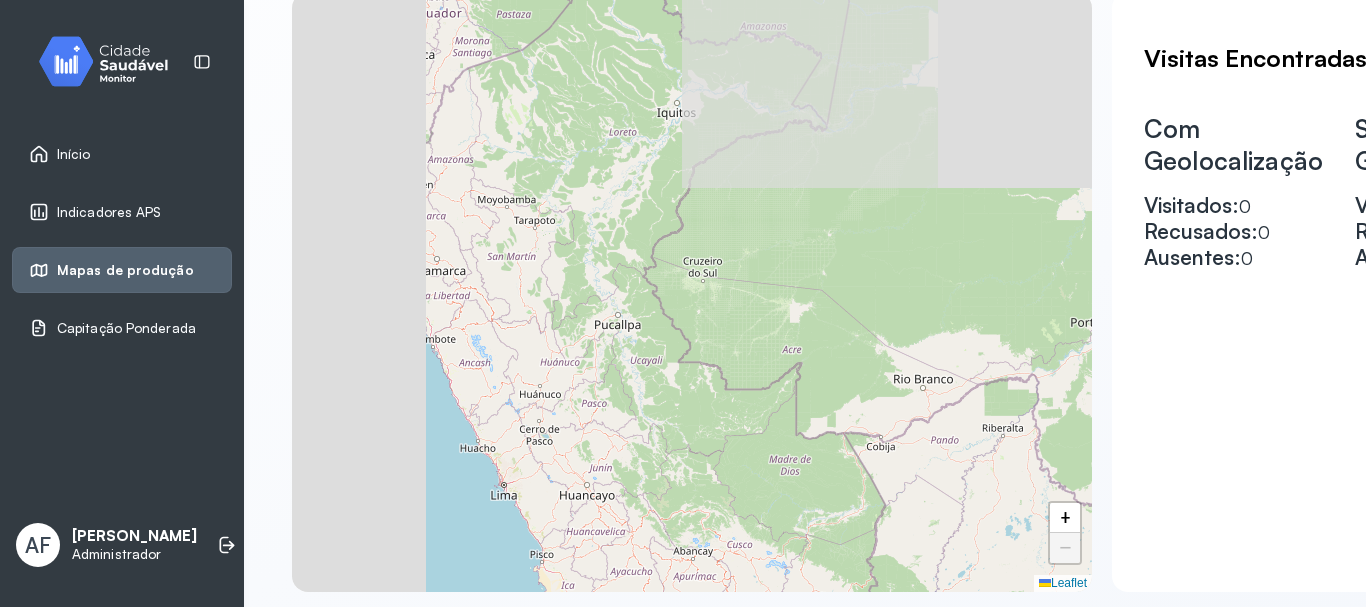 drag, startPoint x: 555, startPoint y: 352, endPoint x: 1046, endPoint y: 571, distance: 537.6263 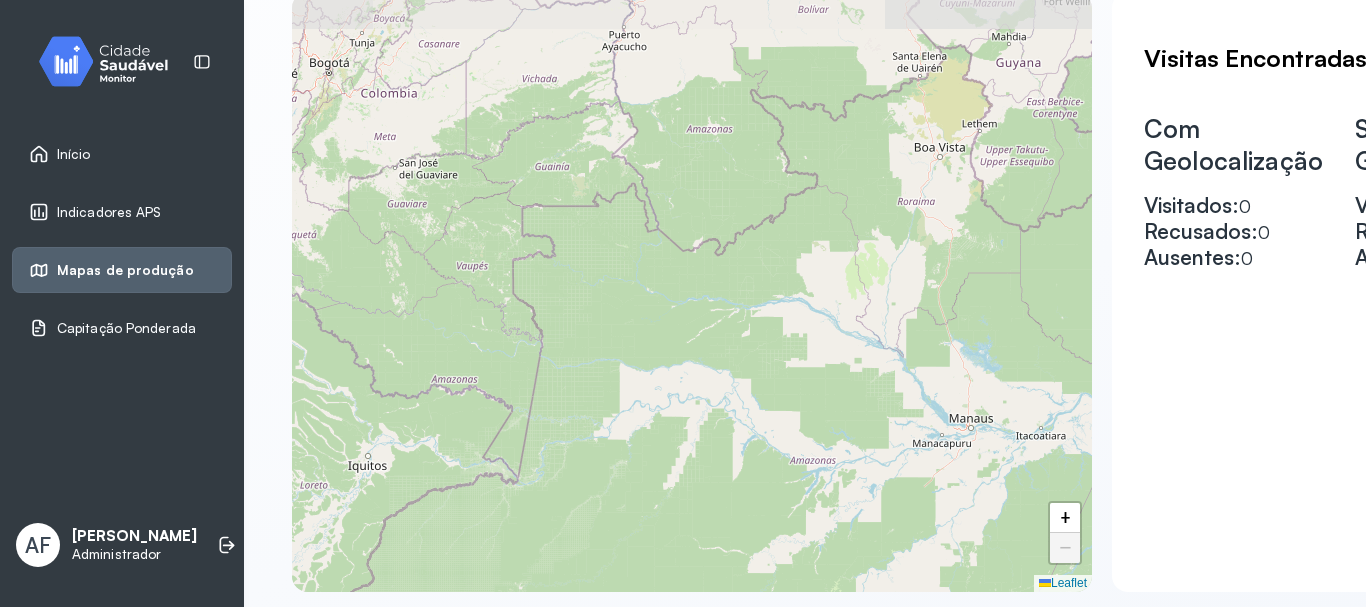 drag, startPoint x: 589, startPoint y: 206, endPoint x: 248, endPoint y: 564, distance: 494.4138 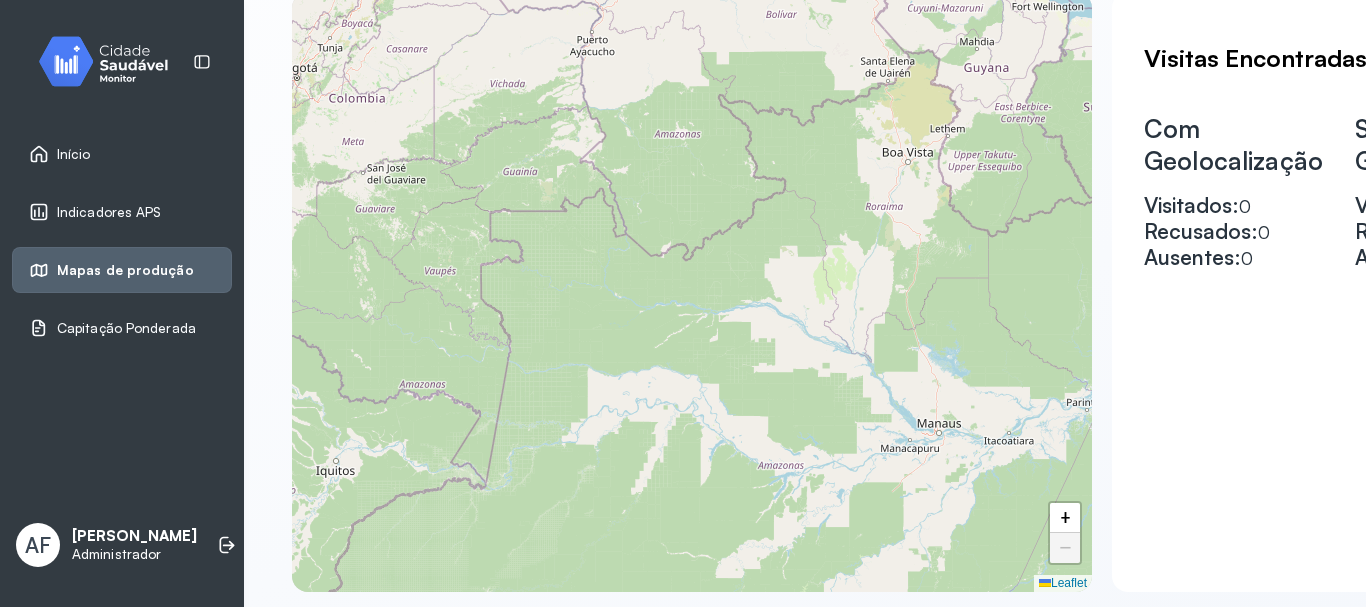 click on "Mapa de Produção Acompanhe os indicadores de atenção primária do seu minicípio Unidade de Saúde   *  ESF 1 Unidade de Saude da Familia ESF 2 Centro de Saude Dr Heitor M Albuquerque Psf II ESF 3 Unidade de Saude de Jacarezinho ESF 4 Posto de Saude de [GEOGRAPHIC_DATA] Psf IV ESF 5 Equipe de Saude da Familia do Japao Psf V ESF 6 Joao [PERSON_NAME] ESF 7 Unidade de Saude da Familia de Impoeira ESF 8 Nossa Senhora da Saude ESF 9 Equipe de Saude da Familia de Meirus Equipe   *   Nenhuma opção encontrada  Agente Comunitário   *  Todos os ACSs Data  De [DATE] a [DATE] [DATE] S T Q Q S S D 1 2 3 4 5 6 7 8 9 10 11 12 13 14 15 16 17 18 19 20 21 22 23 24 25 26 27 28 29 30 31 2018 2019 2020 2021 2022 2023 2024 2025 2026 2027 2028 2029 Desfecho da Visita   *  Todos os desfechos Visita Realizada Visita Recusada Ausente  Buscar  + −  Leaflet Visitas Encontradas Com Geolocalização Visitados:  0 Recusados:  0 Ausentes:  0 Sem Geolocalização Visitados:  0 Recusados:  0 Ausentes:  0" at bounding box center [805, 76] 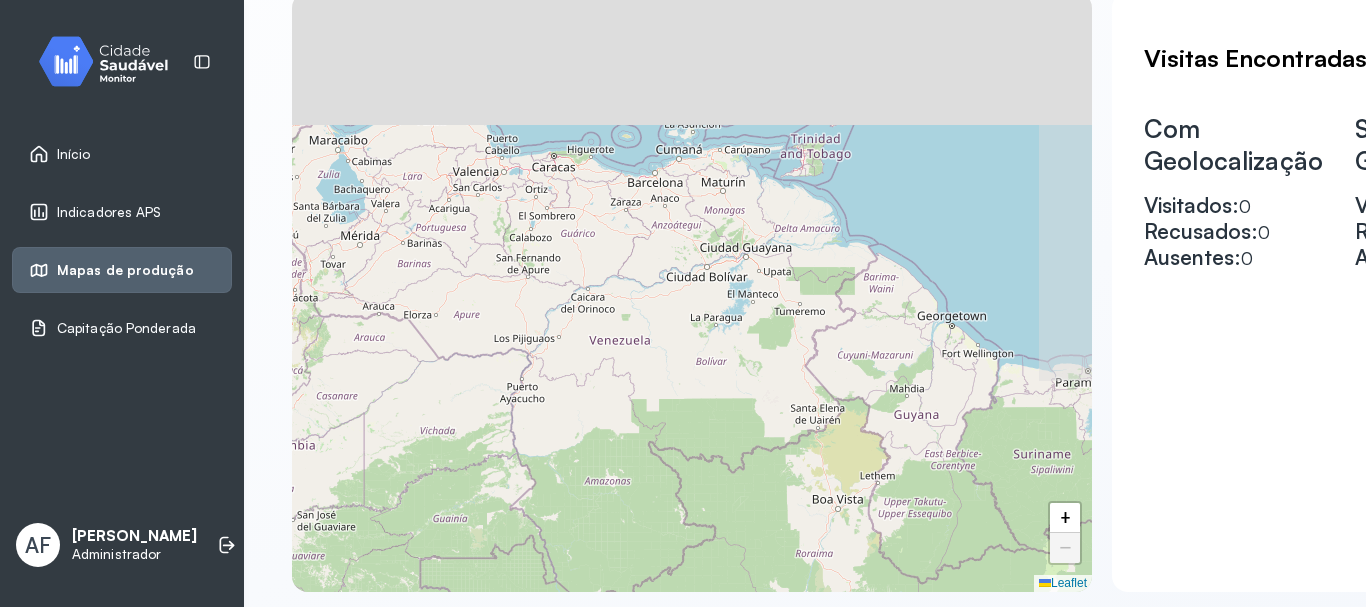 drag, startPoint x: 653, startPoint y: 256, endPoint x: 583, endPoint y: 603, distance: 353.9901 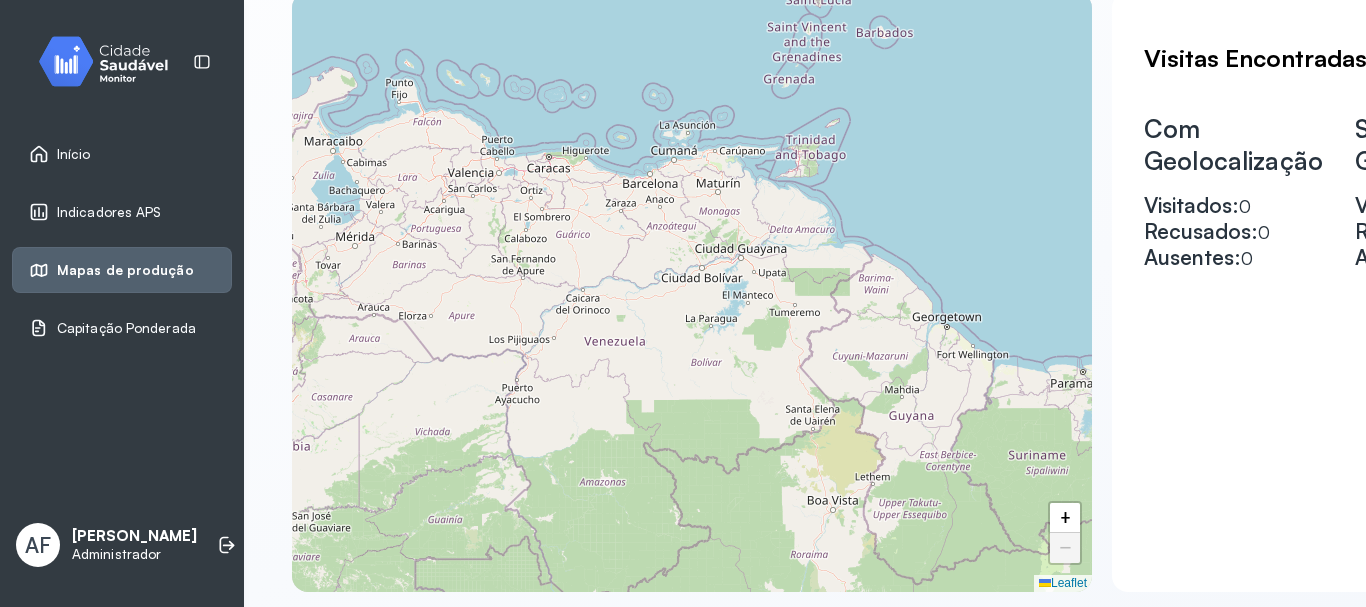 drag, startPoint x: 792, startPoint y: 328, endPoint x: 614, endPoint y: 279, distance: 184.62123 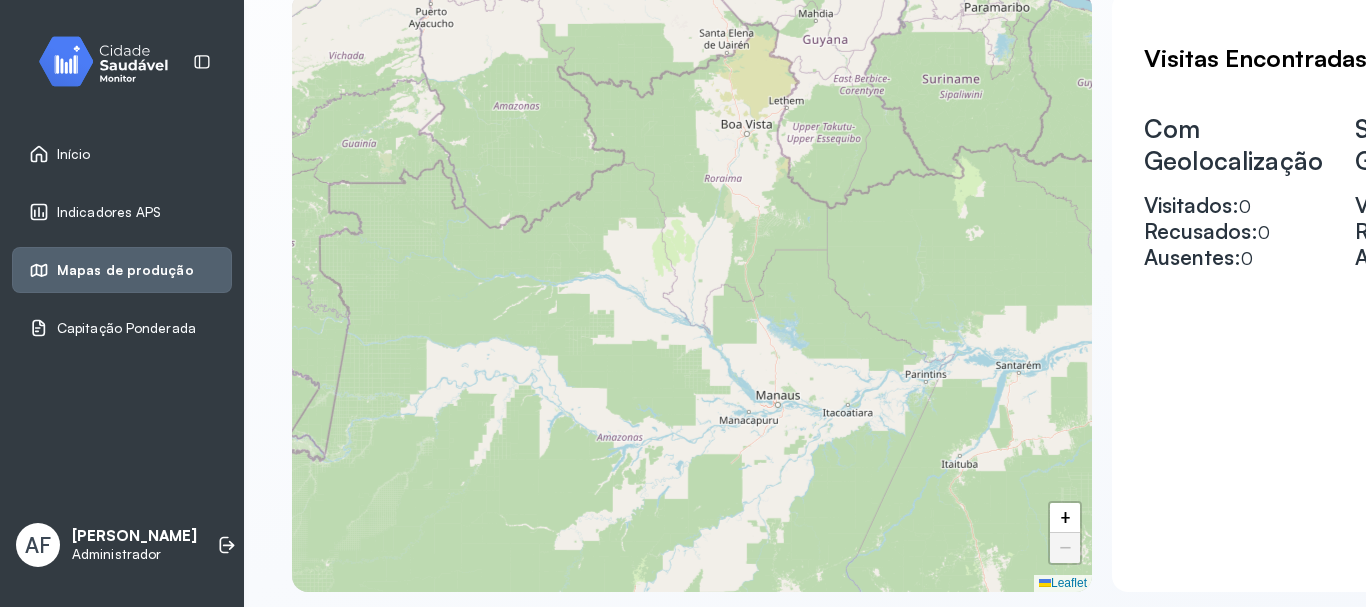 drag, startPoint x: 614, startPoint y: 279, endPoint x: 627, endPoint y: -78, distance: 357.2366 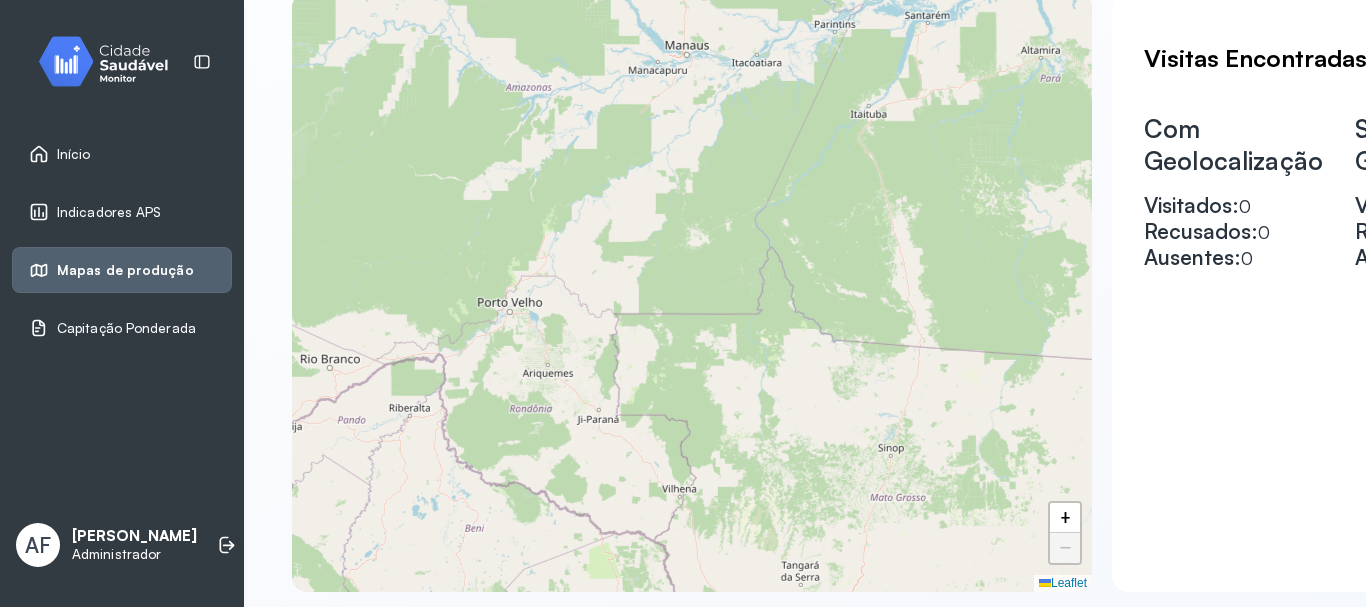 drag, startPoint x: 772, startPoint y: 522, endPoint x: 674, endPoint y: 175, distance: 360.57315 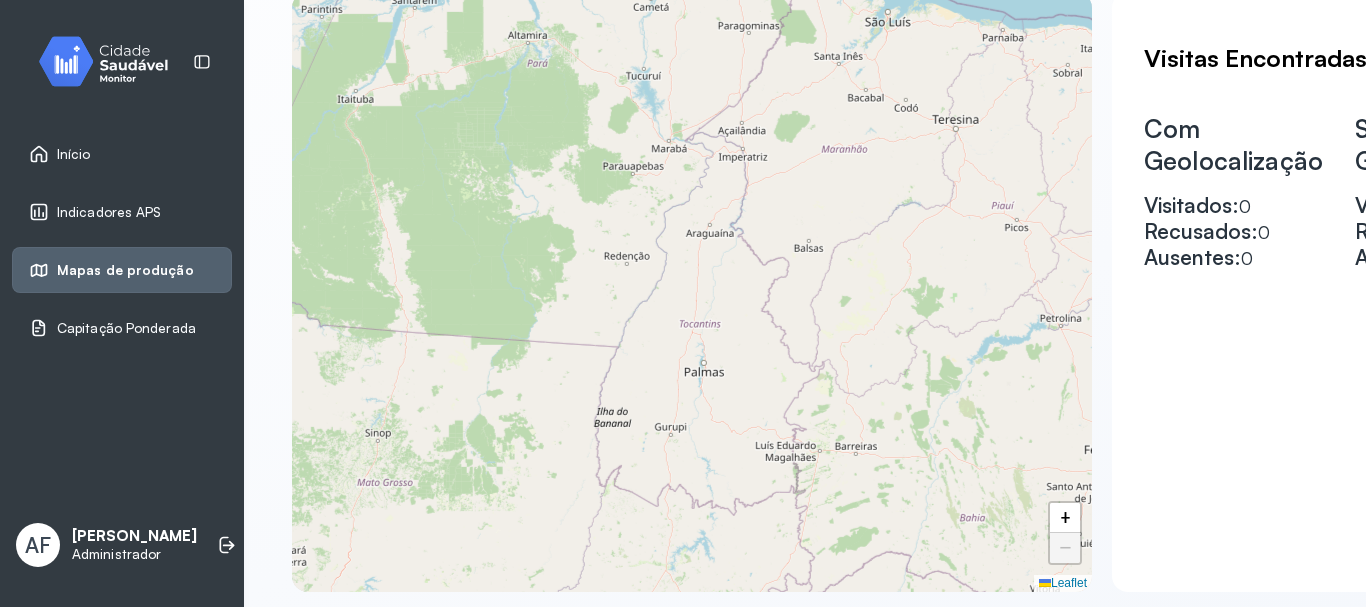 drag, startPoint x: 837, startPoint y: 476, endPoint x: 260, endPoint y: 460, distance: 577.2218 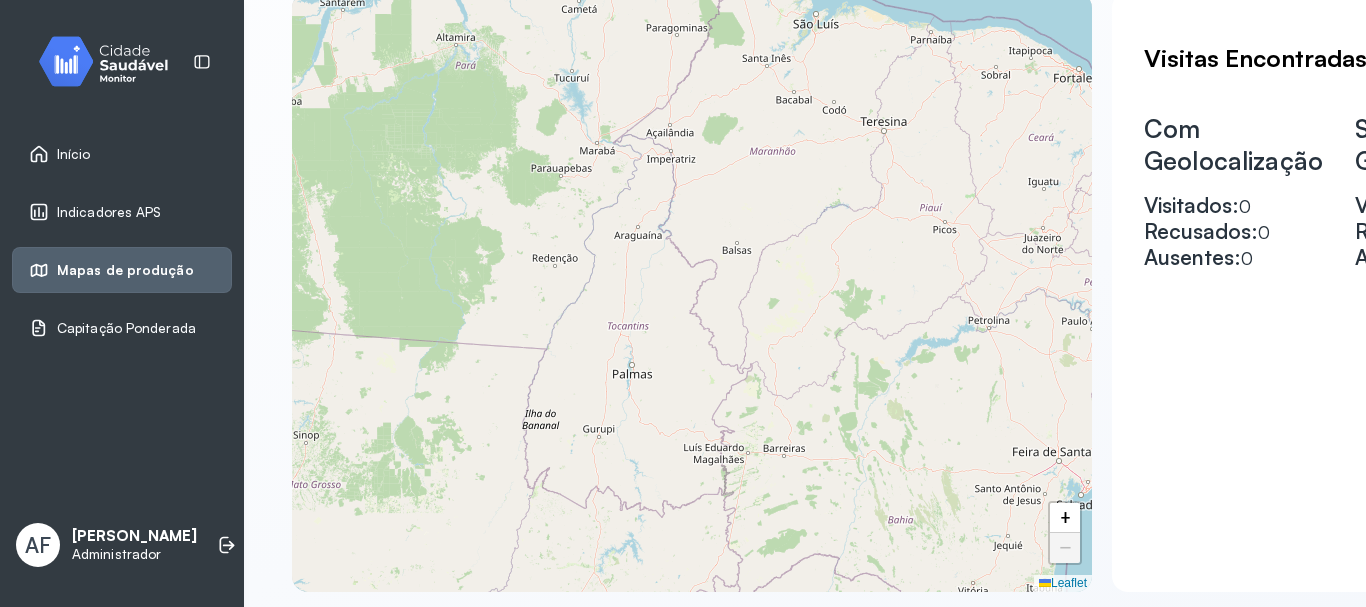click on "Mapa de Produção Acompanhe os indicadores de atenção primária do seu minicípio Unidade de Saúde   *  ESF 1 Unidade de Saude da Familia ESF 2 Centro de Saude Dr Heitor M Albuquerque Psf II ESF 3 Unidade de Saude de Jacarezinho ESF 4 Posto de Saude de [GEOGRAPHIC_DATA] Psf IV ESF 5 Equipe de Saude da Familia do Japao Psf V ESF 6 Joao [PERSON_NAME] ESF 7 Unidade de Saude da Familia de Impoeira ESF 8 Nossa Senhora da Saude ESF 9 Equipe de Saude da Familia de Meirus Equipe   *   Nenhuma opção encontrada  Agente Comunitário   *  Todos os ACSs Data  De [DATE] a [DATE] [DATE] S T Q Q S S D 1 2 3 4 5 6 7 8 9 10 11 12 13 14 15 16 17 18 19 20 21 22 23 24 25 26 27 28 29 30 31 2018 2019 2020 2021 2022 2023 2024 2025 2026 2027 2028 2029 Desfecho da Visita   *  Todos os desfechos Visita Realizada Visita Recusada Ausente  Buscar  + −  Leaflet Visitas Encontradas Com Geolocalização Visitados:  0 Recusados:  0 Ausentes:  0 Sem Geolocalização Visitados:  0 Recusados:  0 Ausentes:  0" at bounding box center (805, 76) 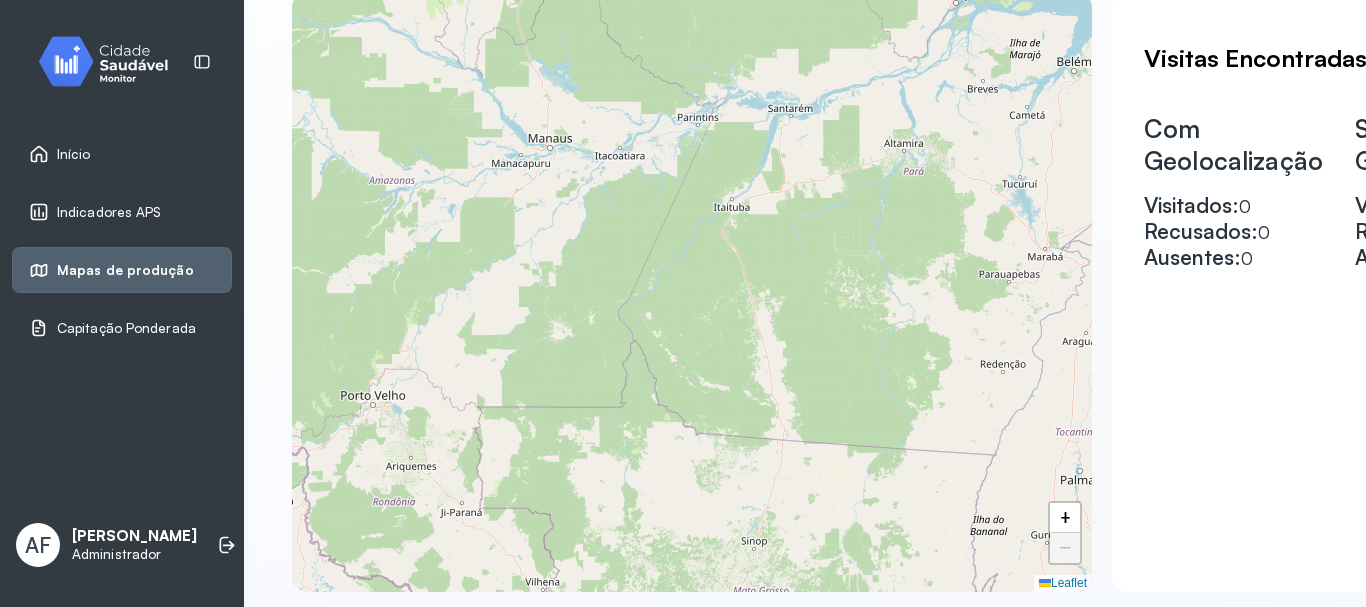 drag, startPoint x: 415, startPoint y: 443, endPoint x: 889, endPoint y: 578, distance: 492.84988 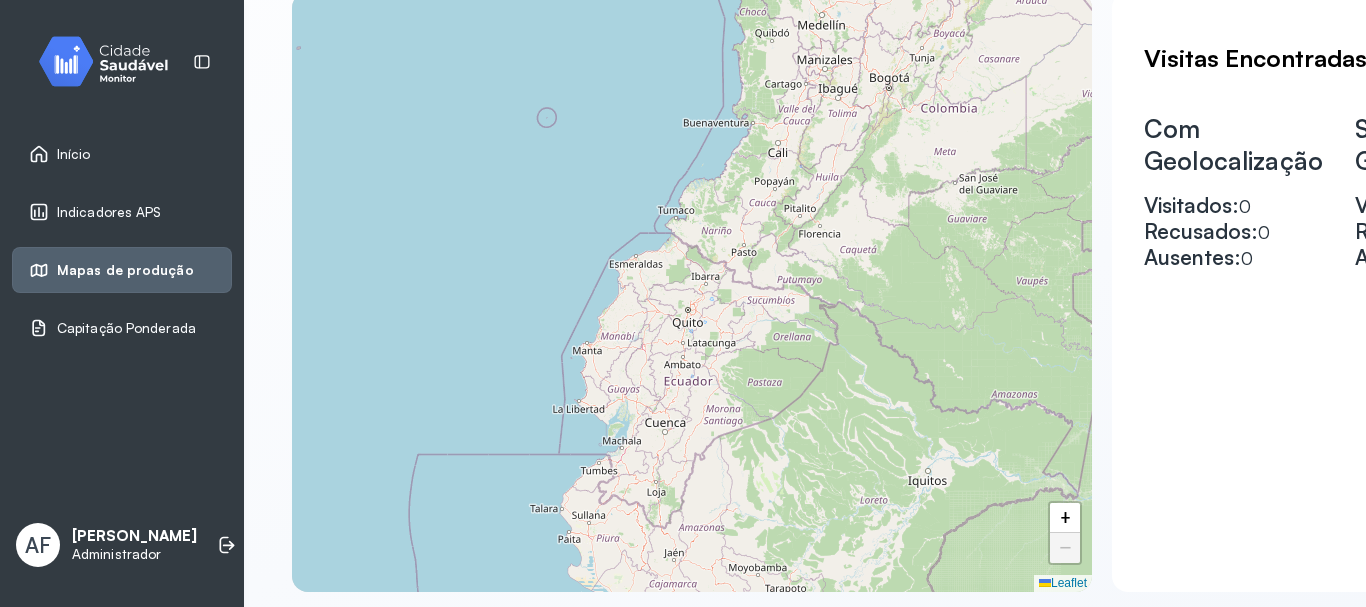 click on "+ −  Leaflet" at bounding box center [692, 292] 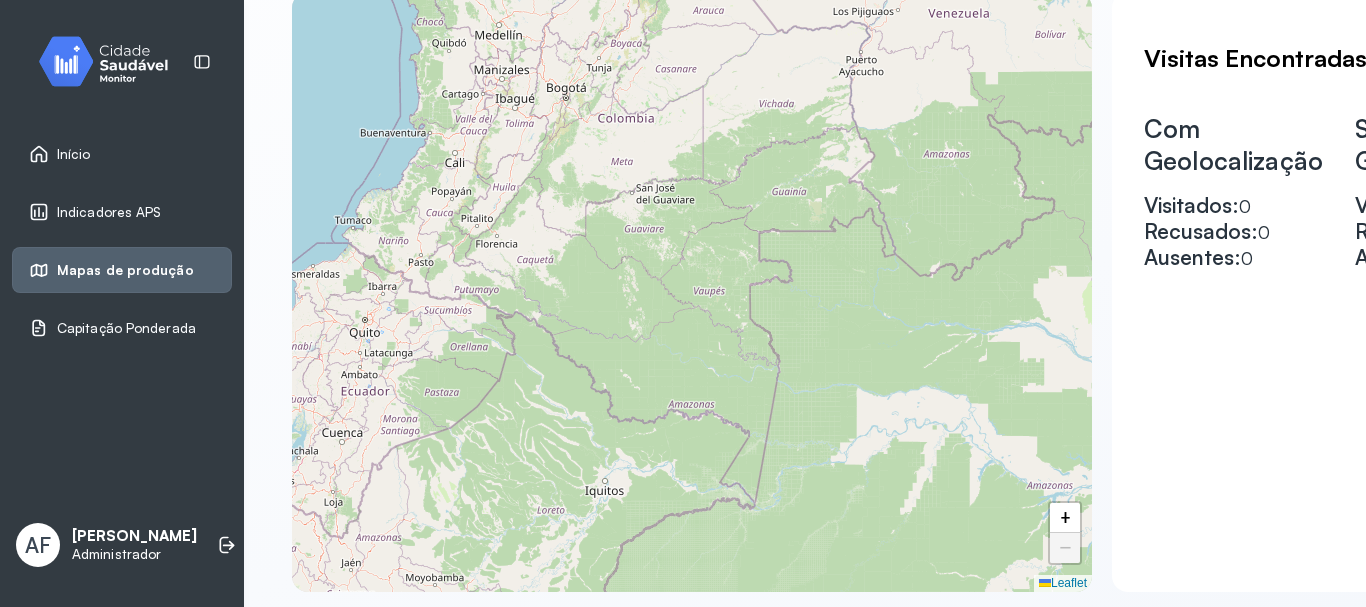 drag, startPoint x: 732, startPoint y: 453, endPoint x: 409, endPoint y: 463, distance: 323.15475 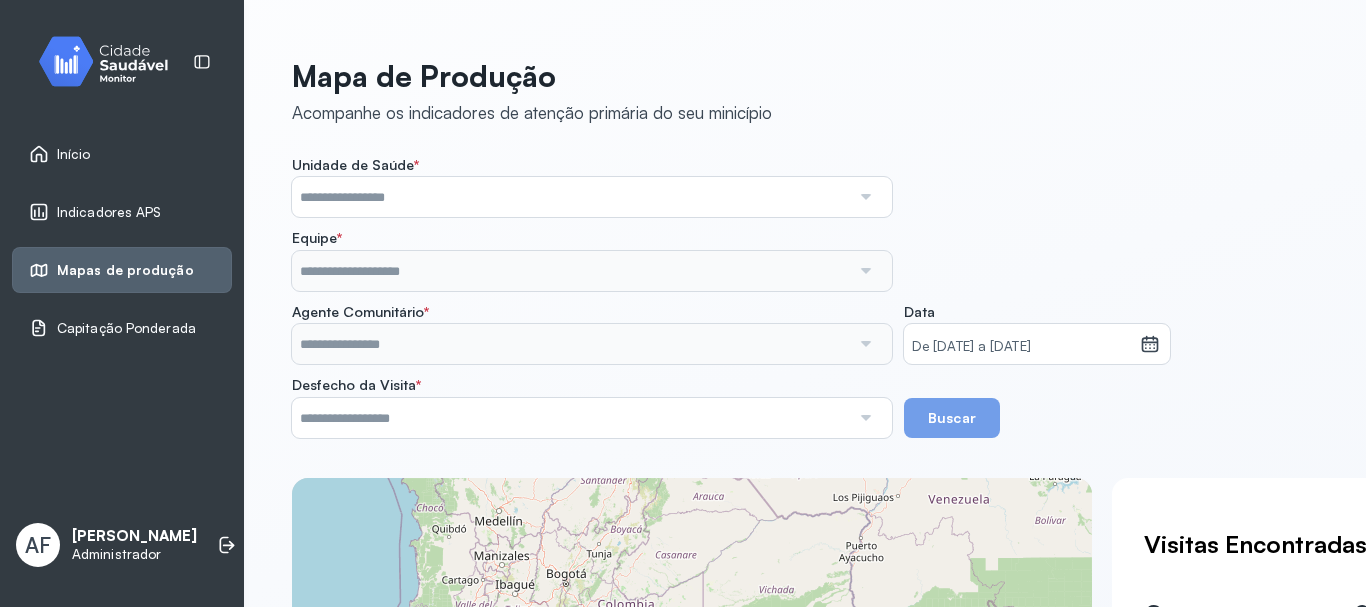 scroll, scrollTop: 0, scrollLeft: 0, axis: both 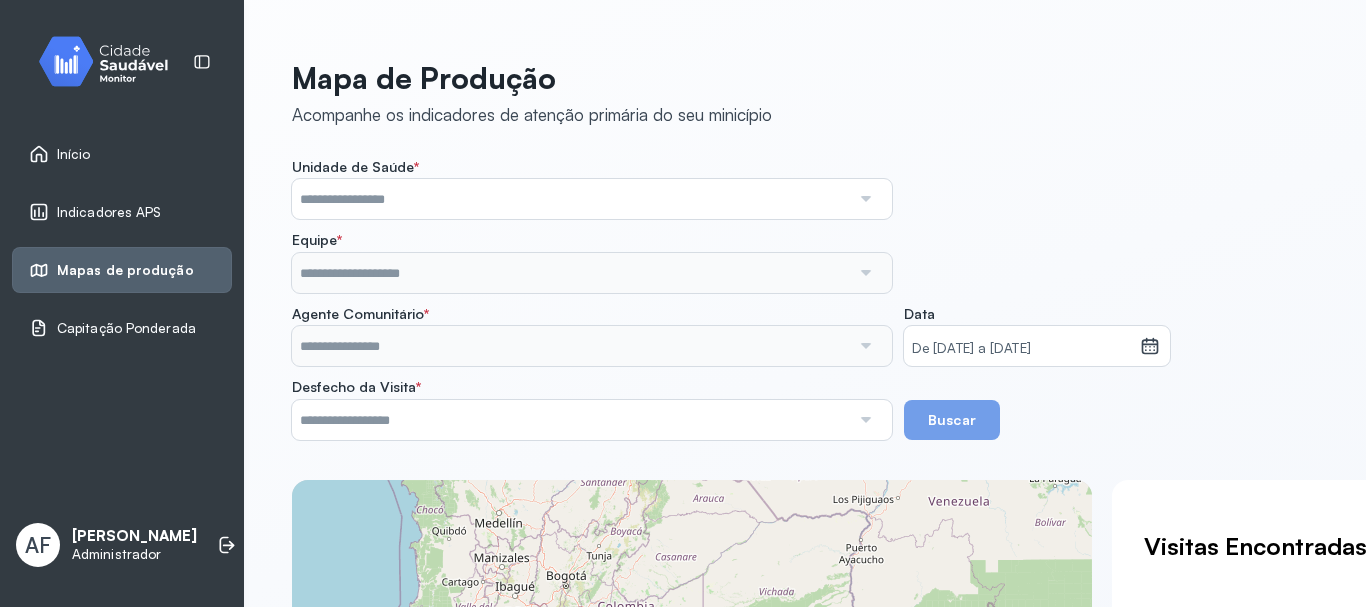click at bounding box center (865, 199) 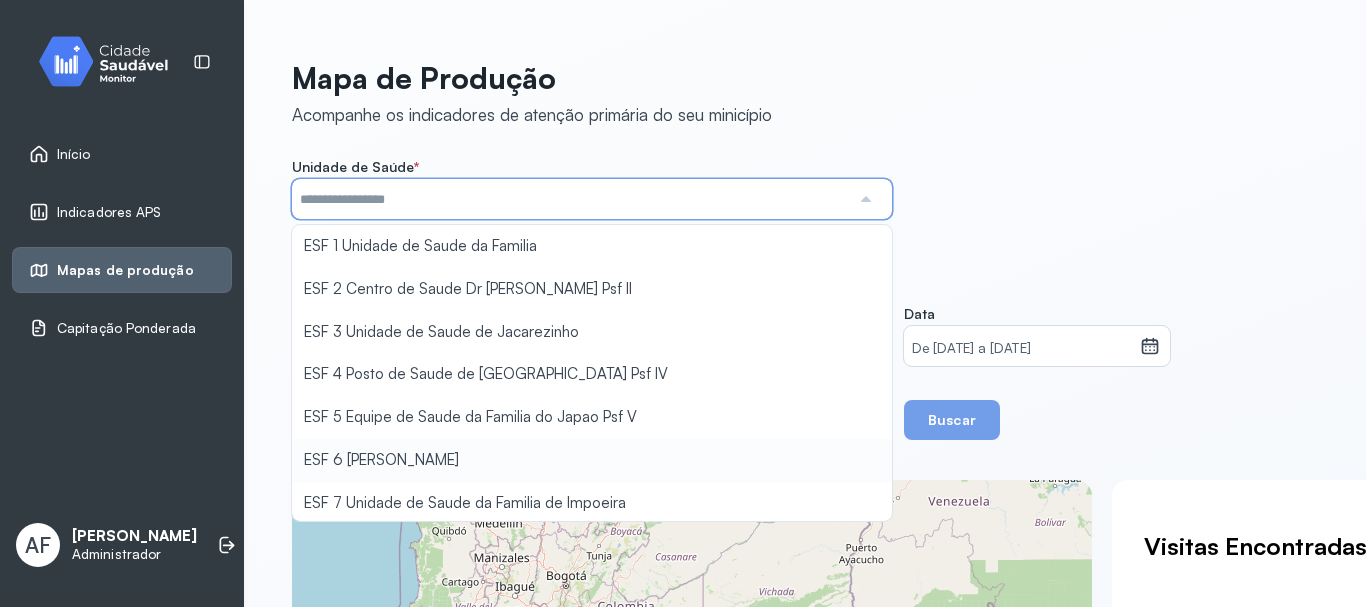 type on "**********" 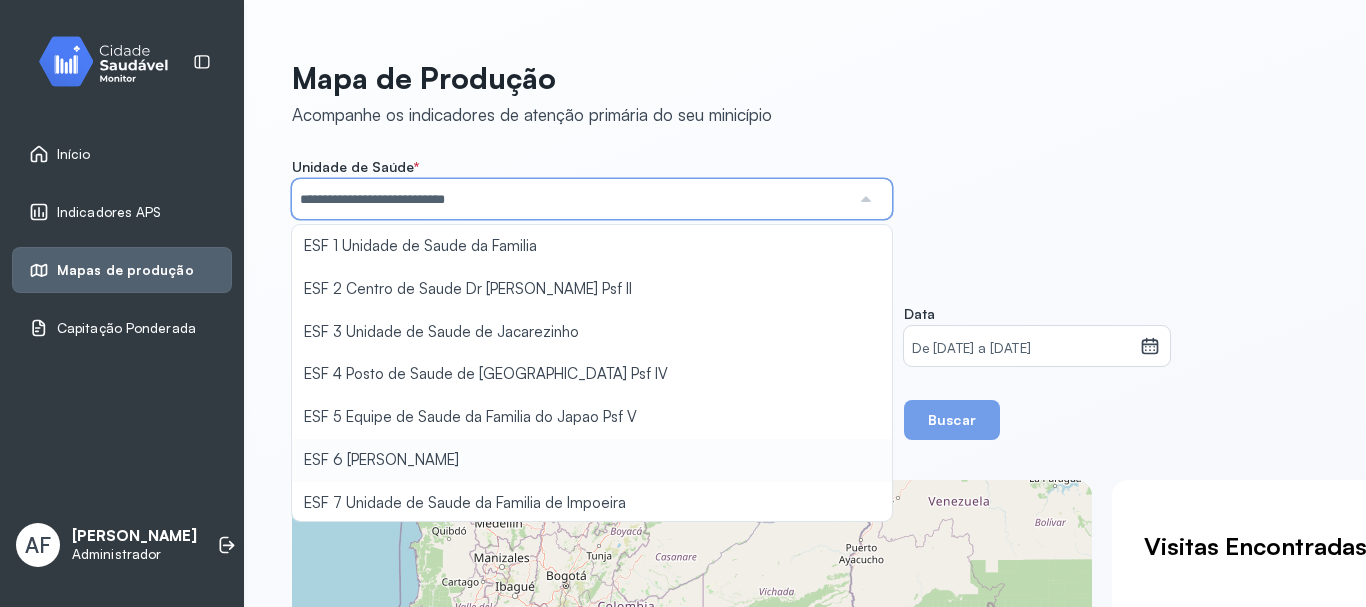 click on "**********" 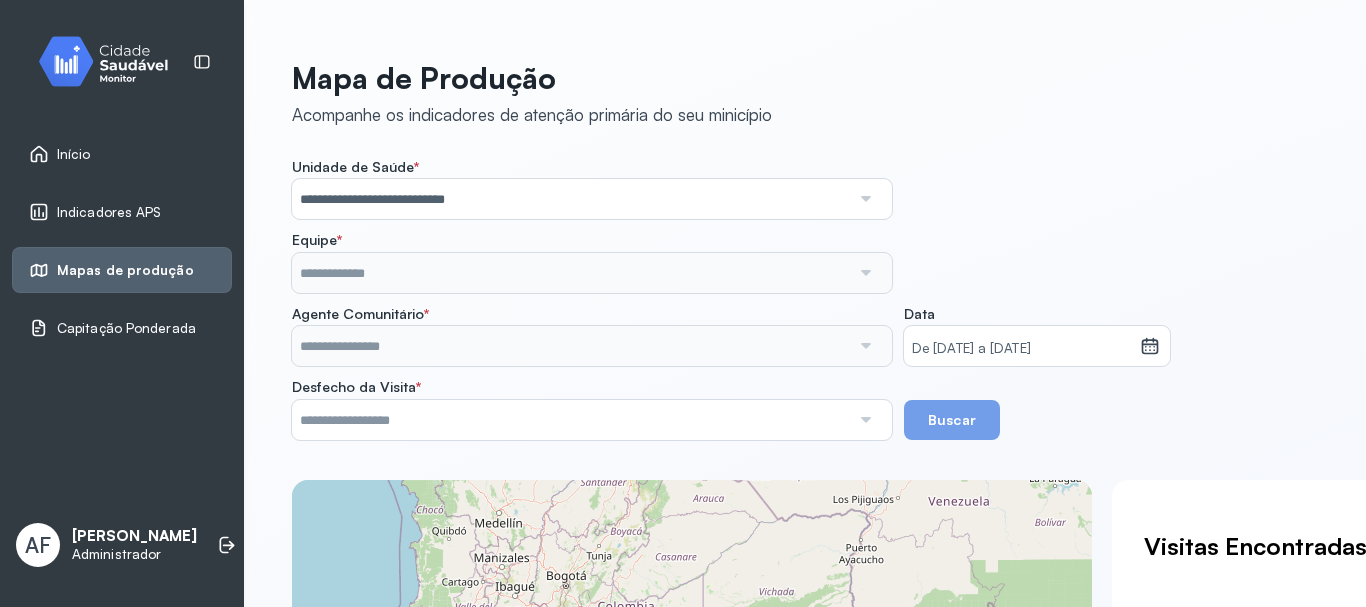 click at bounding box center [865, 273] 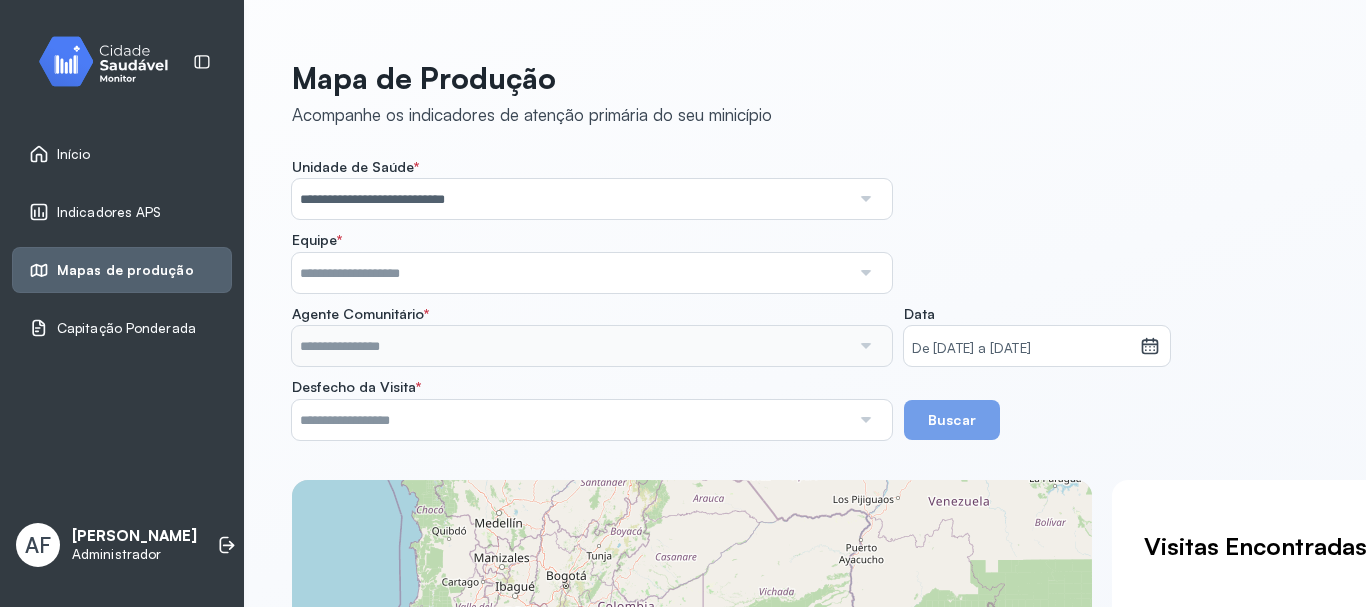 click at bounding box center (571, 273) 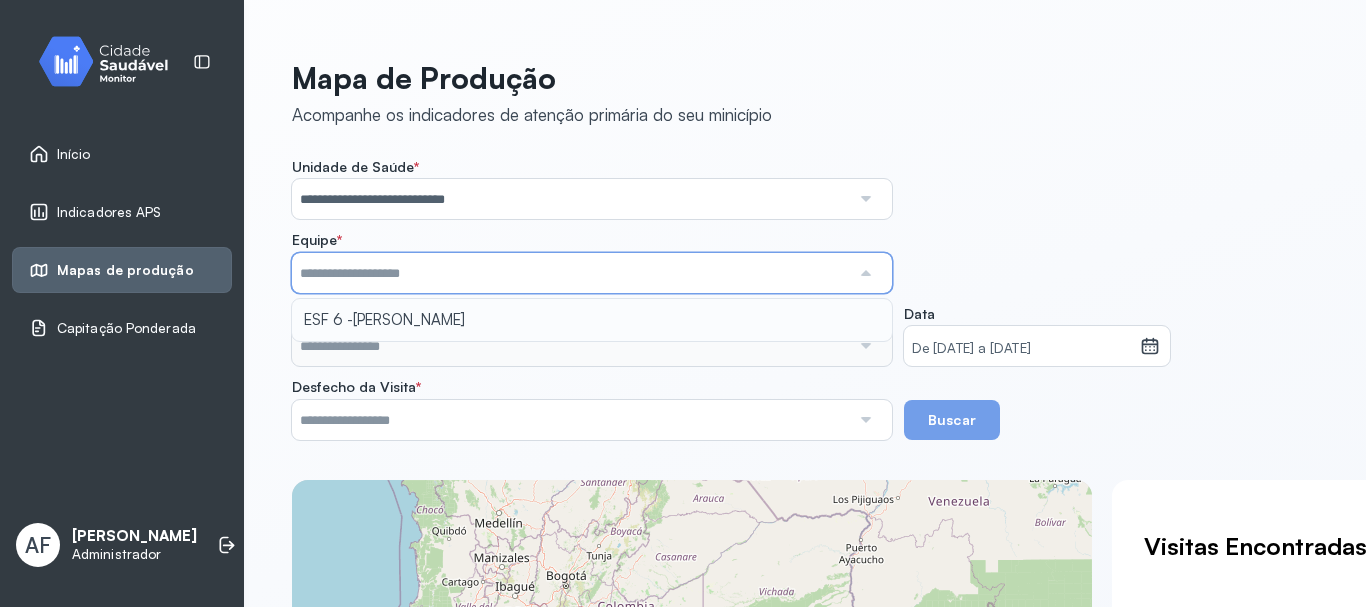 type on "**********" 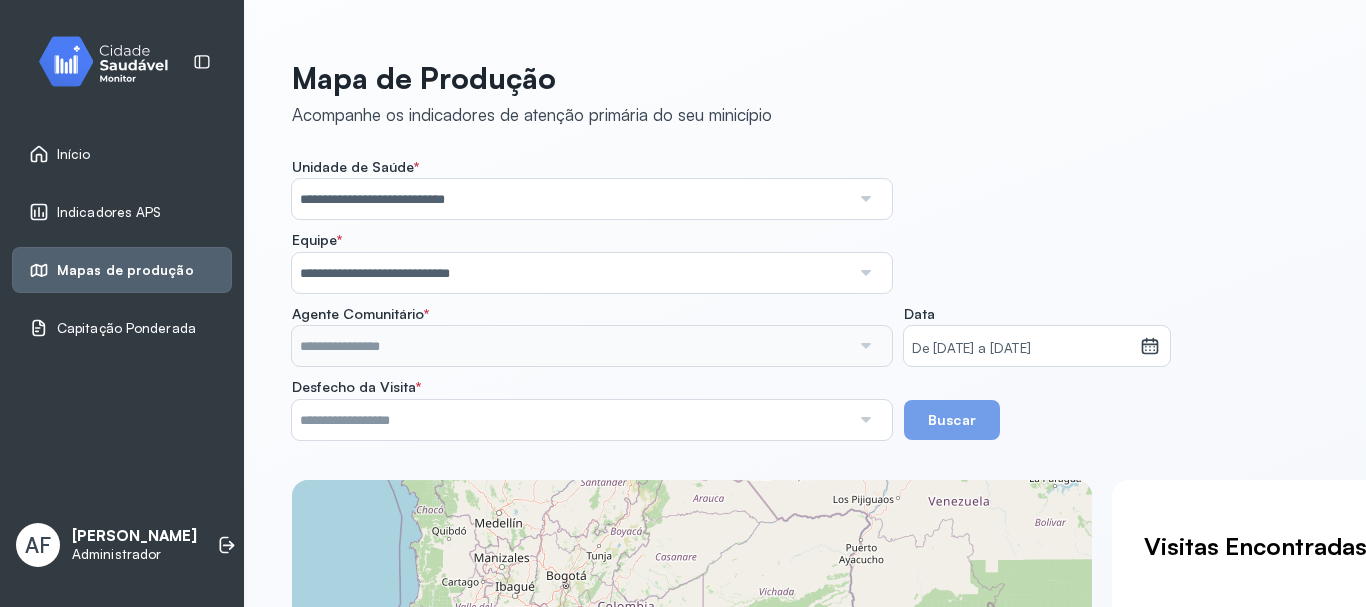 click on "**********" at bounding box center (805, 299) 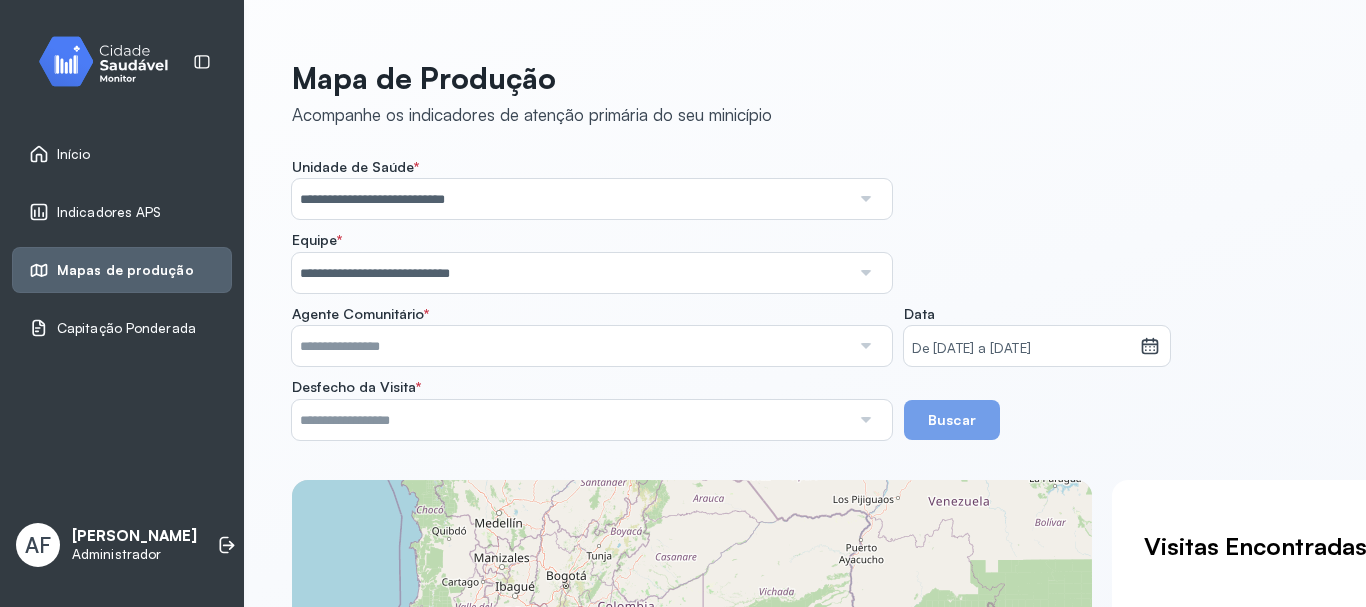 click at bounding box center (865, 346) 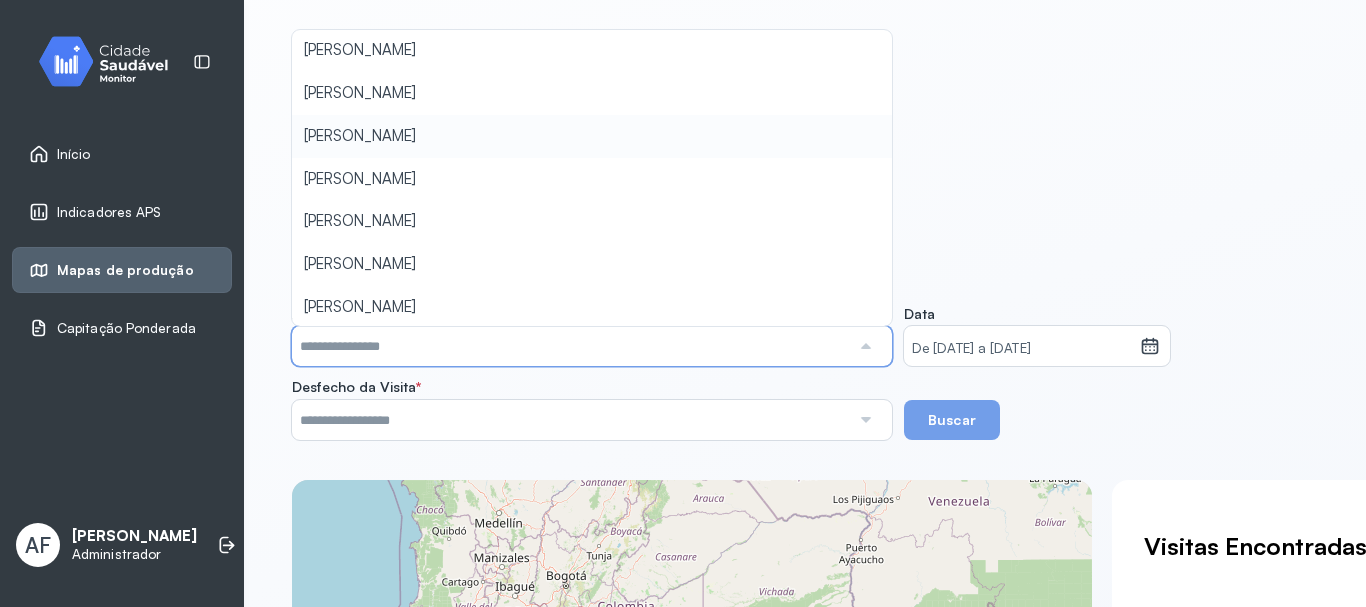 scroll, scrollTop: 200, scrollLeft: 0, axis: vertical 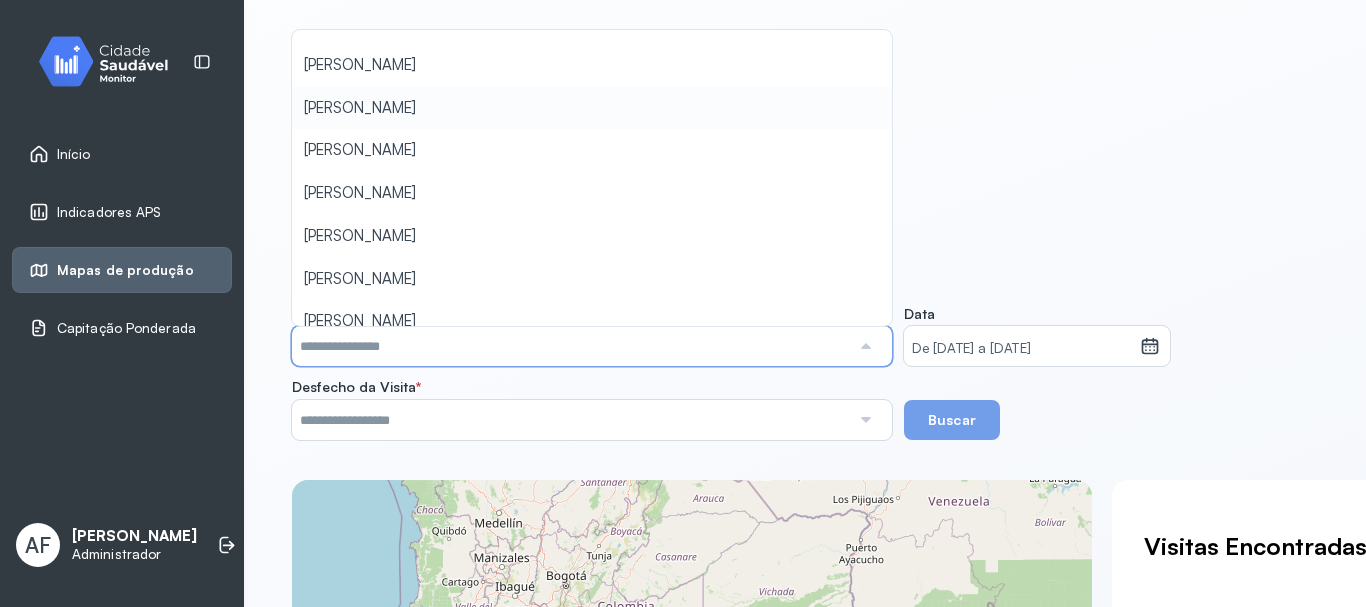 type on "**********" 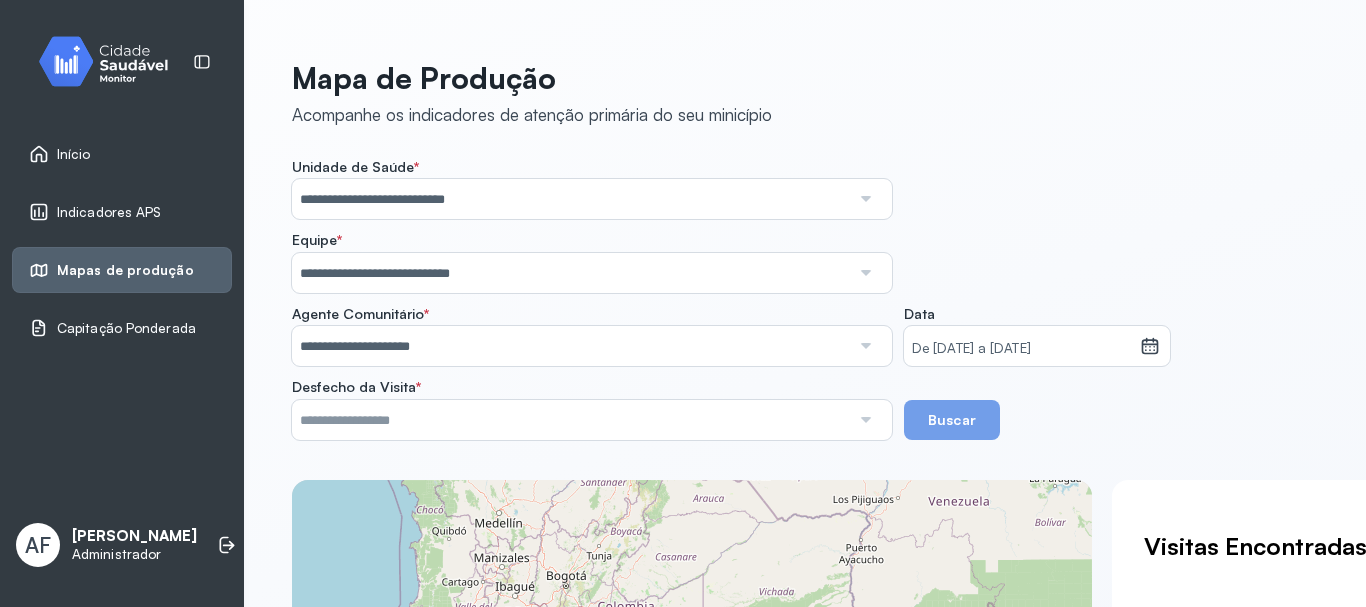 click on "**********" 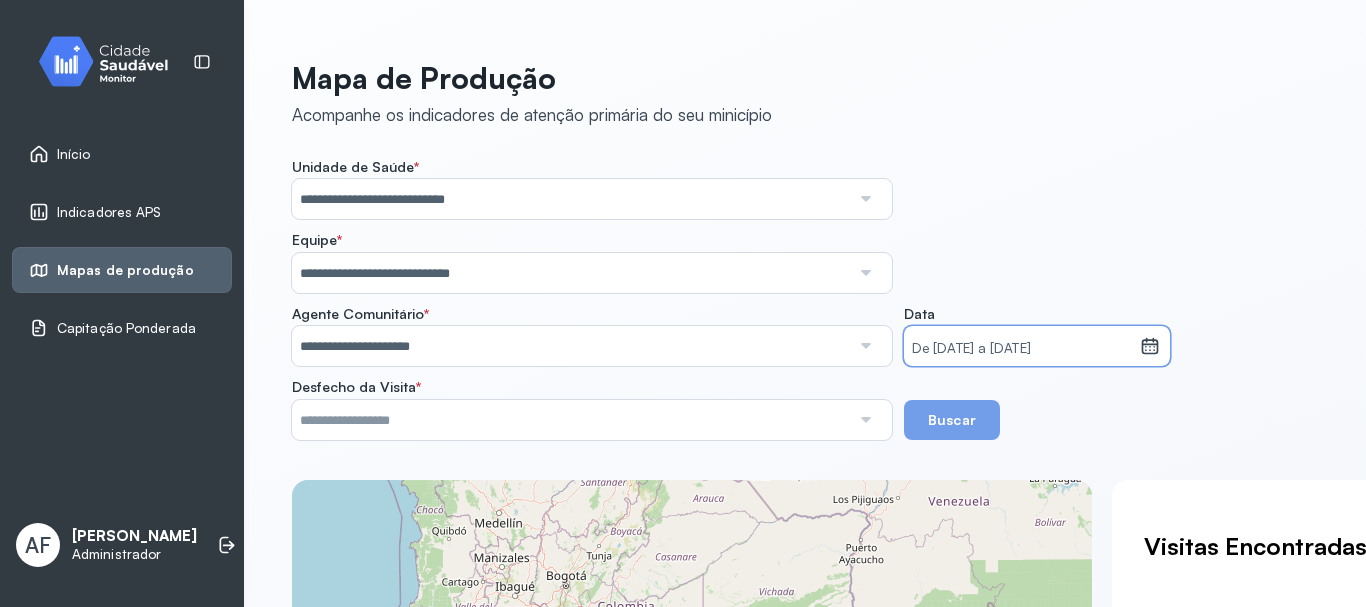 click on "De [DATE] a [DATE]" at bounding box center [1022, 349] 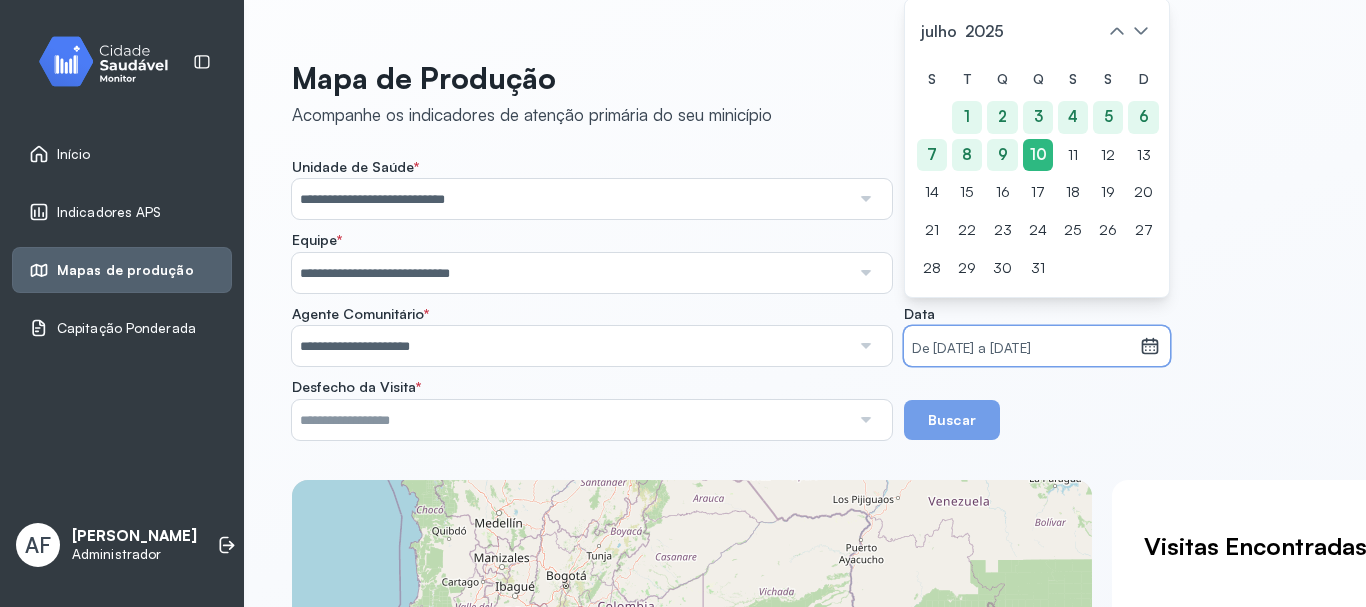 click on "De [DATE] a [DATE]" at bounding box center [1022, 349] 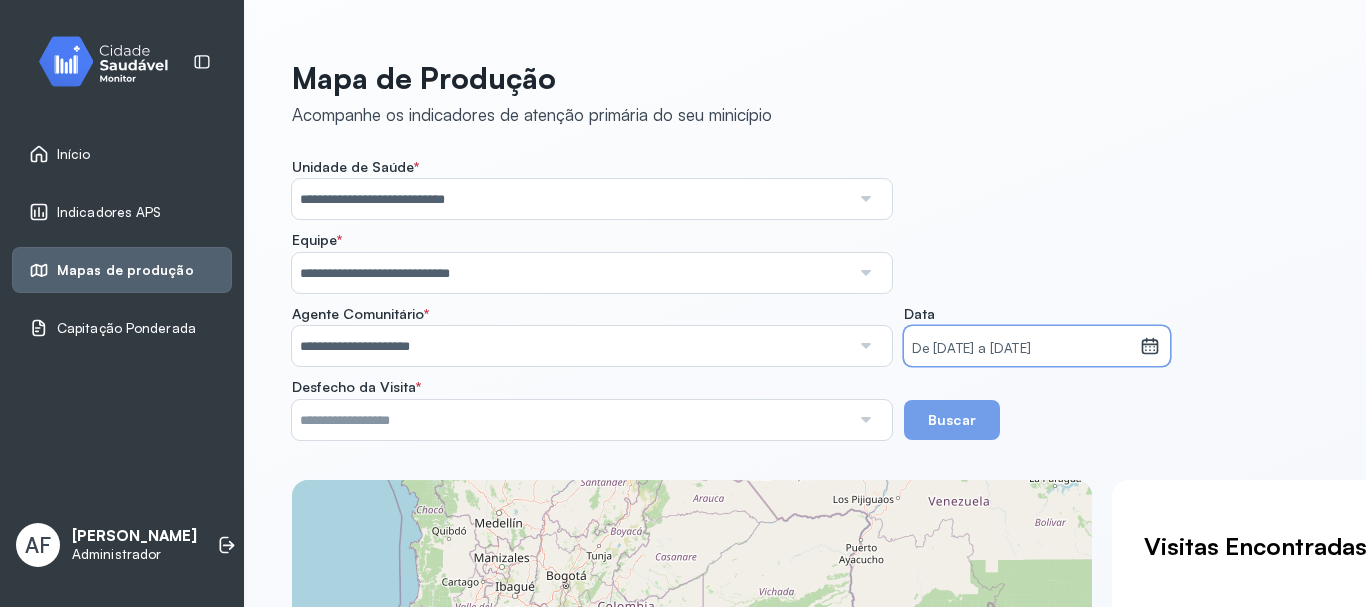 click on "De [DATE] a [DATE]" at bounding box center (1022, 349) 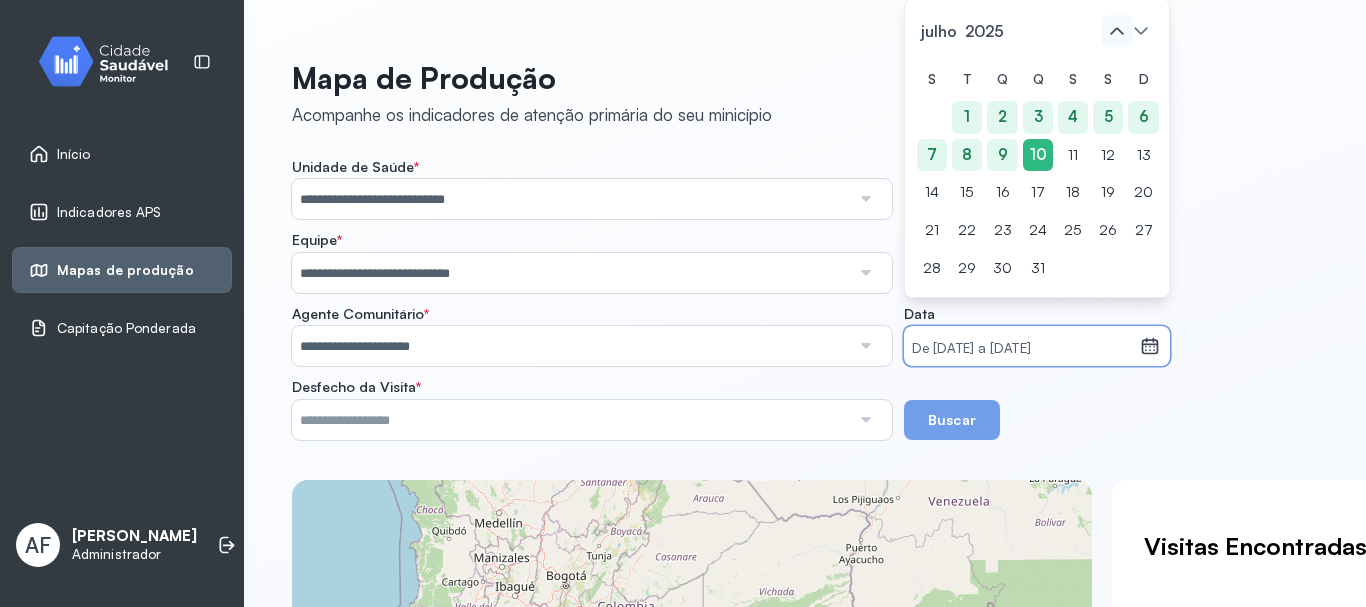 click 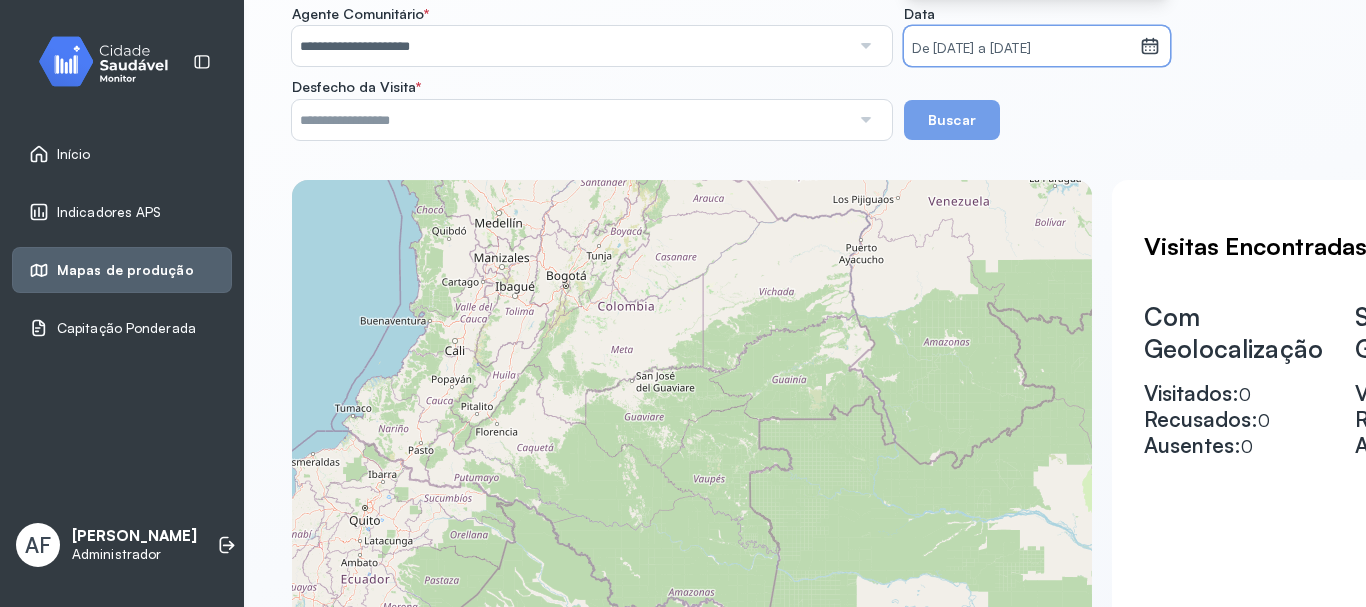 scroll, scrollTop: 0, scrollLeft: 0, axis: both 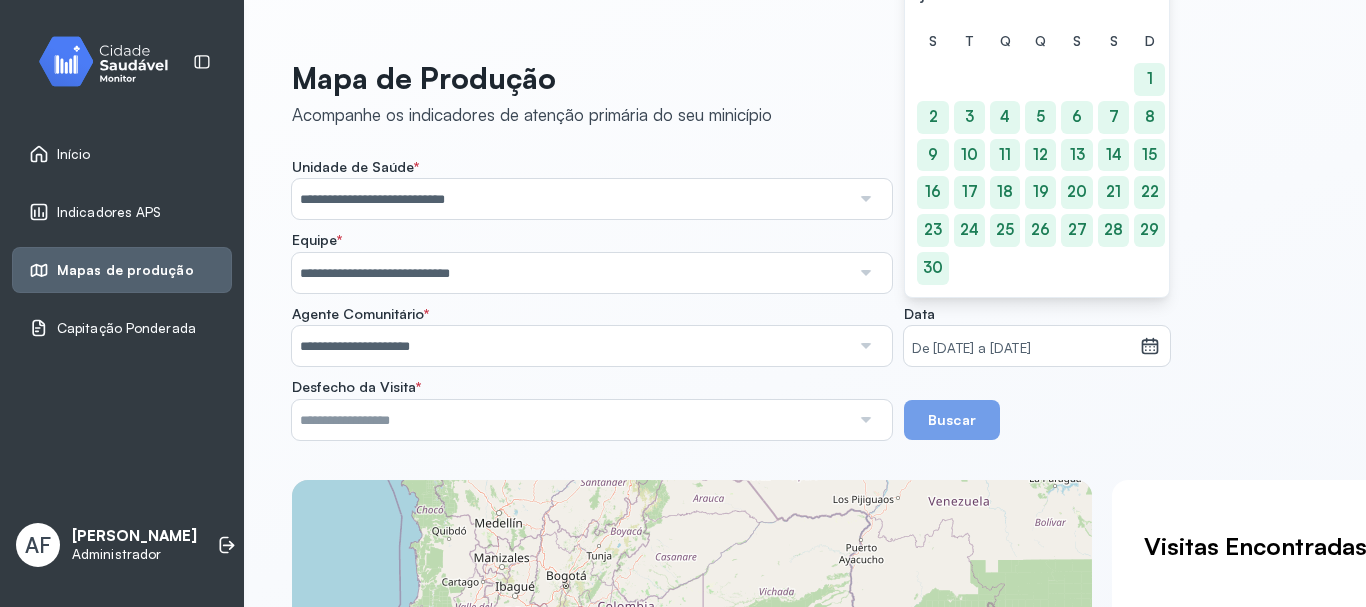 click 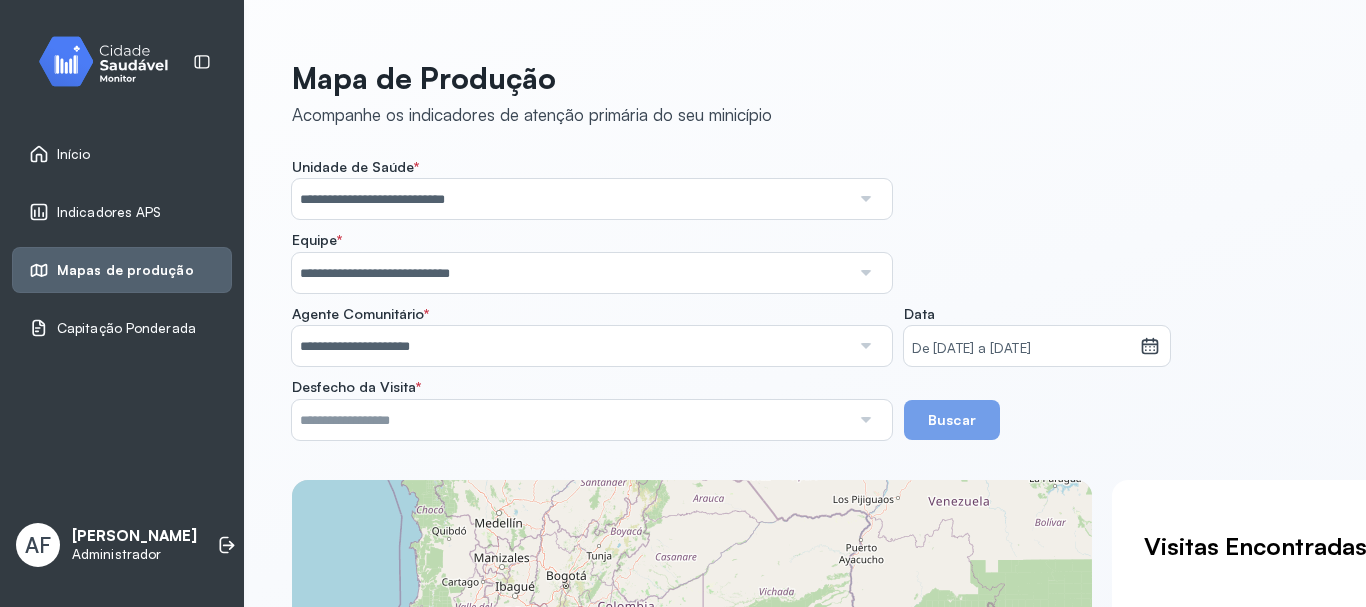 click on "De [DATE] a [DATE]" at bounding box center (1022, 349) 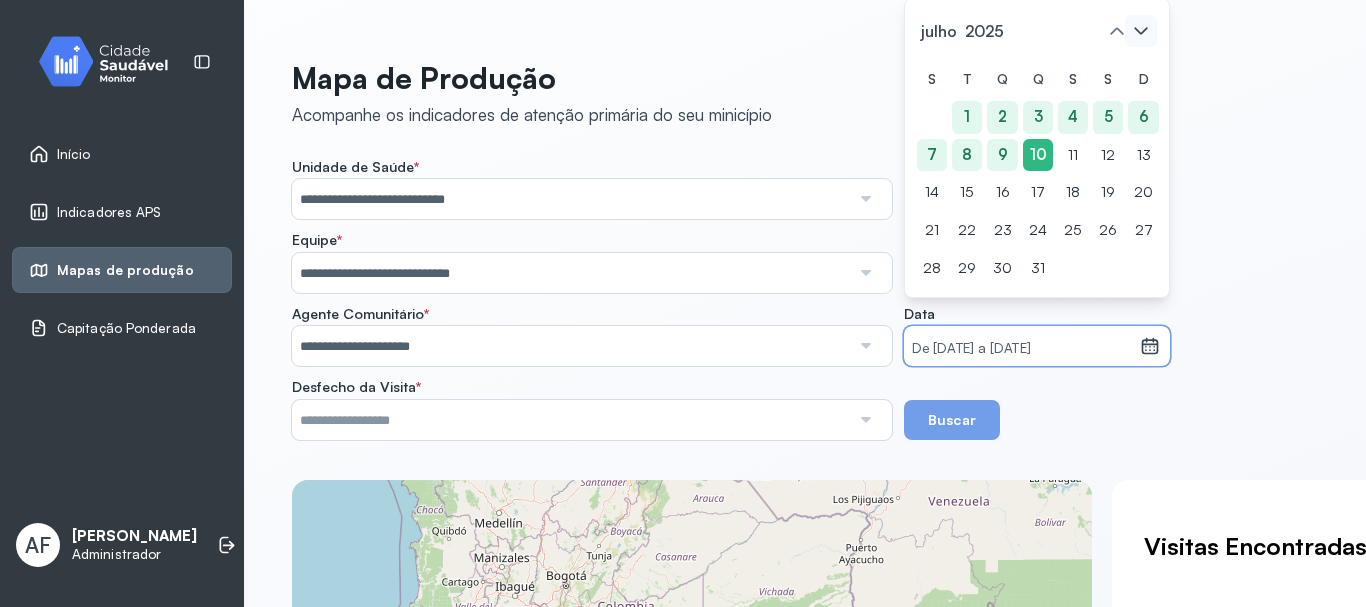 click 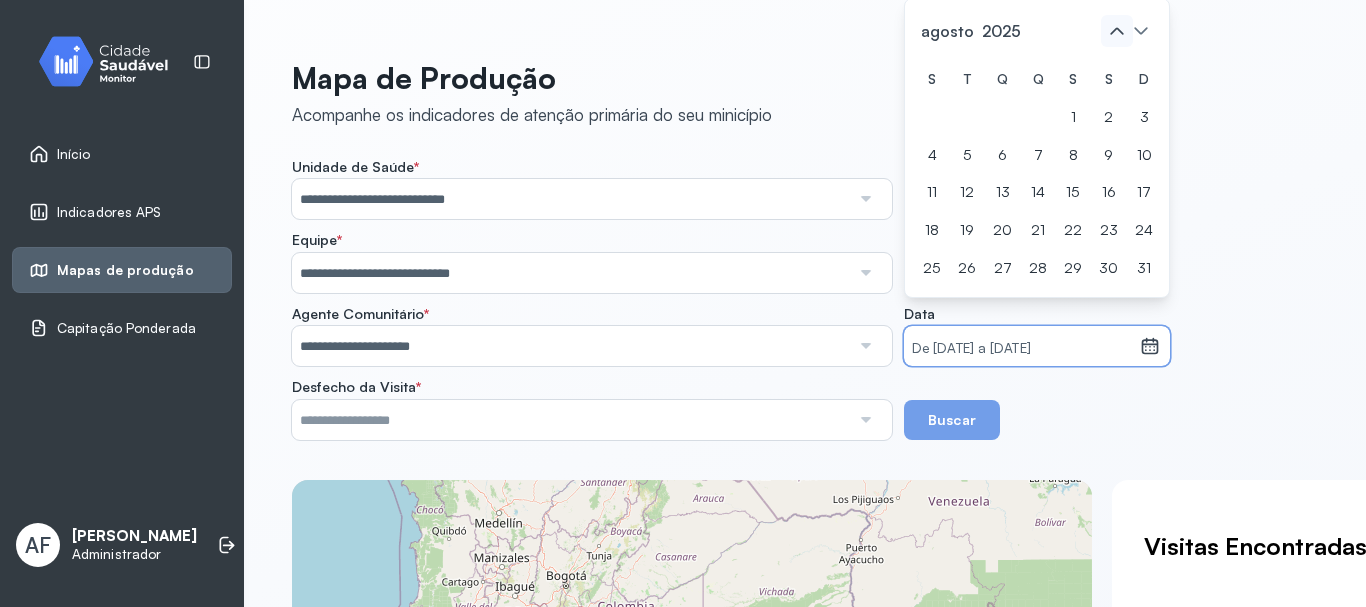 click 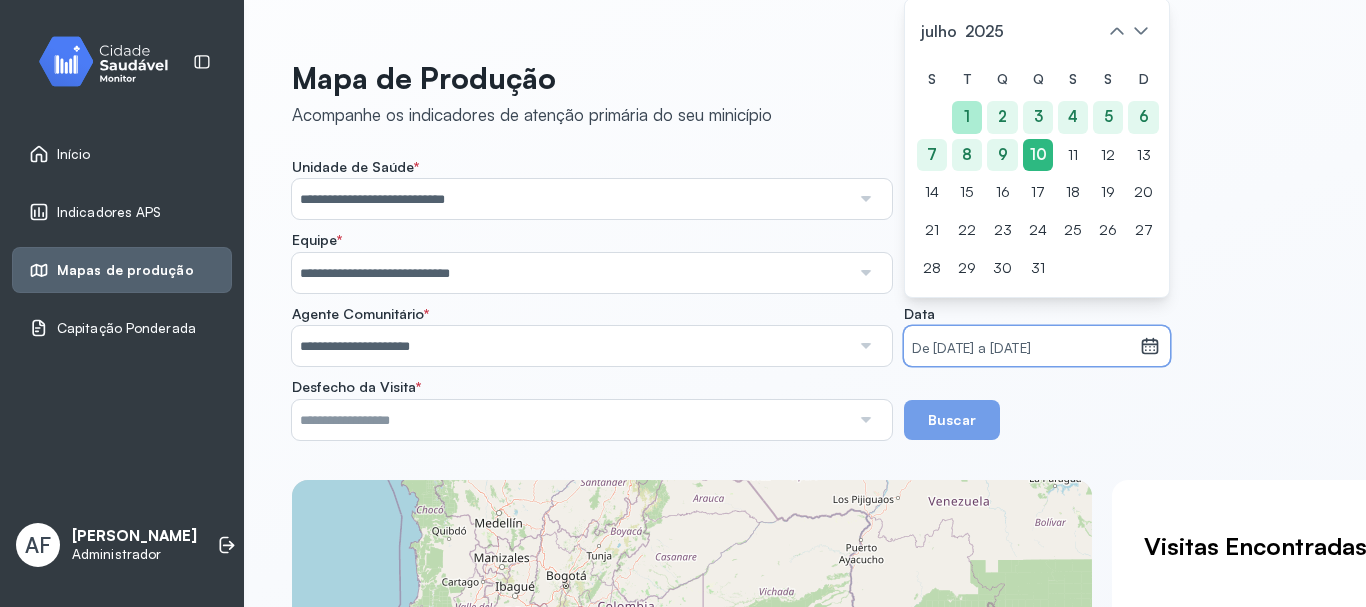 click on "1" 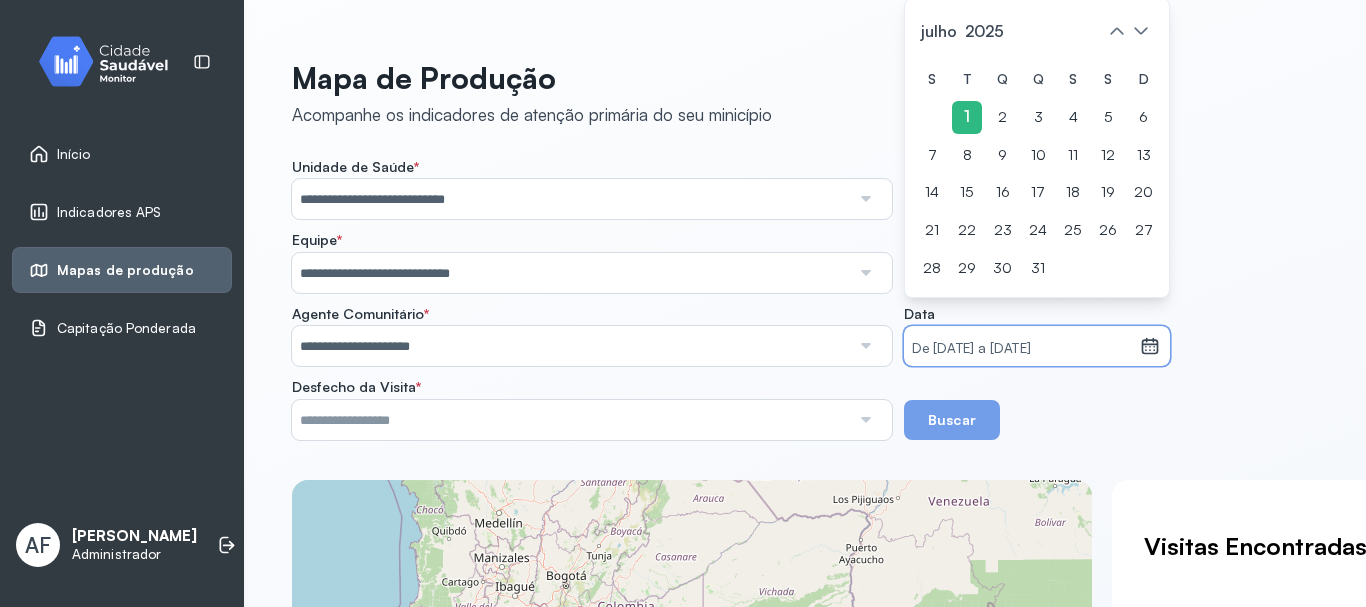 click on "De [DATE] a [DATE]" at bounding box center (1022, 349) 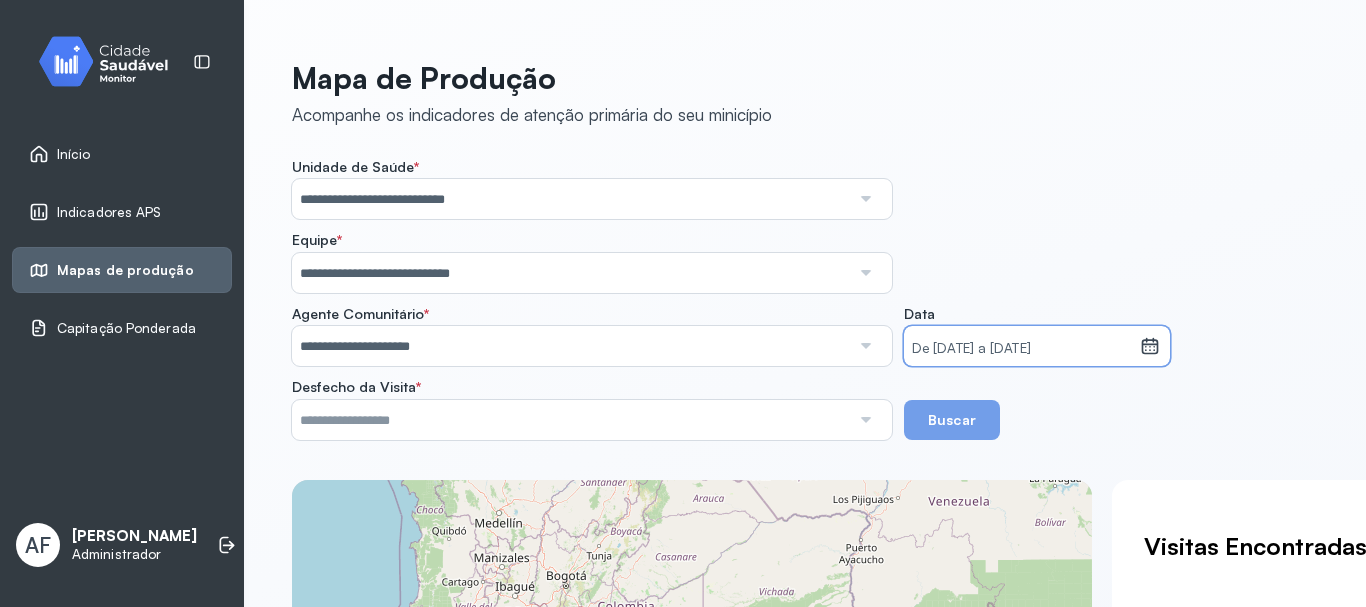 click on "De [DATE] a [DATE]" at bounding box center (1022, 349) 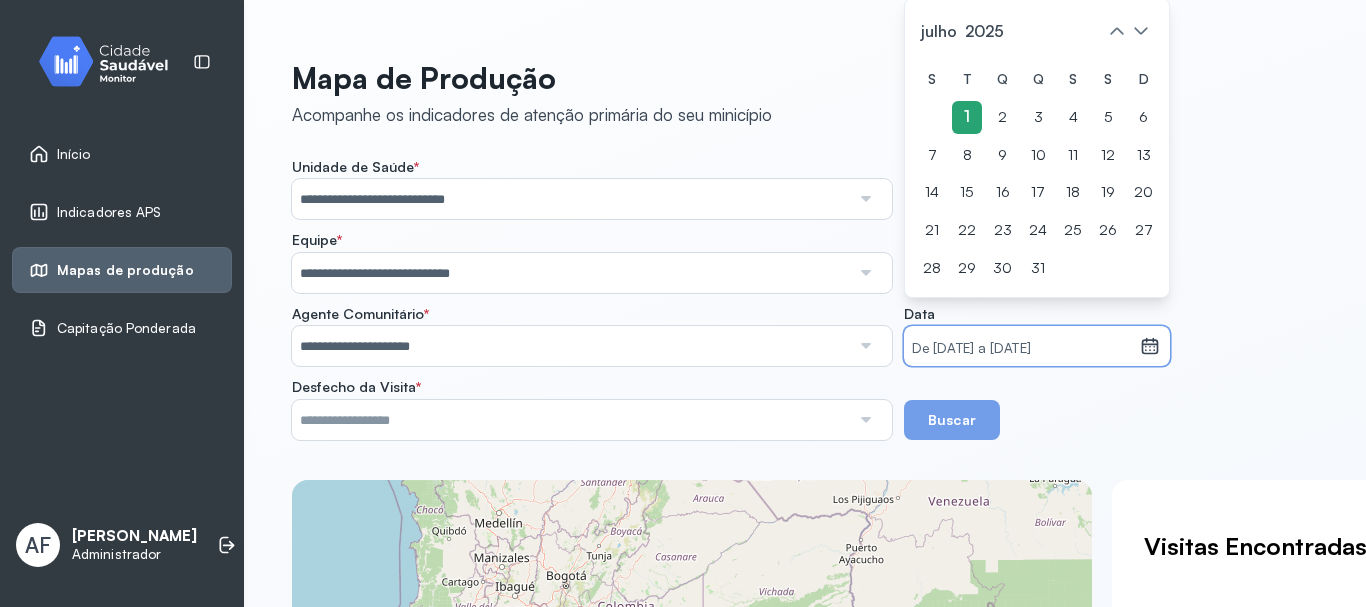 click on "1" 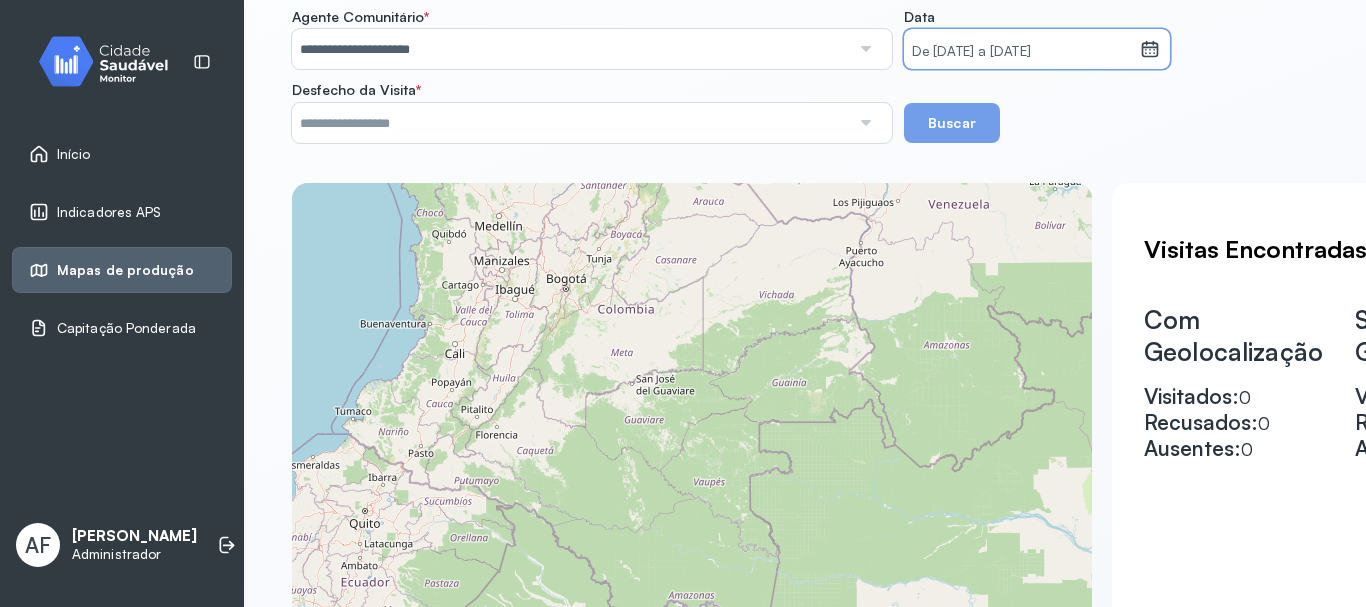 scroll, scrollTop: 300, scrollLeft: 0, axis: vertical 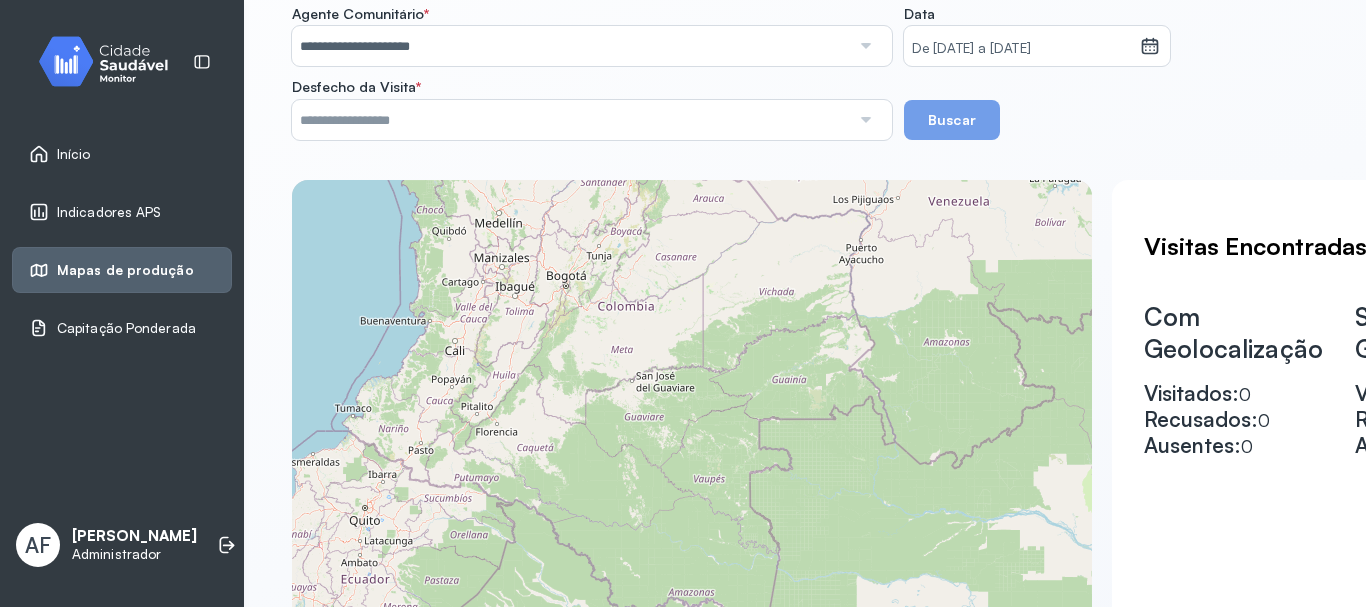 click at bounding box center [865, 120] 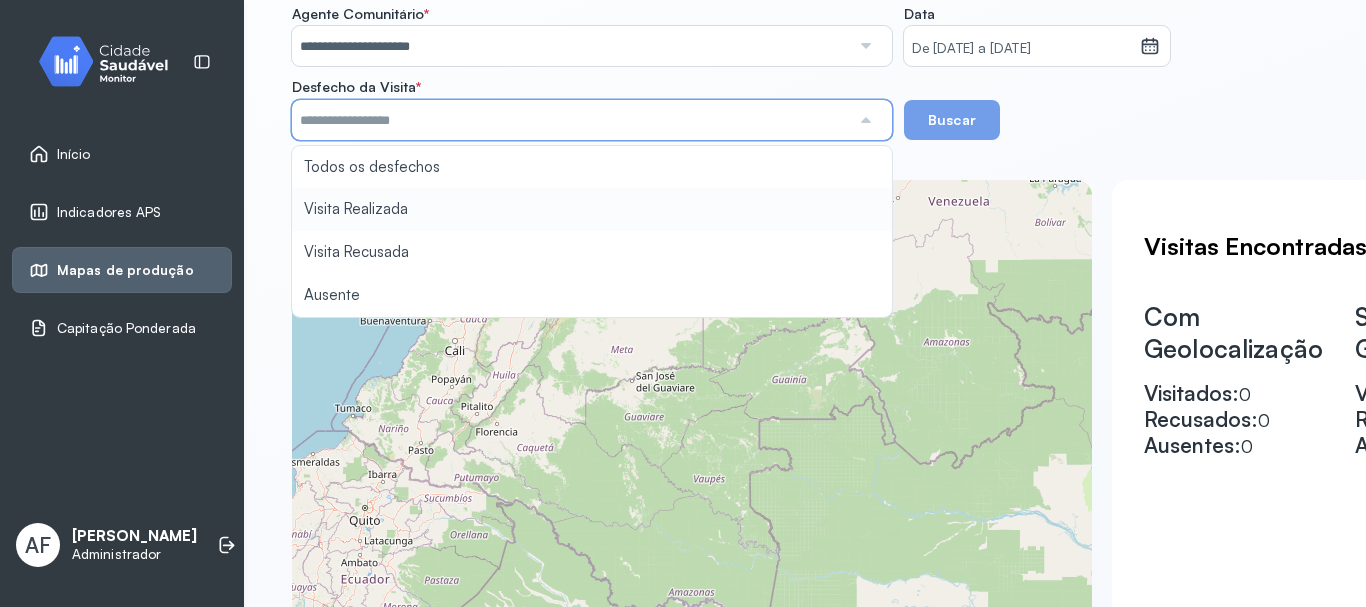 type on "**********" 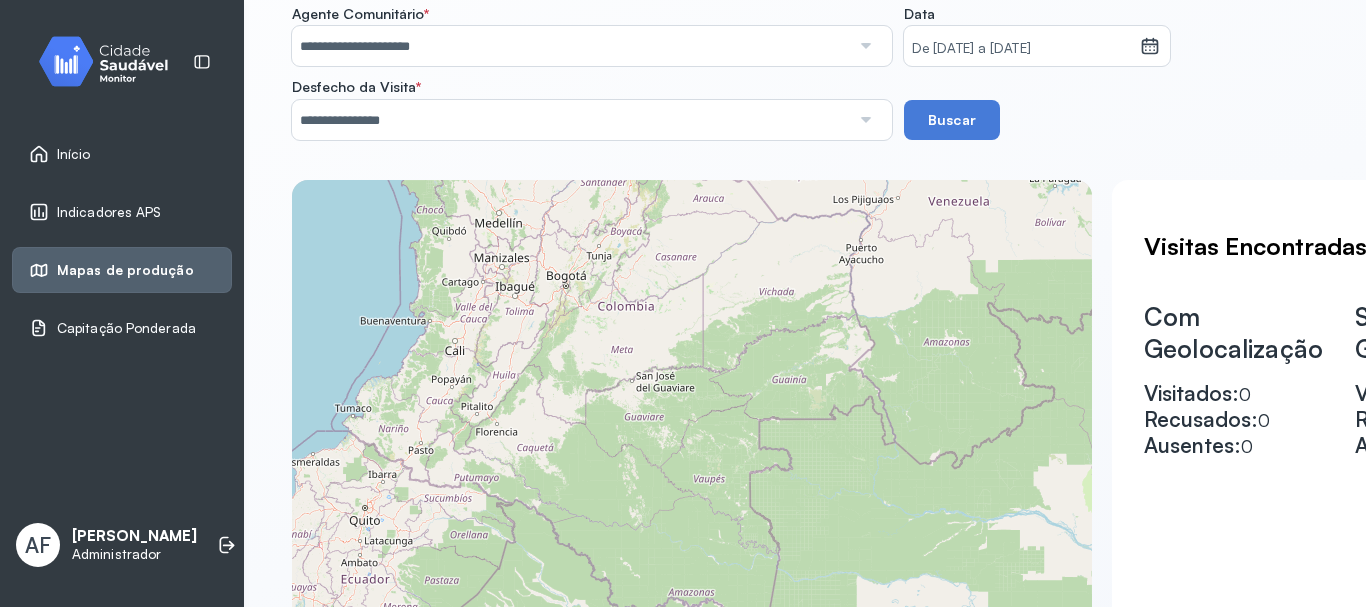 click on "**********" 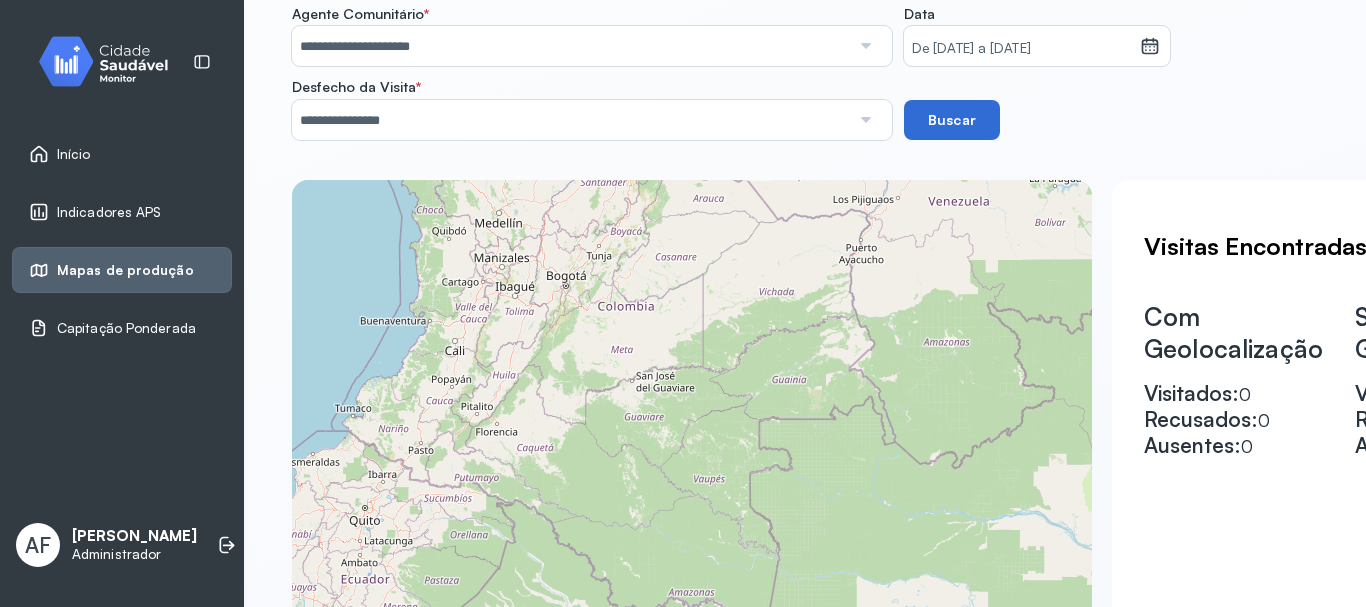 click on "Buscar" at bounding box center (952, 120) 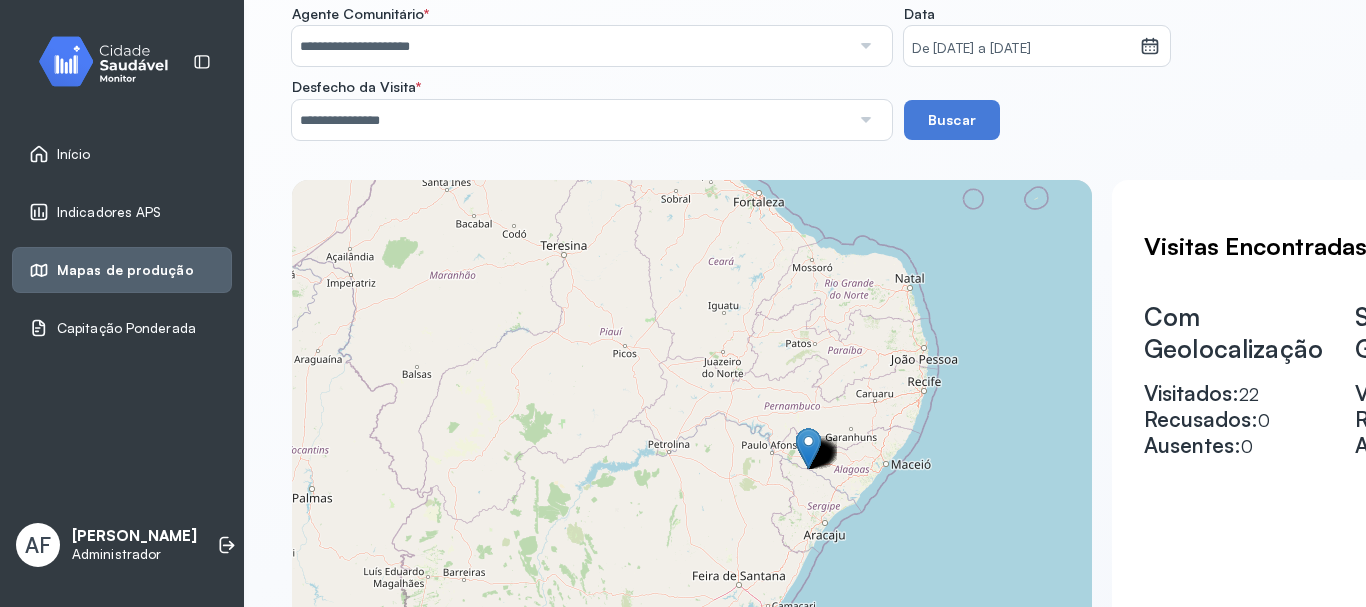 scroll, scrollTop: 480, scrollLeft: 0, axis: vertical 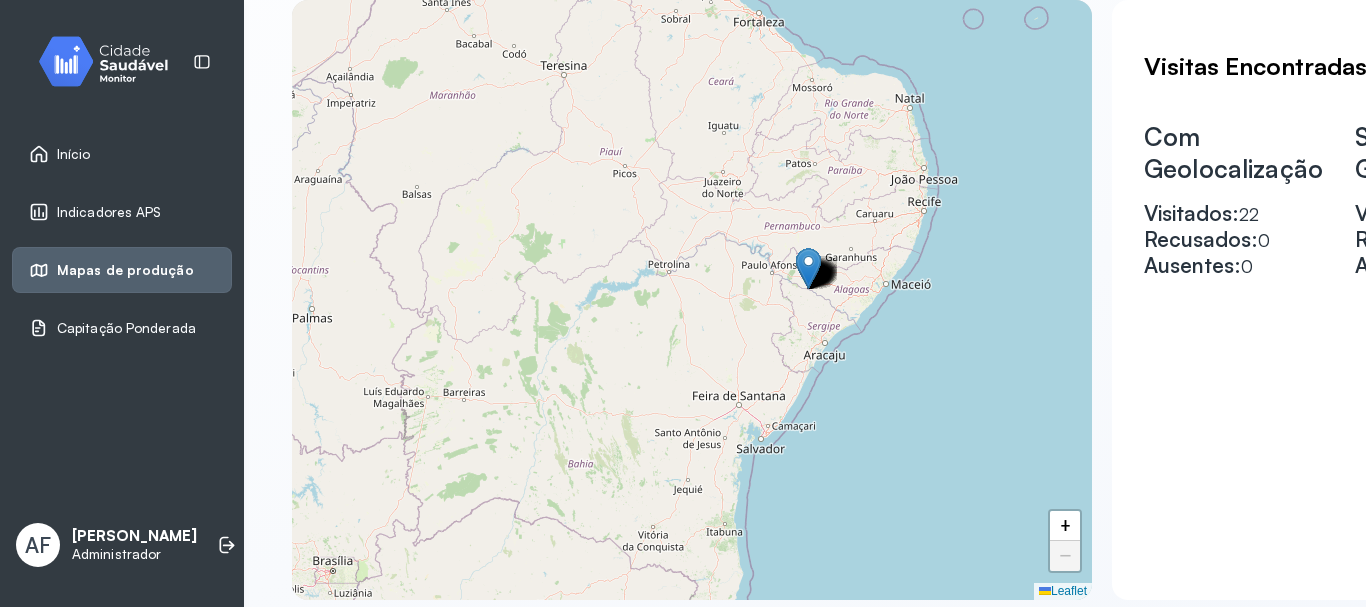 click on "+ −  Leaflet" at bounding box center [692, 300] 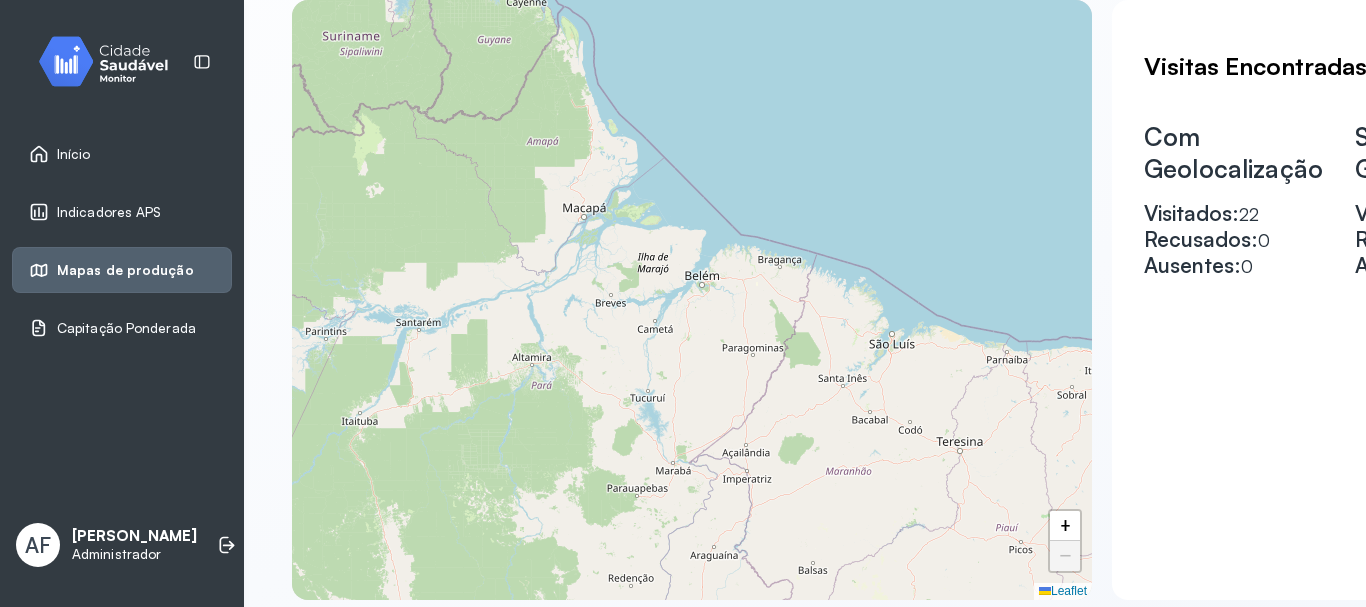 drag, startPoint x: 797, startPoint y: 270, endPoint x: 1193, endPoint y: 646, distance: 546.0696 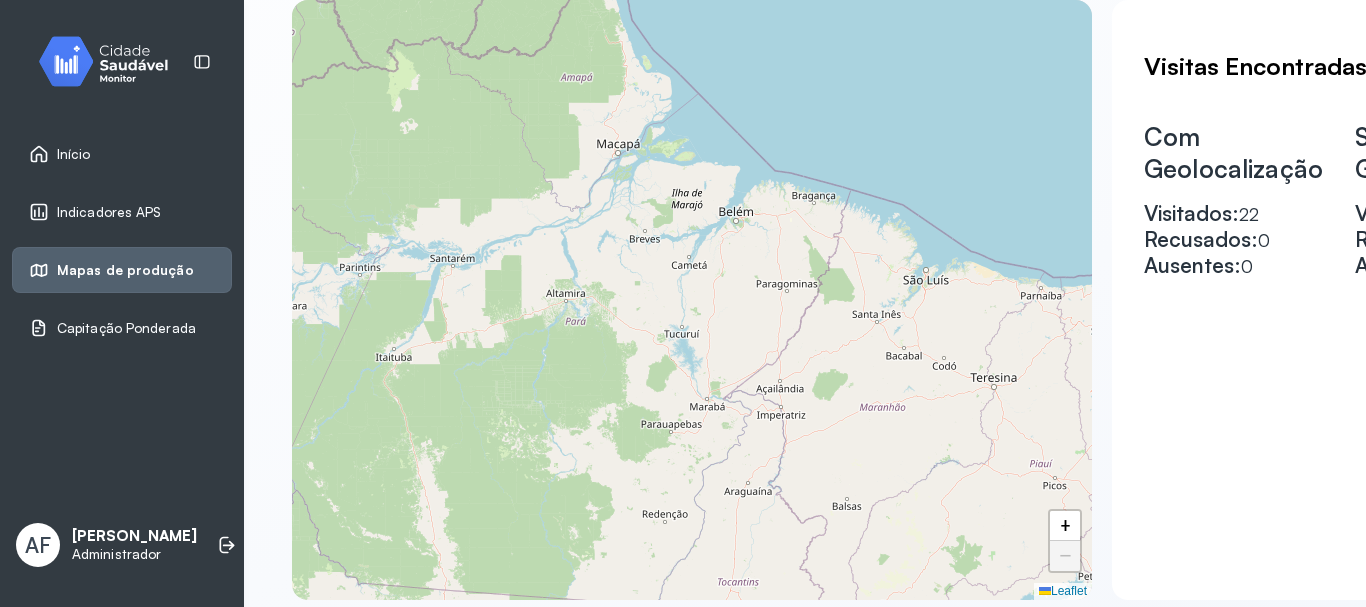 drag, startPoint x: 886, startPoint y: 363, endPoint x: 1148, endPoint y: 124, distance: 354.6336 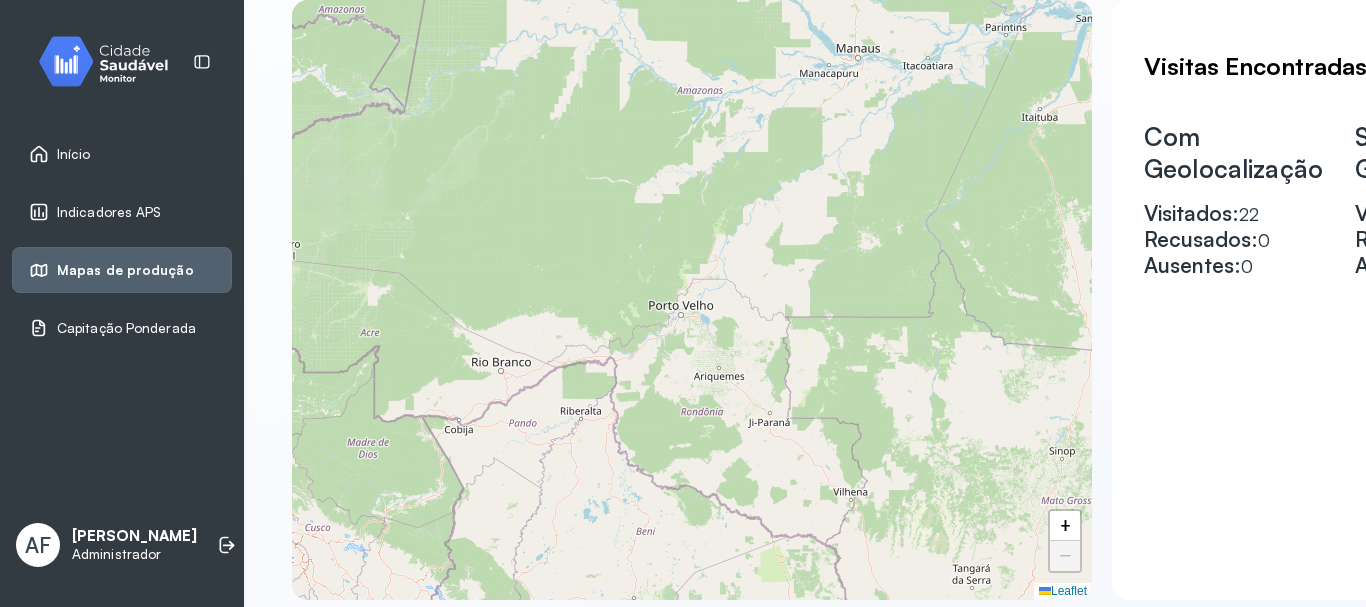 drag, startPoint x: 590, startPoint y: 251, endPoint x: 1040, endPoint y: 234, distance: 450.32098 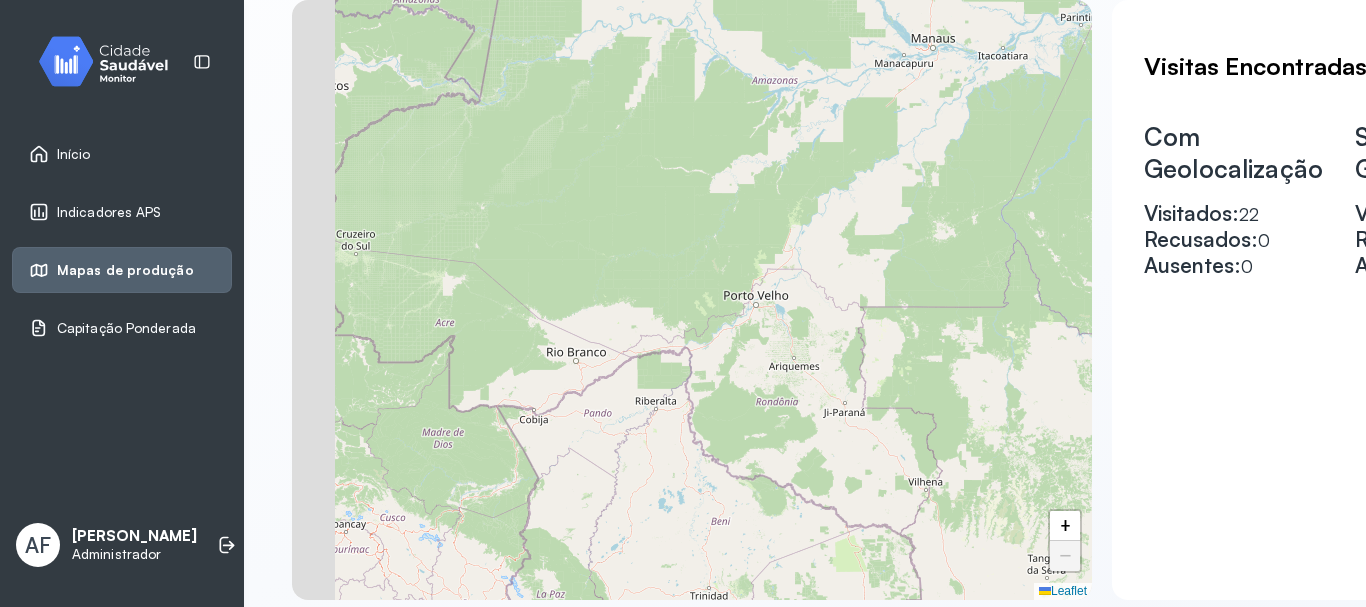 drag, startPoint x: 622, startPoint y: 255, endPoint x: 886, endPoint y: 250, distance: 264.04733 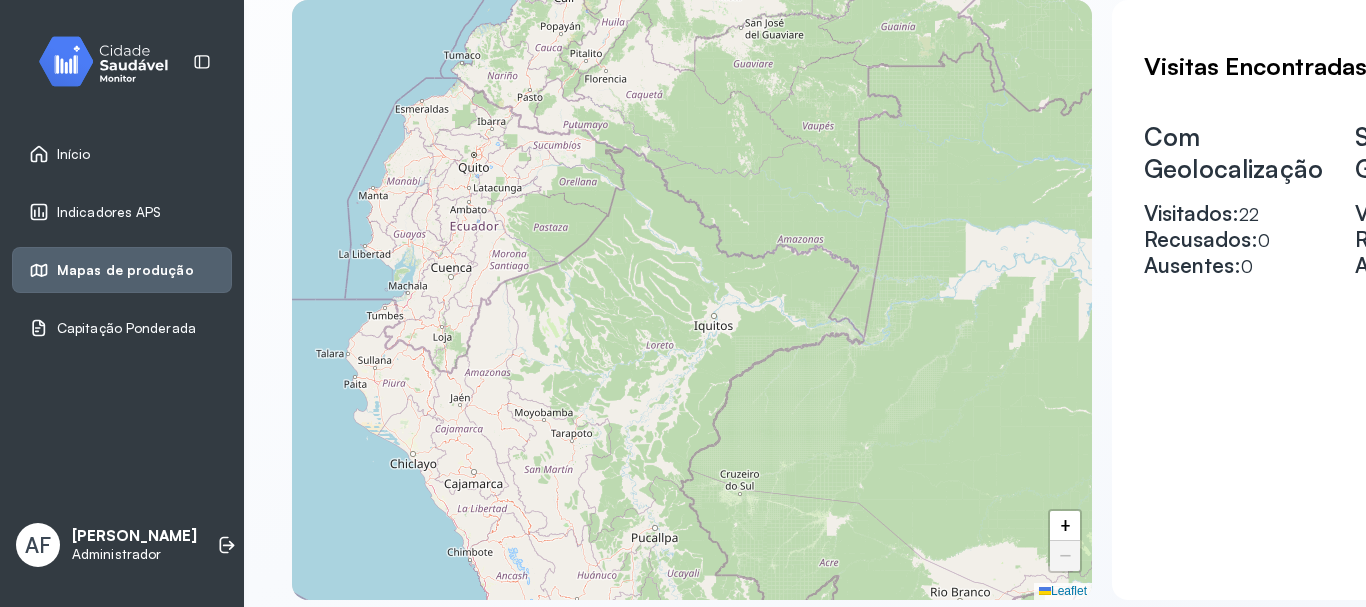 drag, startPoint x: 886, startPoint y: 250, endPoint x: 605, endPoint y: 410, distance: 323.35895 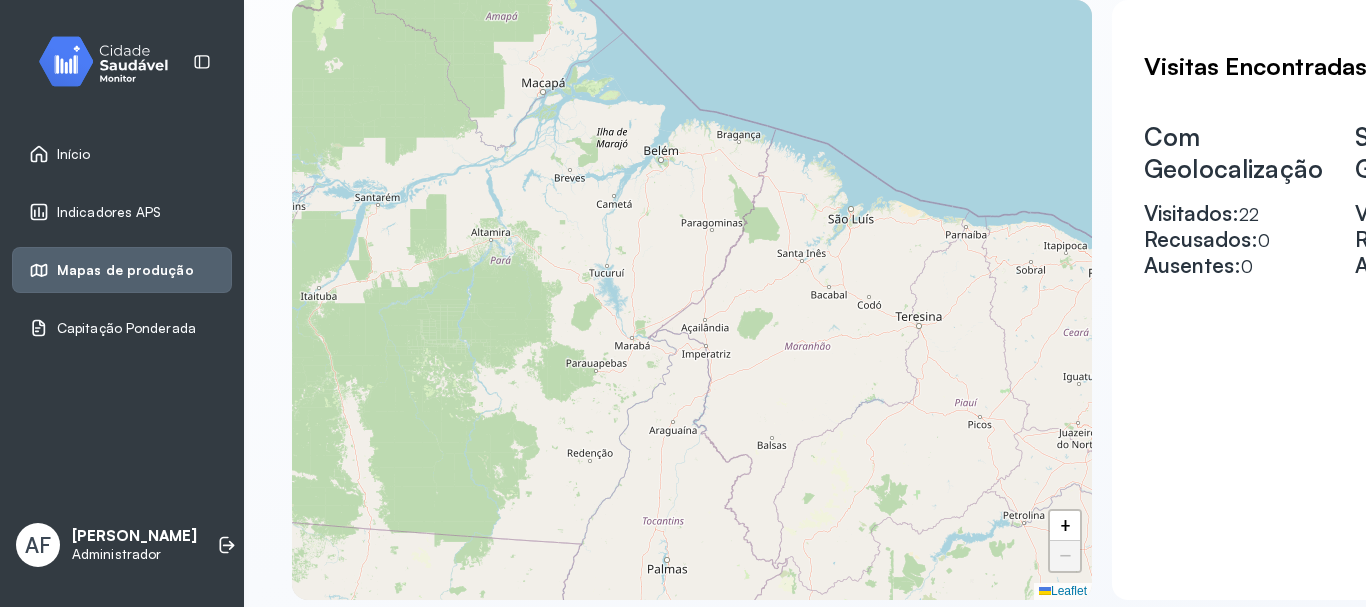 drag, startPoint x: 1005, startPoint y: 356, endPoint x: 192, endPoint y: 375, distance: 813.222 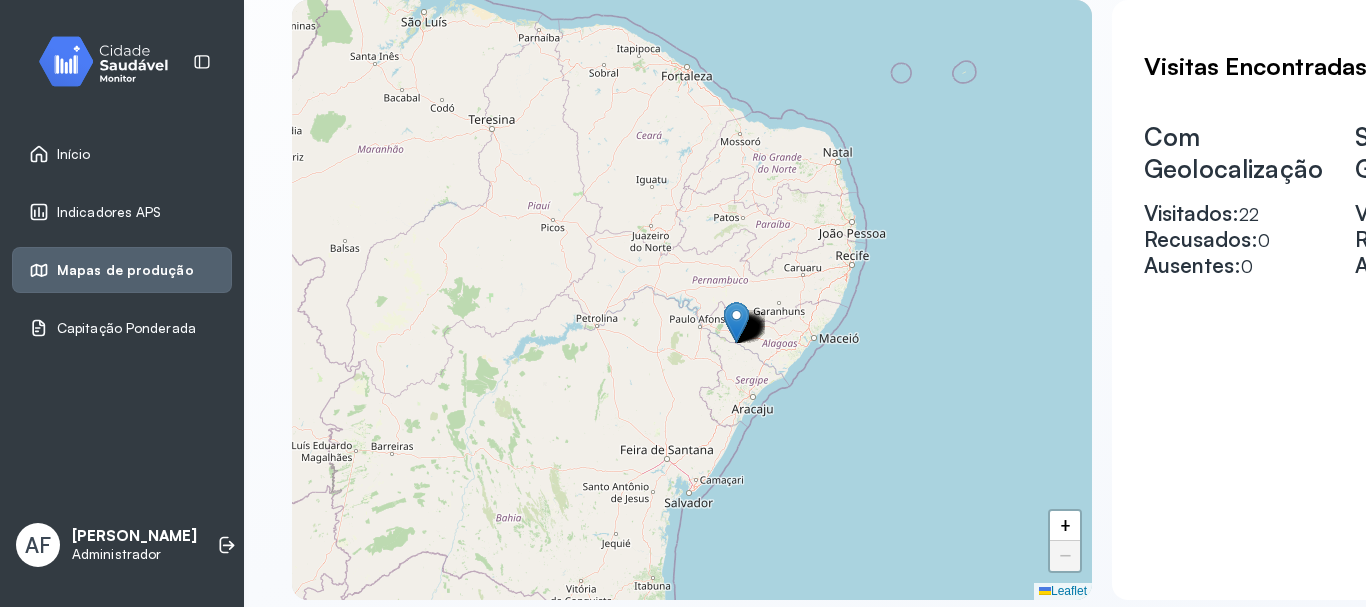 drag, startPoint x: 1001, startPoint y: 402, endPoint x: 574, endPoint y: 205, distance: 470.2531 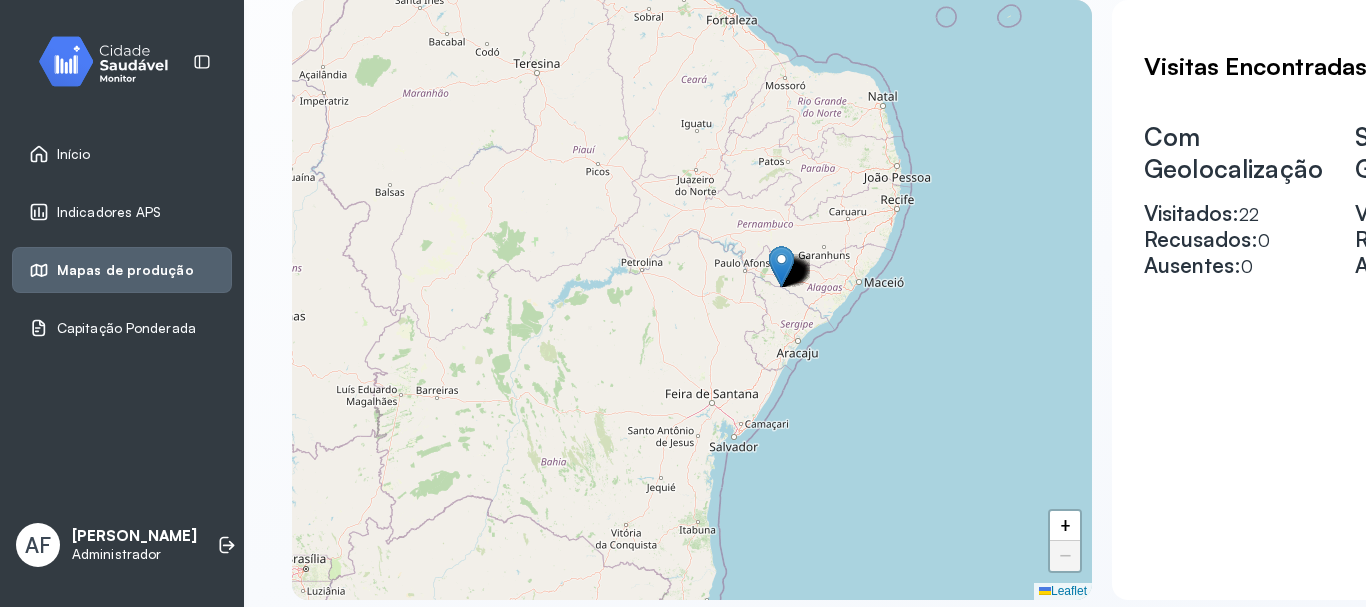 drag, startPoint x: 757, startPoint y: 407, endPoint x: 802, endPoint y: 351, distance: 71.8401 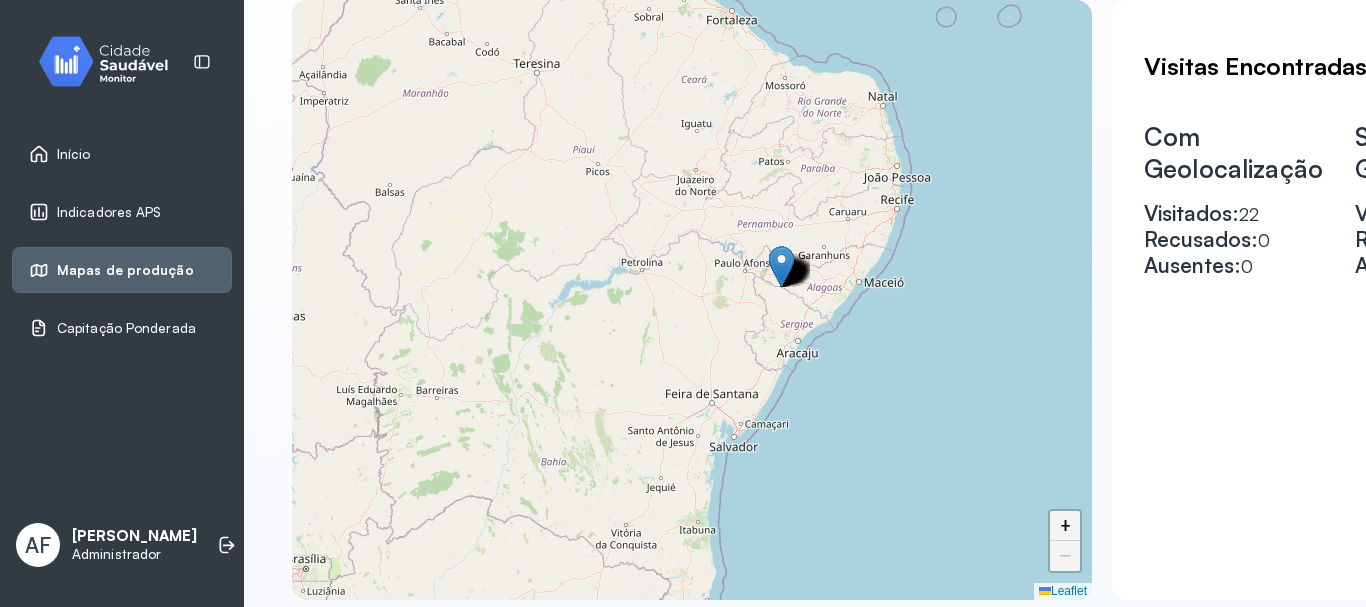 click on "+" at bounding box center (1065, 526) 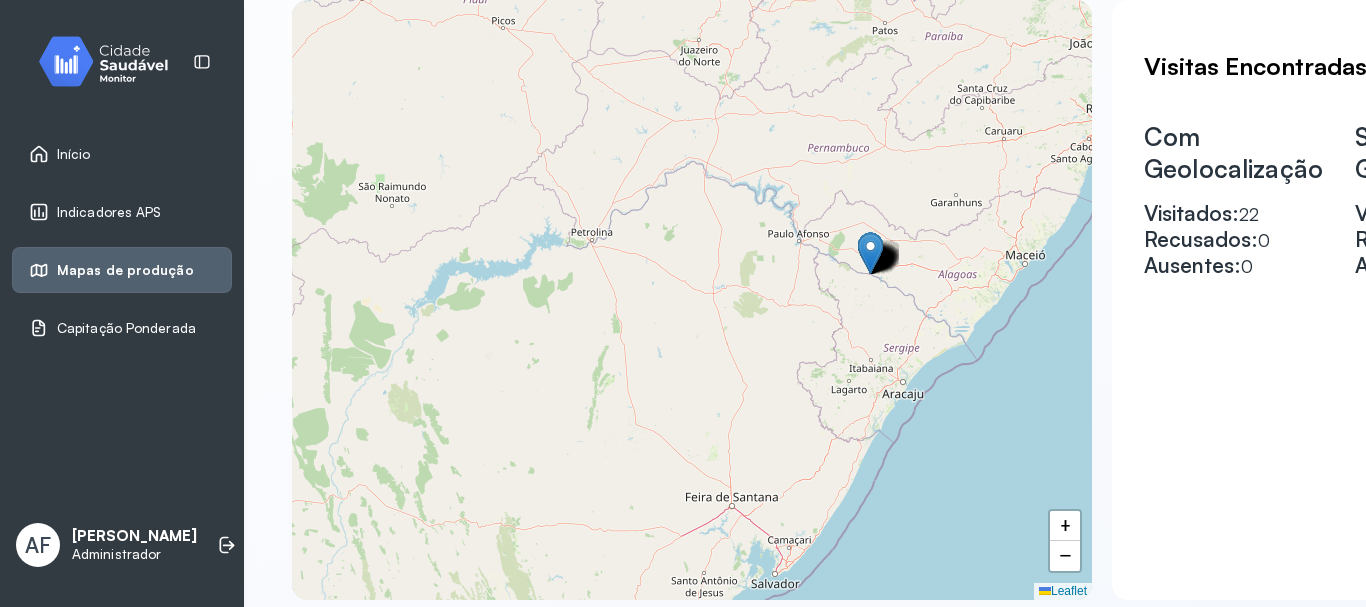 click on "+ −  Leaflet" at bounding box center [692, 300] 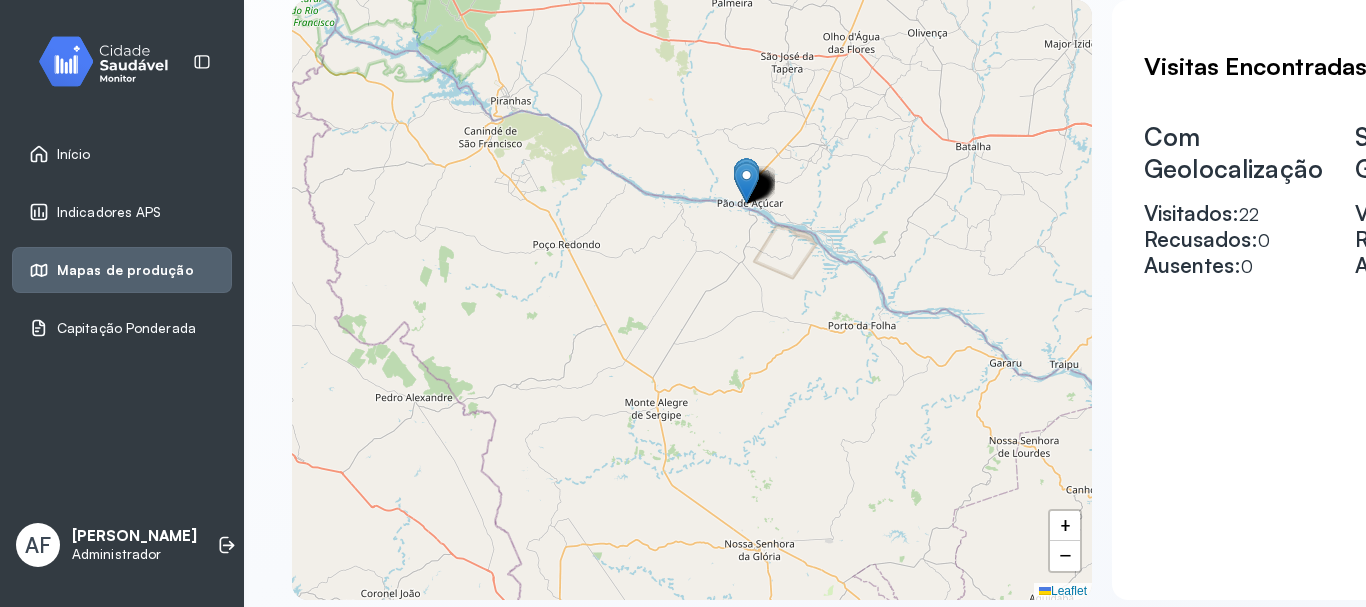 click at bounding box center [746, 182] 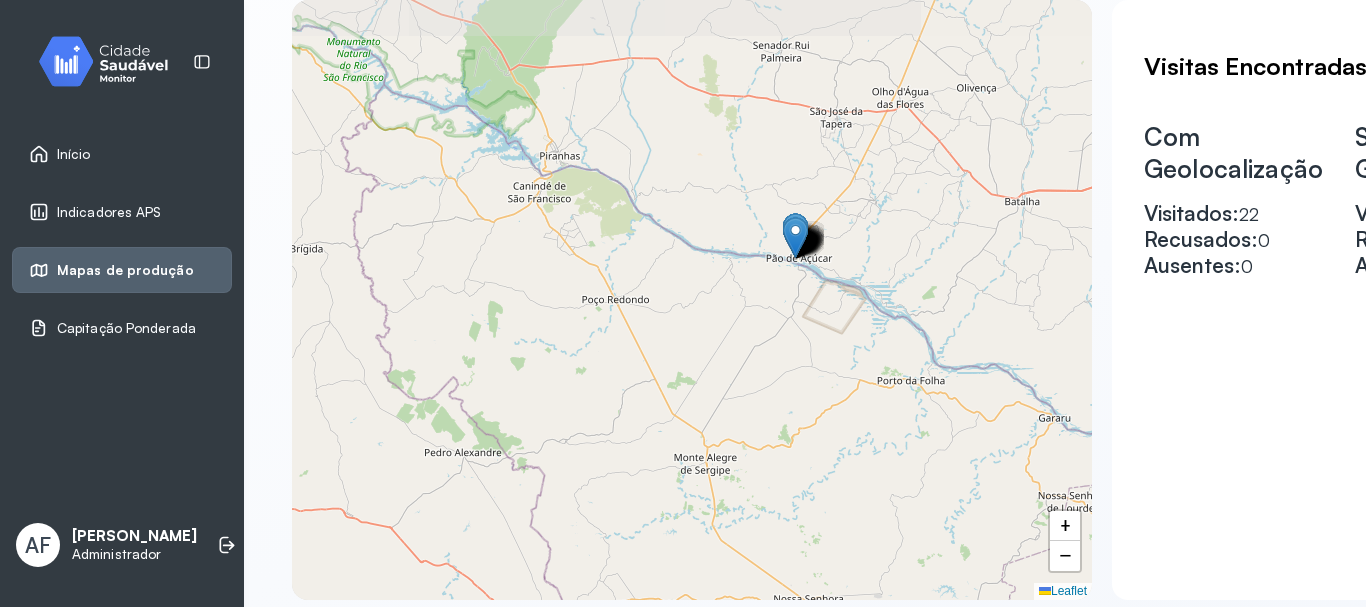 drag, startPoint x: 745, startPoint y: 174, endPoint x: 794, endPoint y: 229, distance: 73.661385 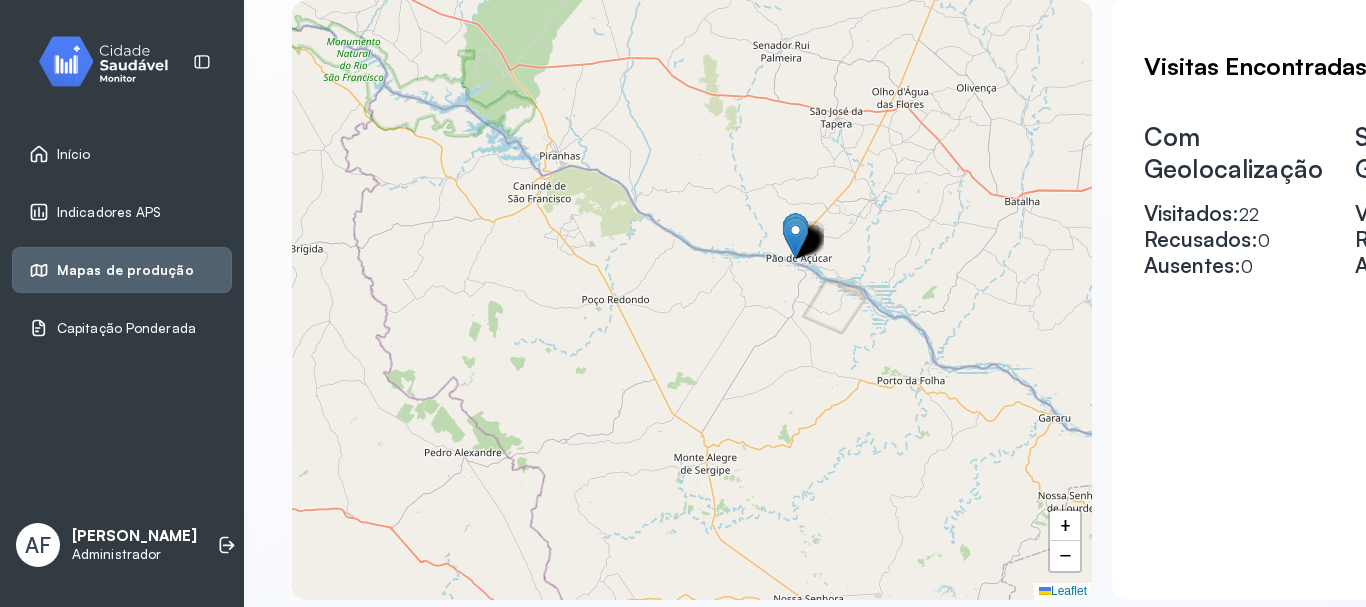 click at bounding box center [795, 237] 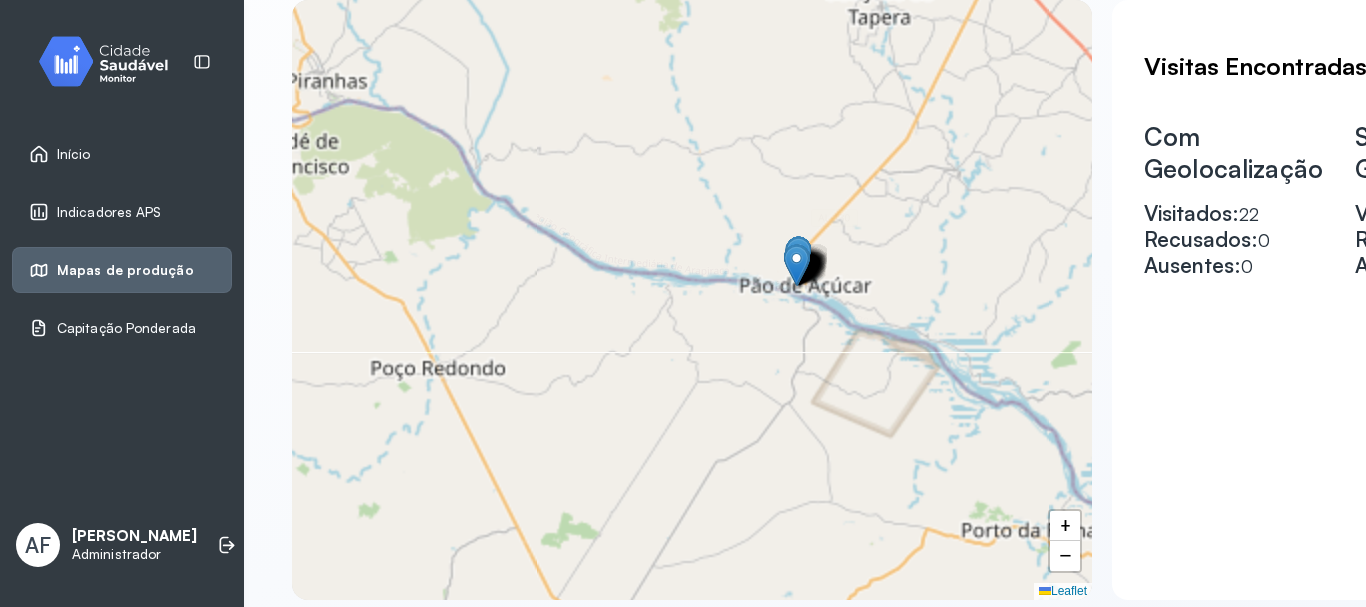 click on "+ −  Leaflet" at bounding box center [692, 300] 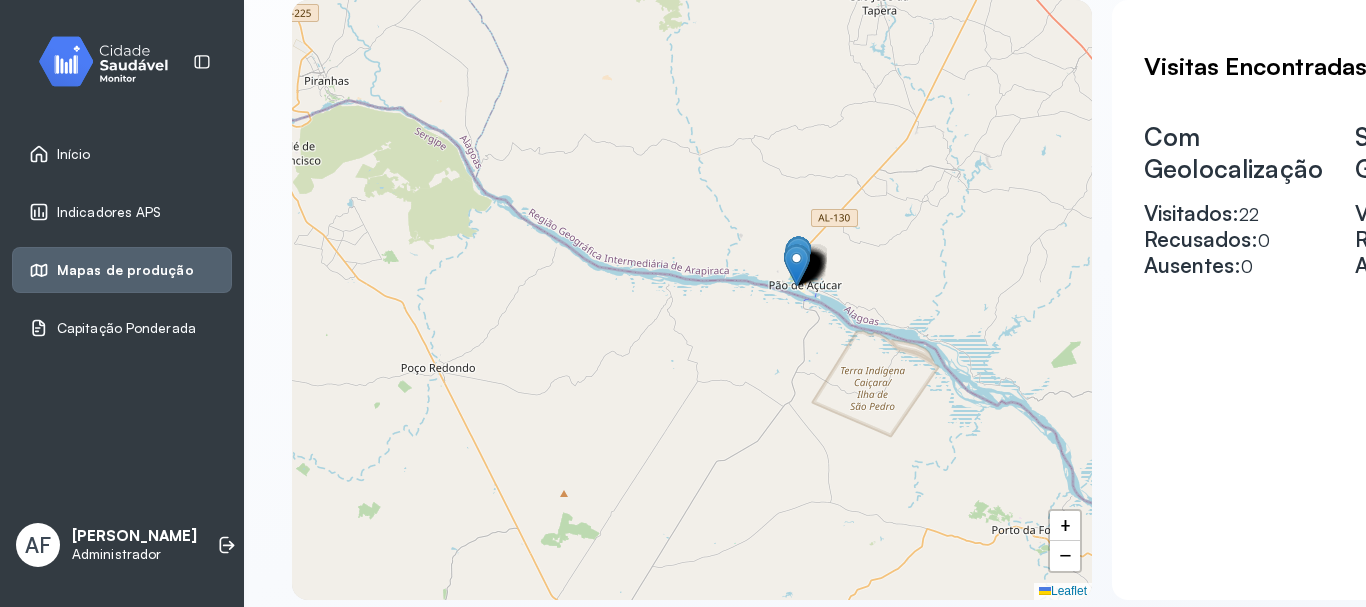click at bounding box center [796, 265] 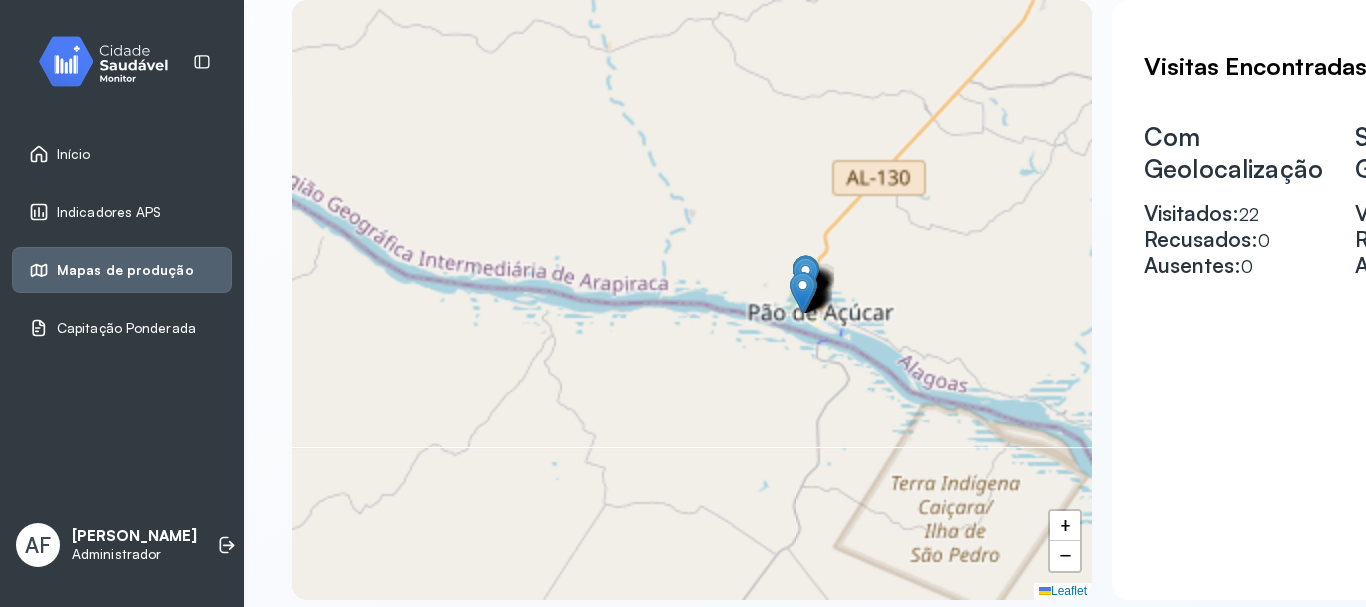 click on "+ −  Leaflet" at bounding box center (692, 300) 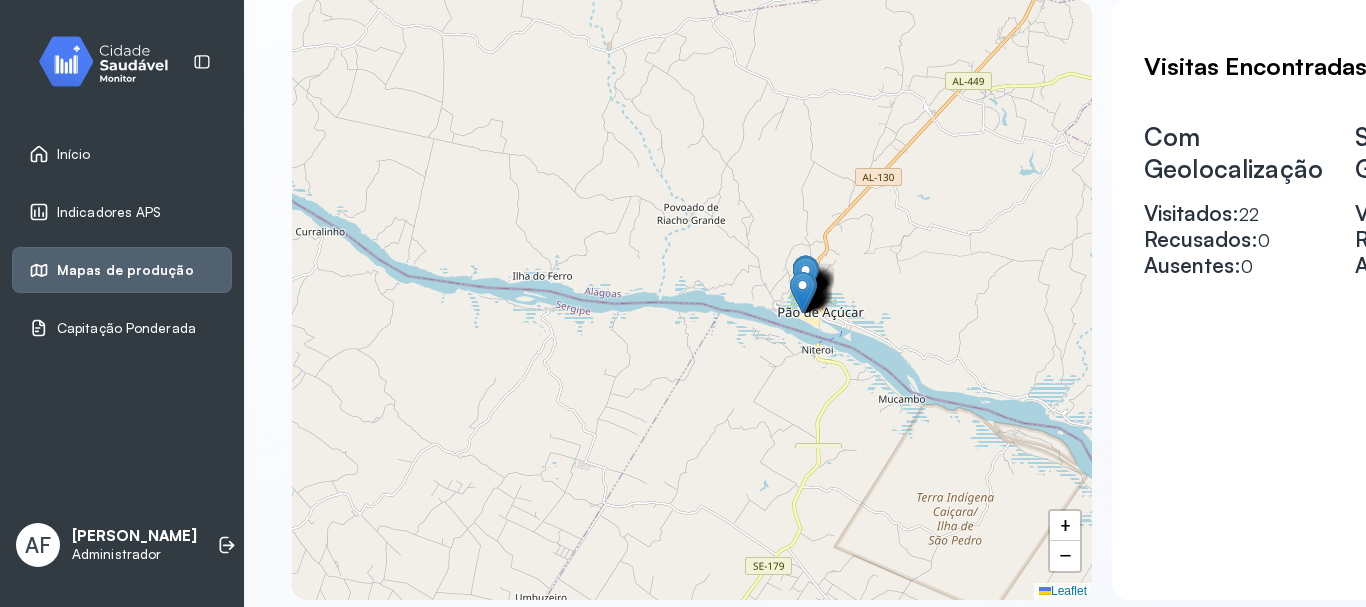 click at bounding box center (802, 292) 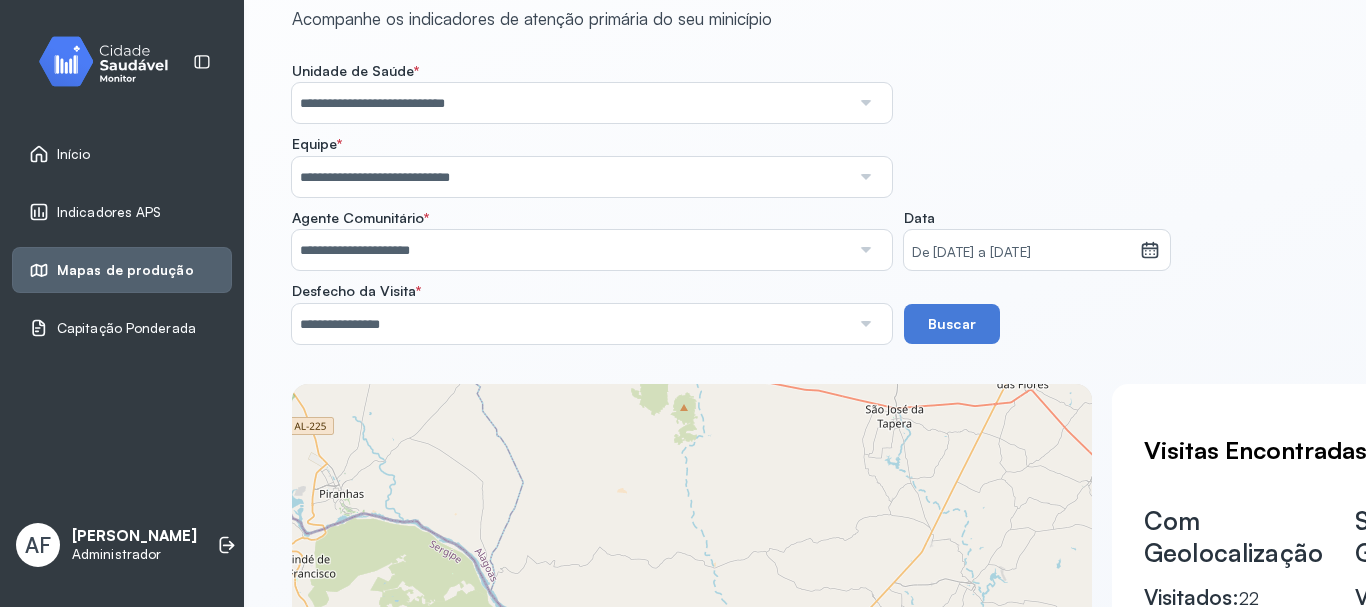 scroll, scrollTop: 80, scrollLeft: 0, axis: vertical 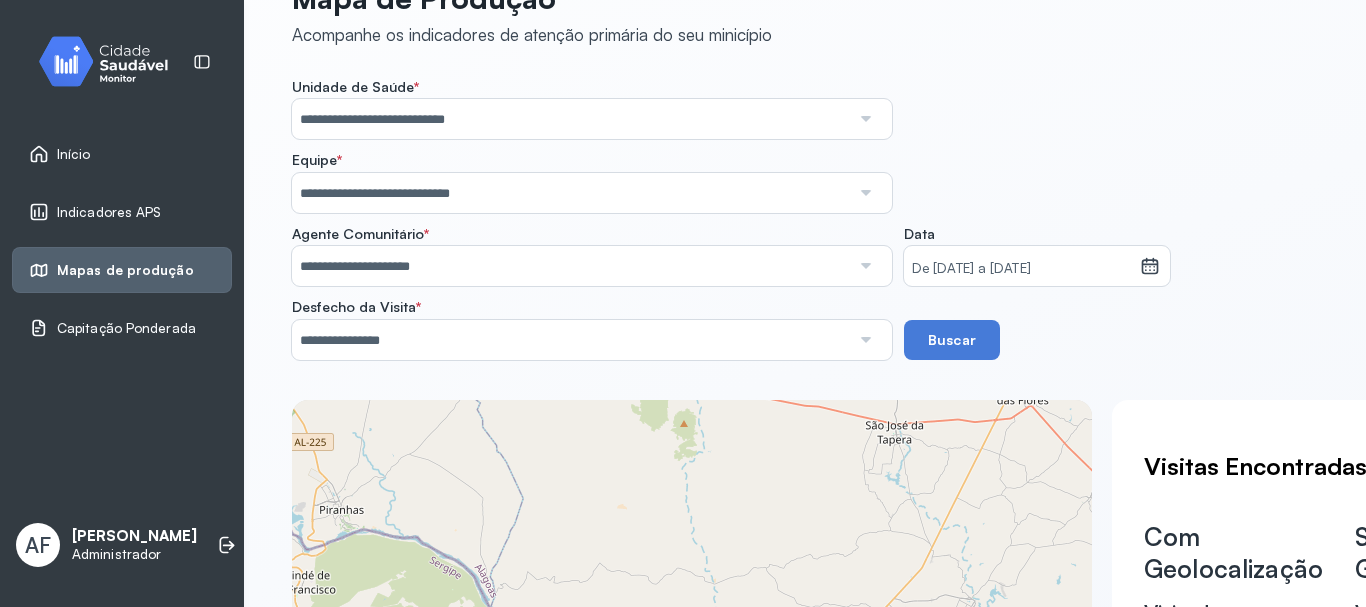 click at bounding box center [865, 266] 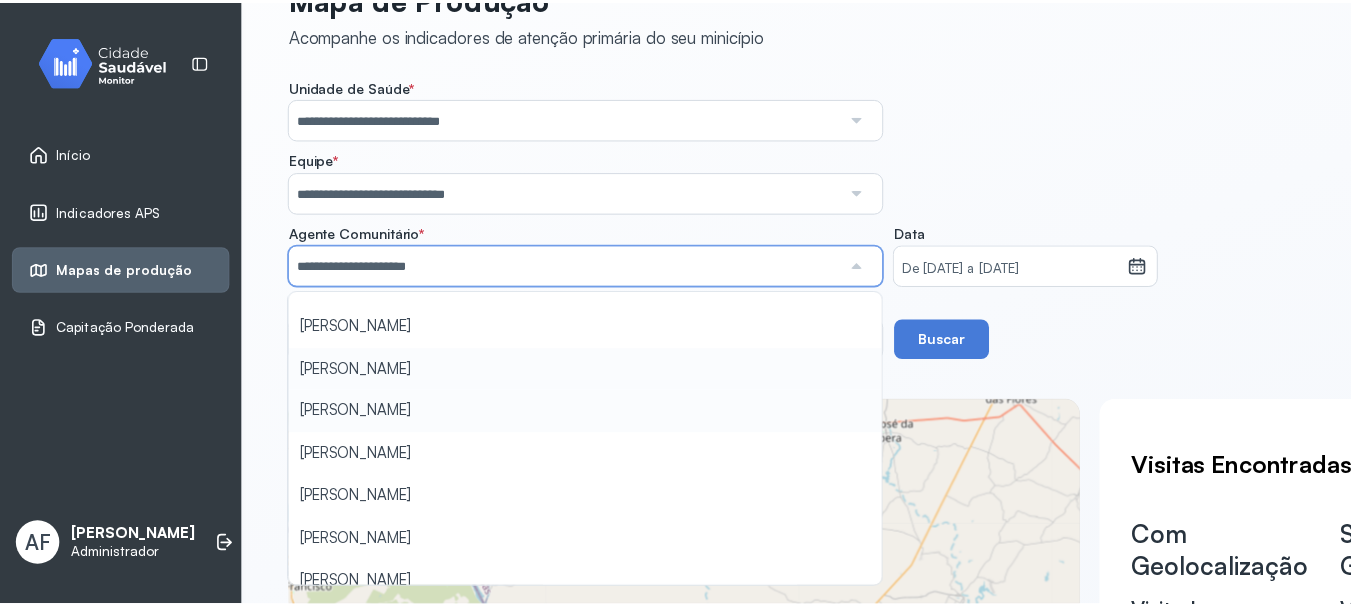 scroll, scrollTop: 300, scrollLeft: 0, axis: vertical 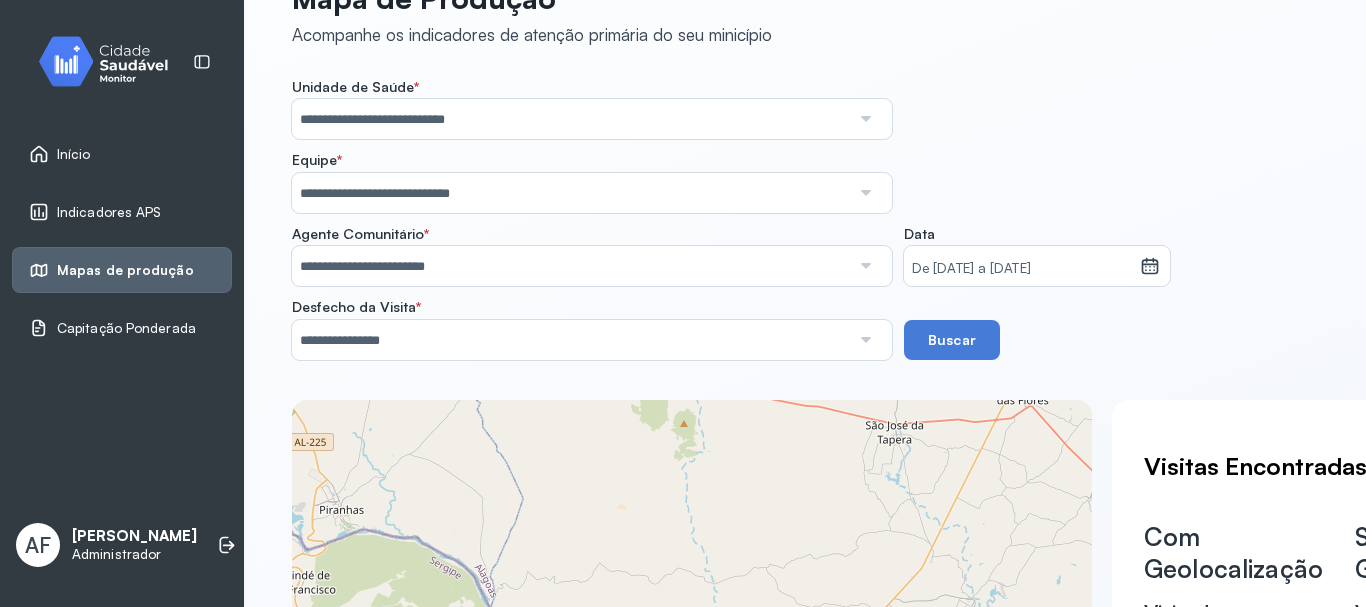 click on "**********" at bounding box center (805, 219) 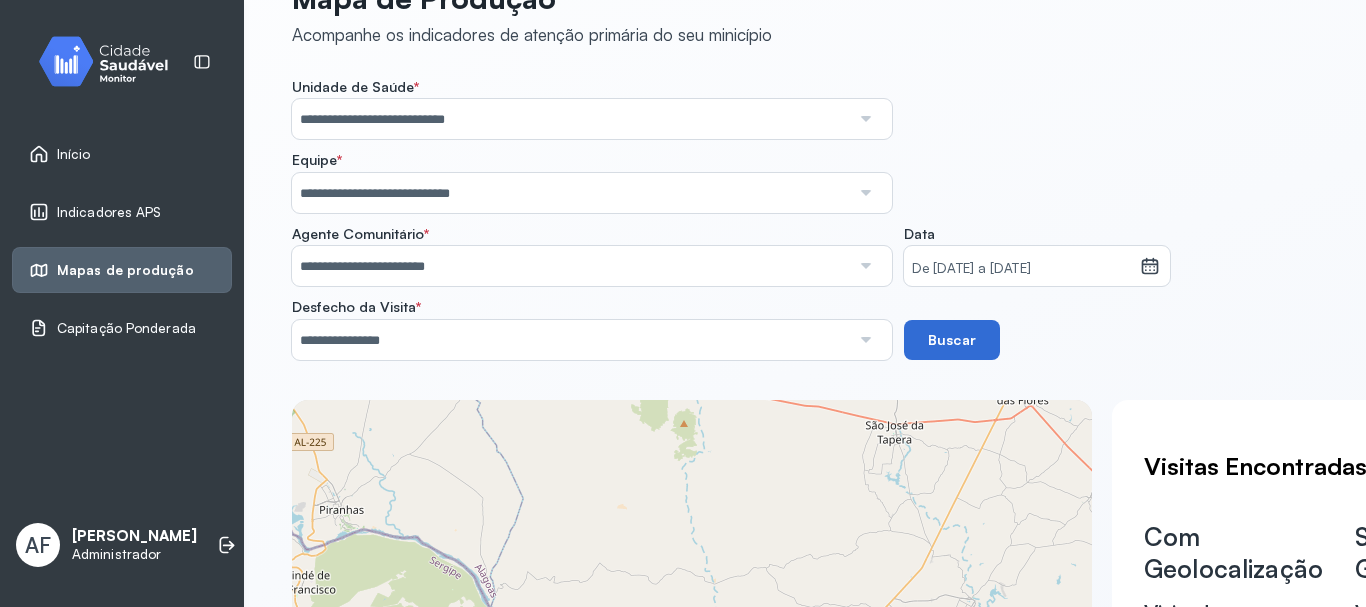 click on "Buscar" at bounding box center (952, 340) 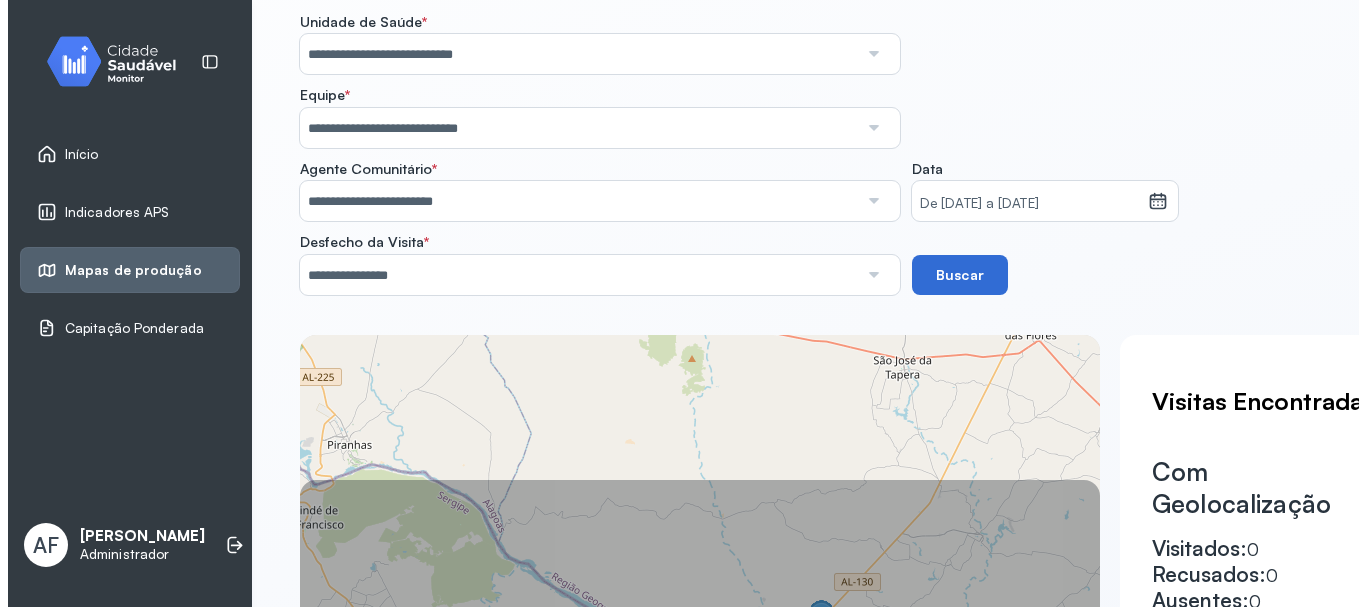 scroll, scrollTop: 280, scrollLeft: 0, axis: vertical 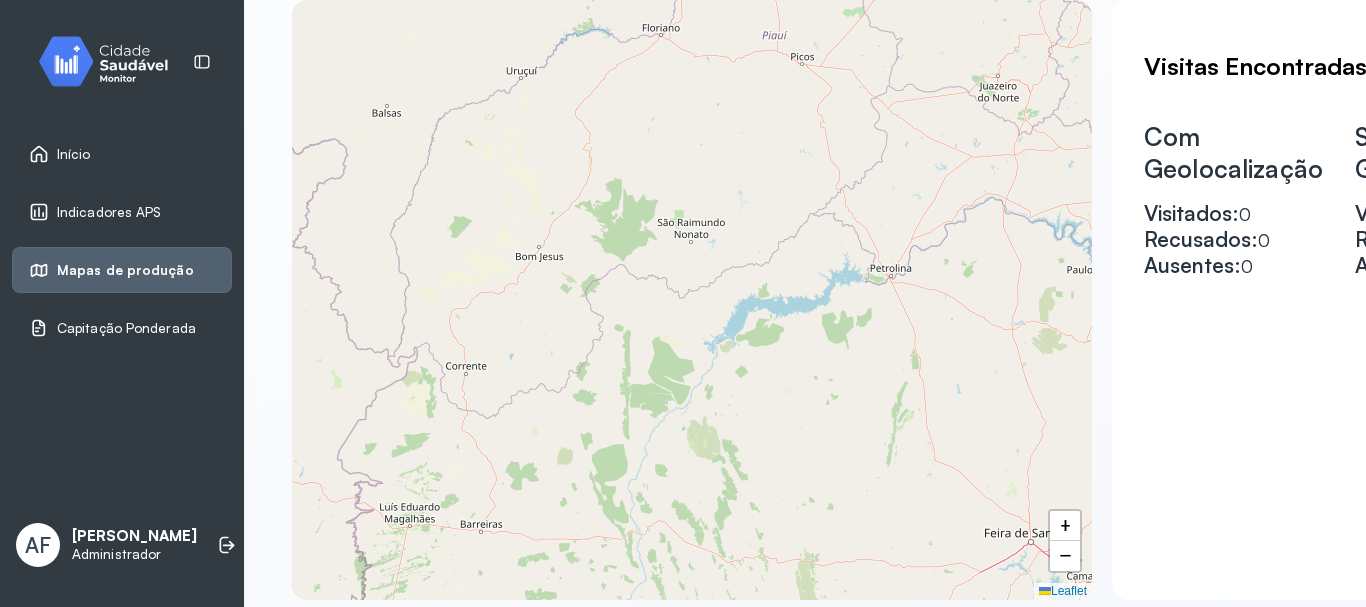 drag, startPoint x: 960, startPoint y: 395, endPoint x: 988, endPoint y: 587, distance: 194.03093 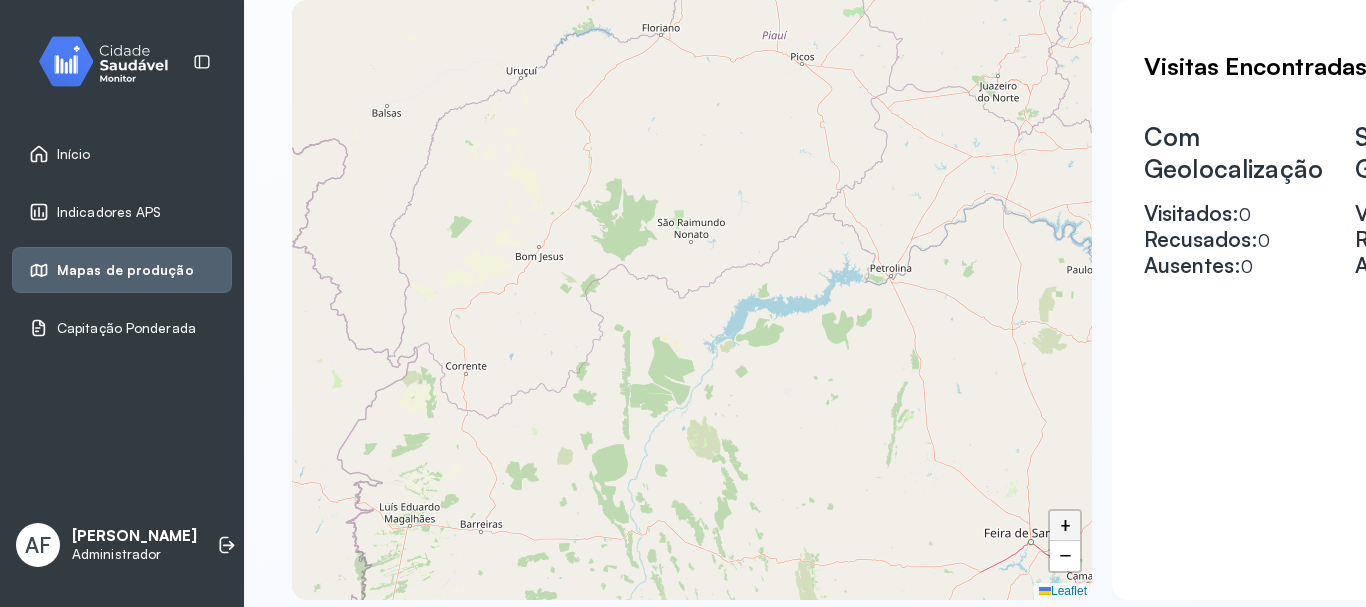 click on "+" at bounding box center [1065, 526] 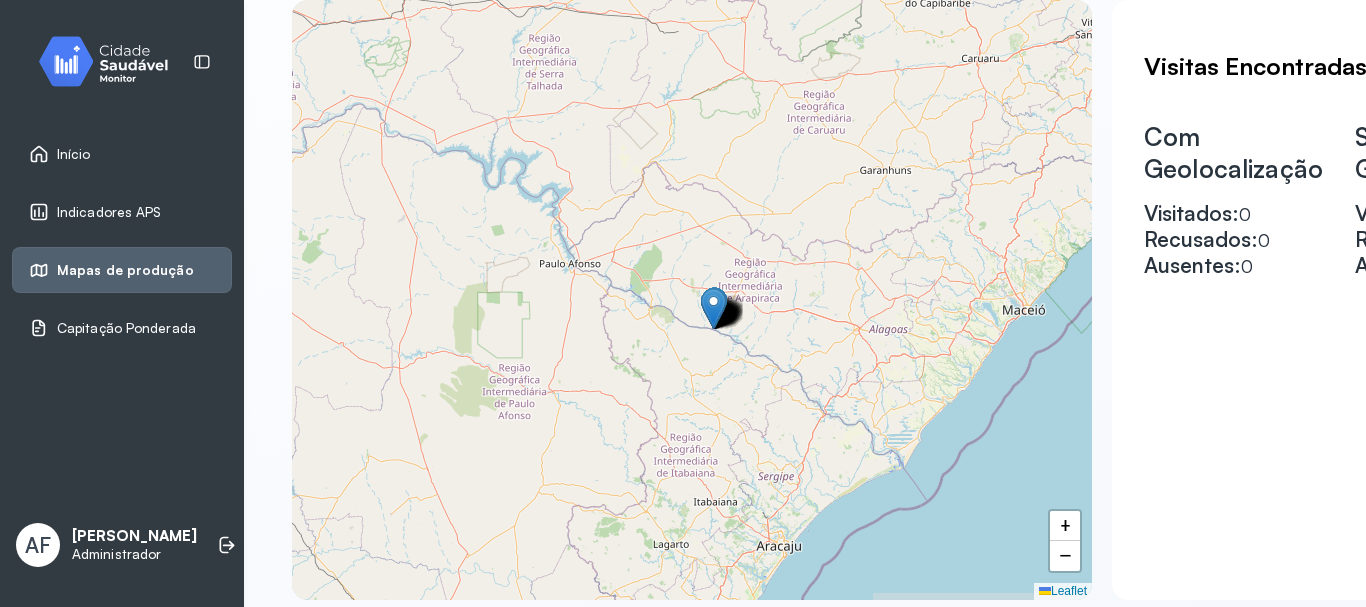 drag, startPoint x: 951, startPoint y: 327, endPoint x: 18, endPoint y: 336, distance: 933.0434 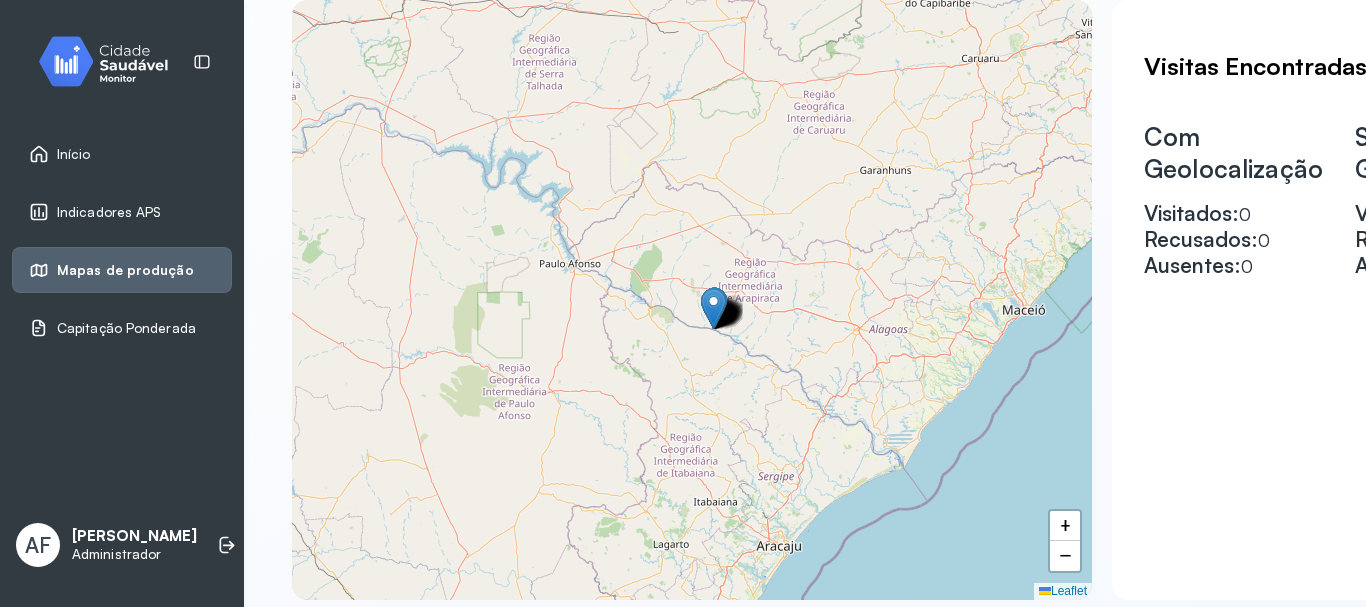click at bounding box center [713, 308] 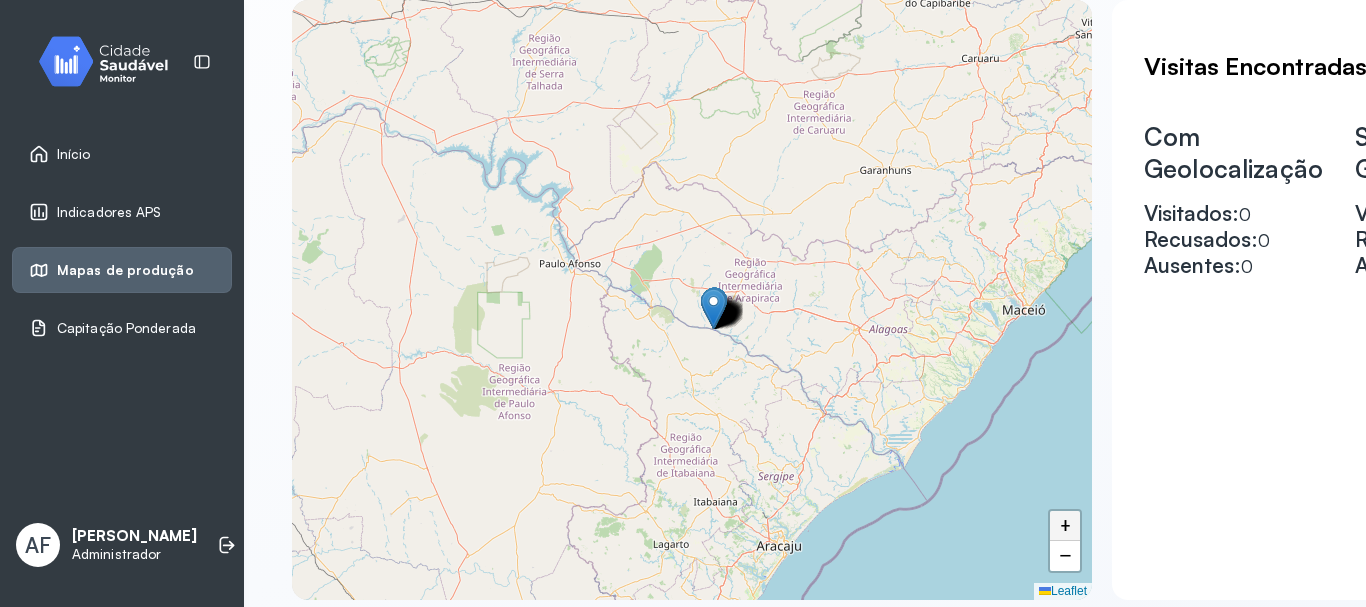 click on "+" at bounding box center (1065, 526) 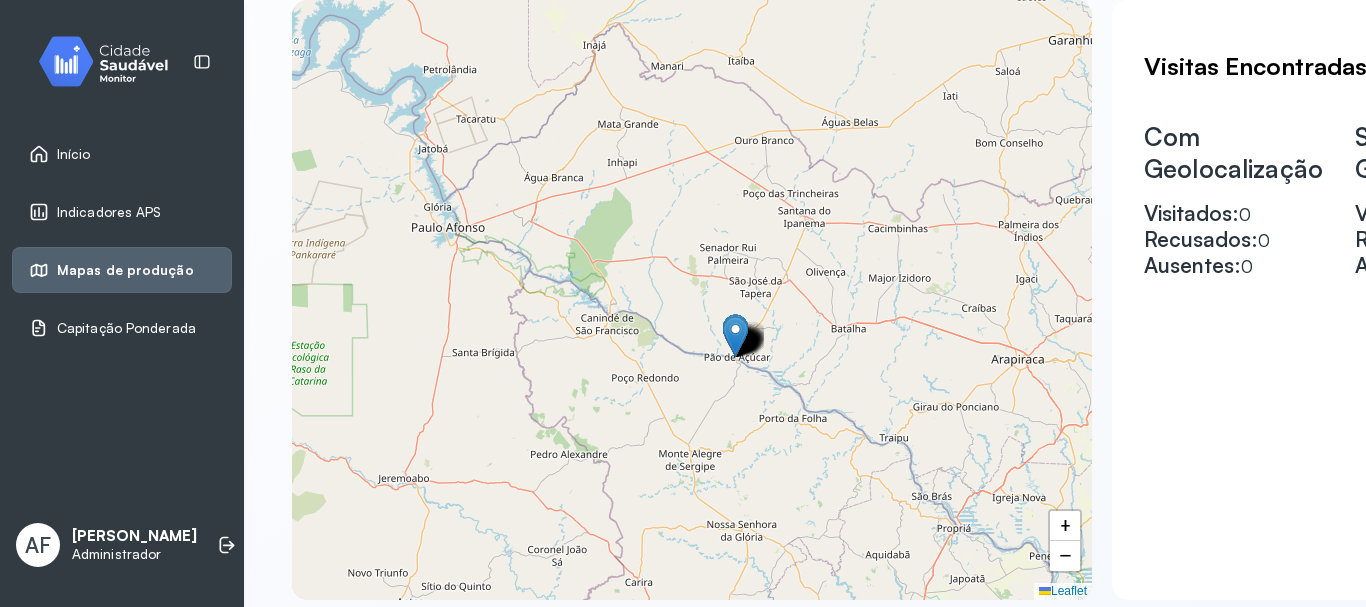click at bounding box center [735, 336] 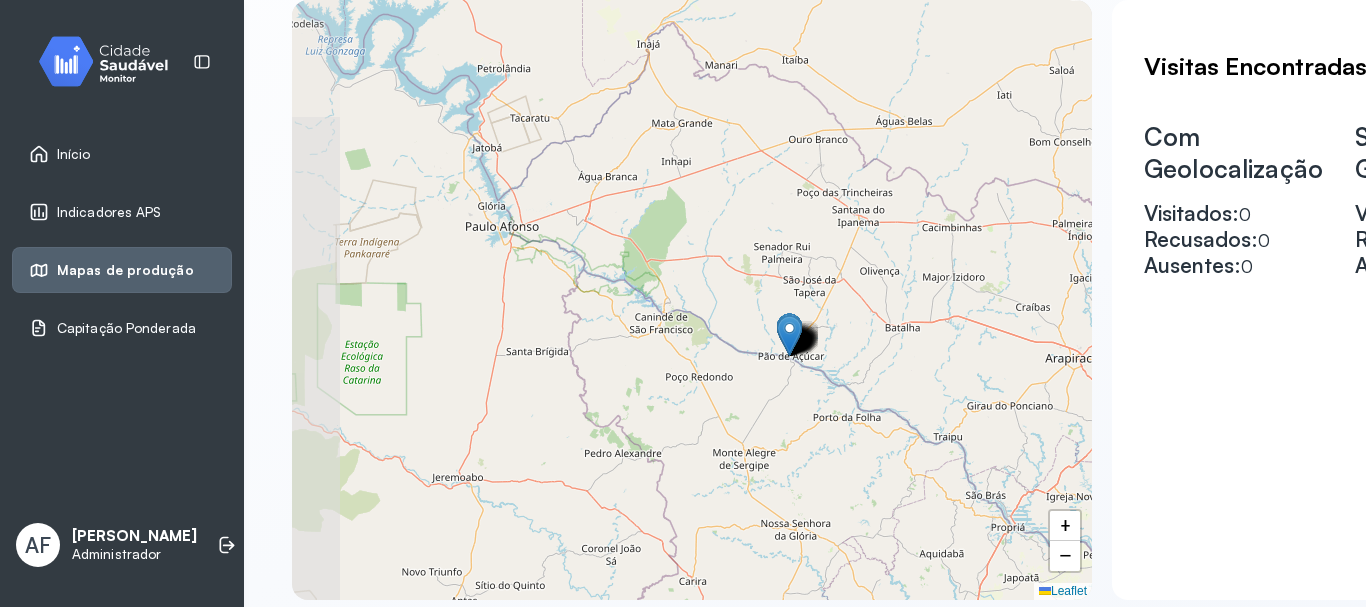 drag, startPoint x: 737, startPoint y: 339, endPoint x: 791, endPoint y: 338, distance: 54.00926 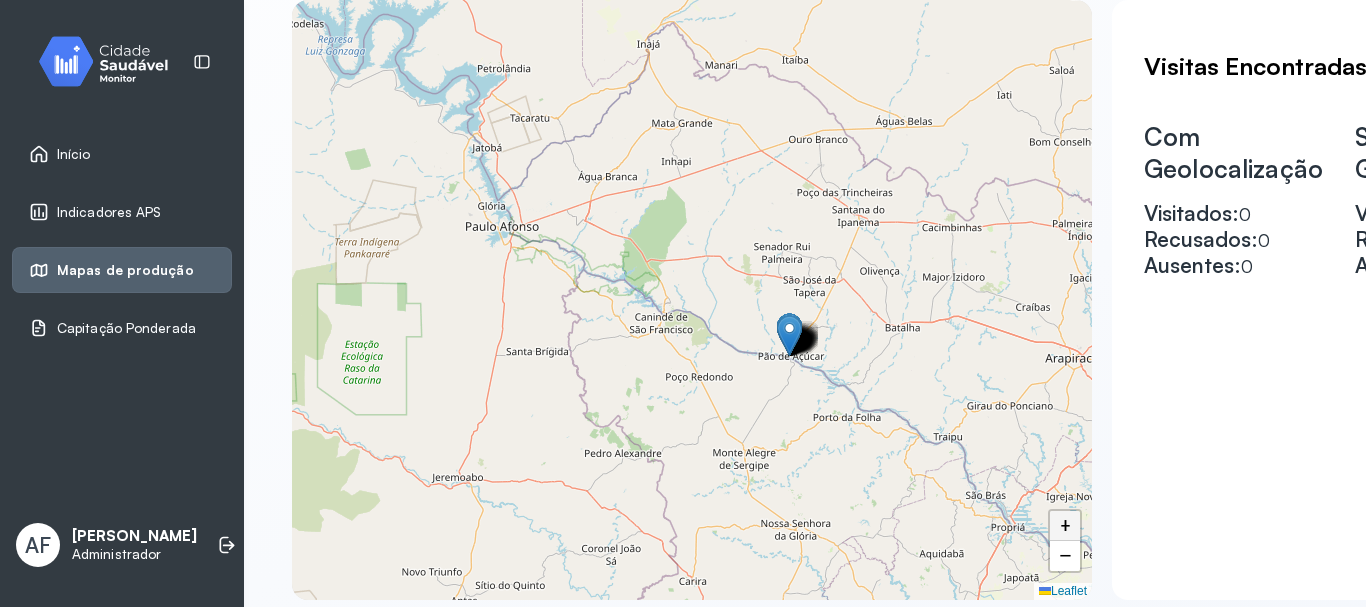 click on "+" at bounding box center [1065, 526] 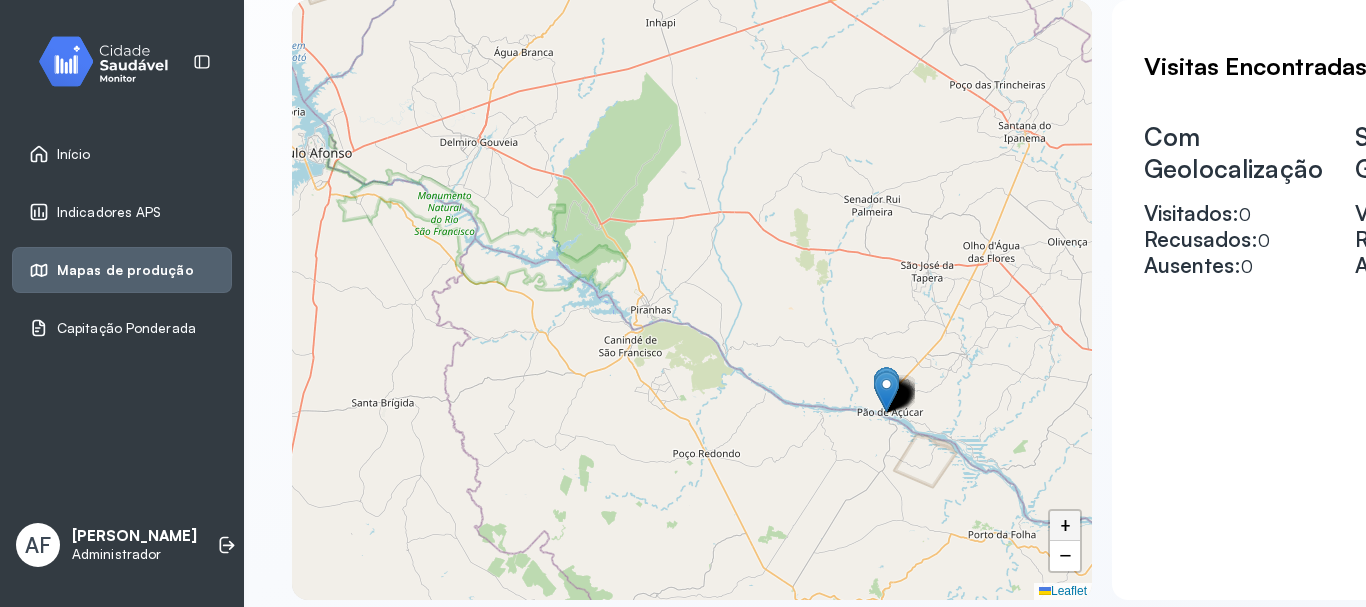 click on "+" at bounding box center [1065, 526] 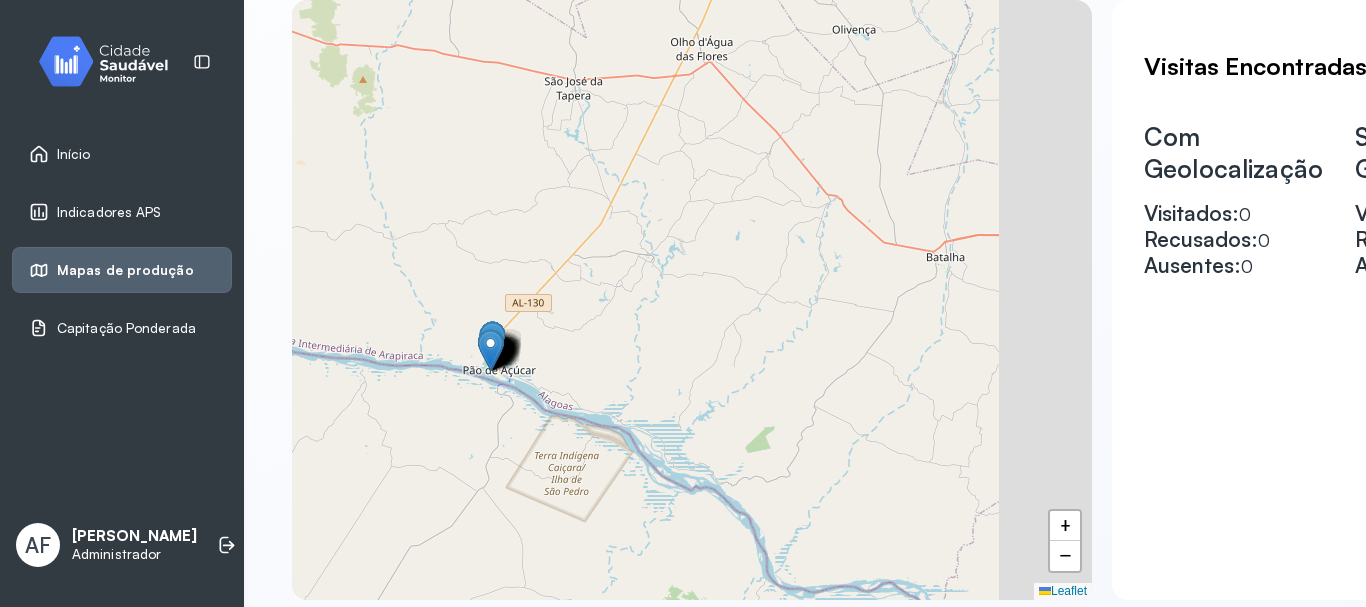 drag, startPoint x: 977, startPoint y: 488, endPoint x: 388, endPoint y: 334, distance: 608.7996 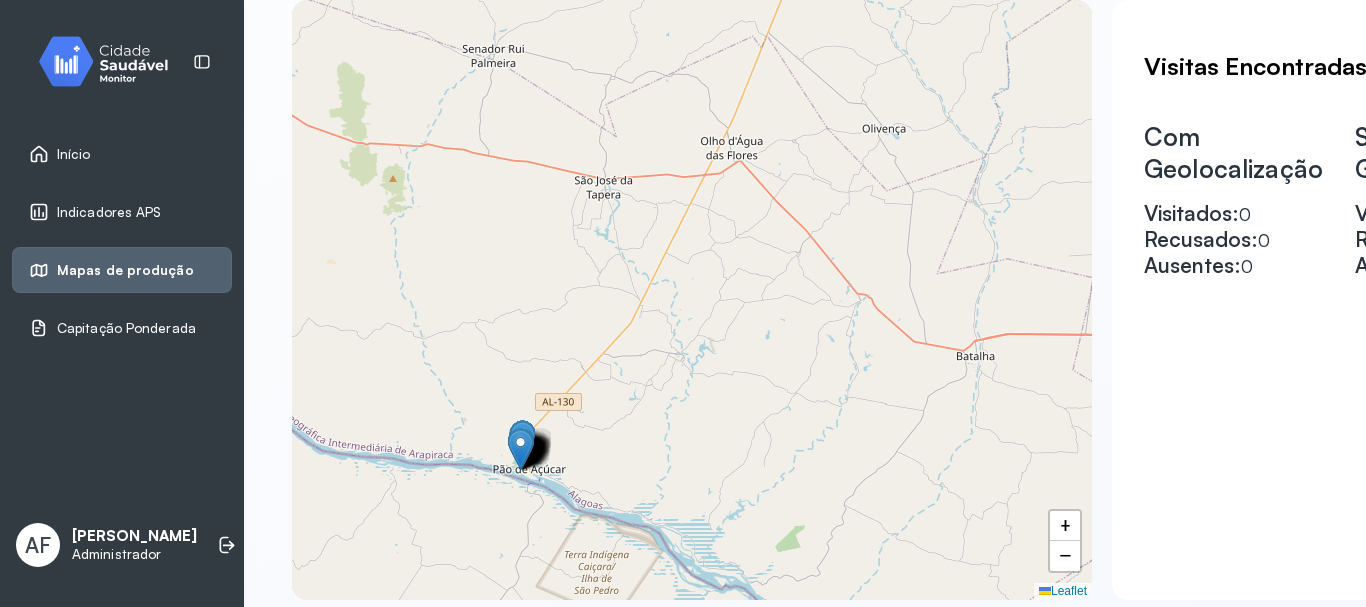 drag, startPoint x: 462, startPoint y: 348, endPoint x: 492, endPoint y: 447, distance: 103.44564 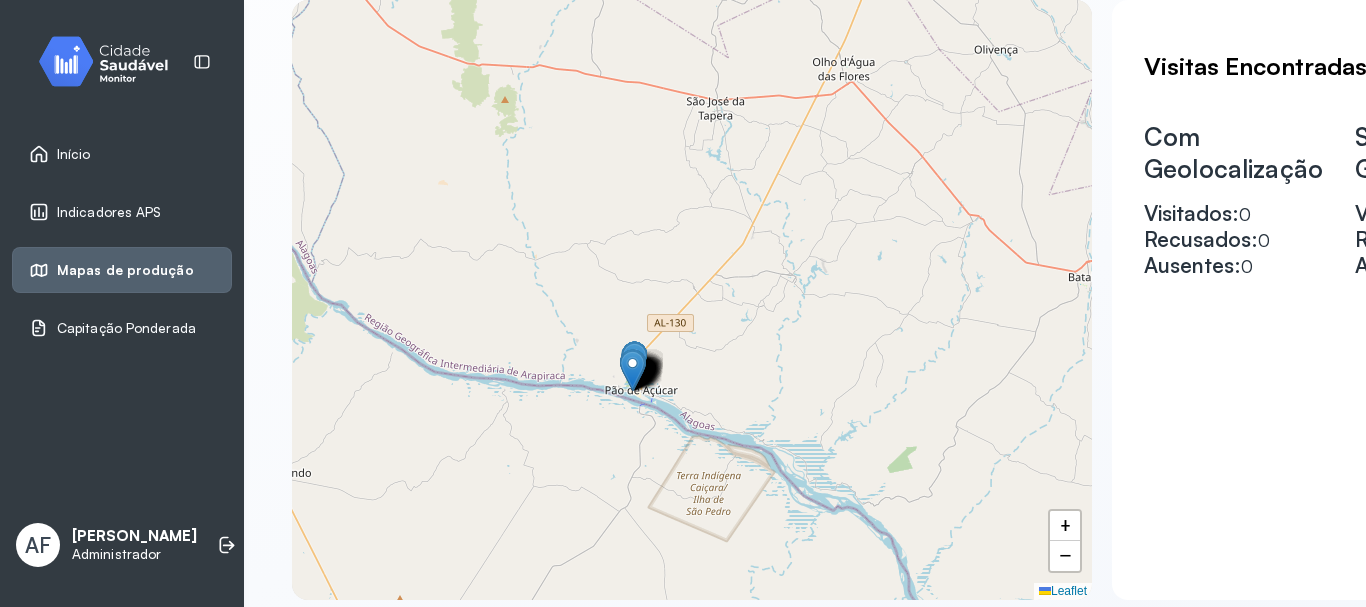 drag, startPoint x: 530, startPoint y: 444, endPoint x: 642, endPoint y: 365, distance: 137.05838 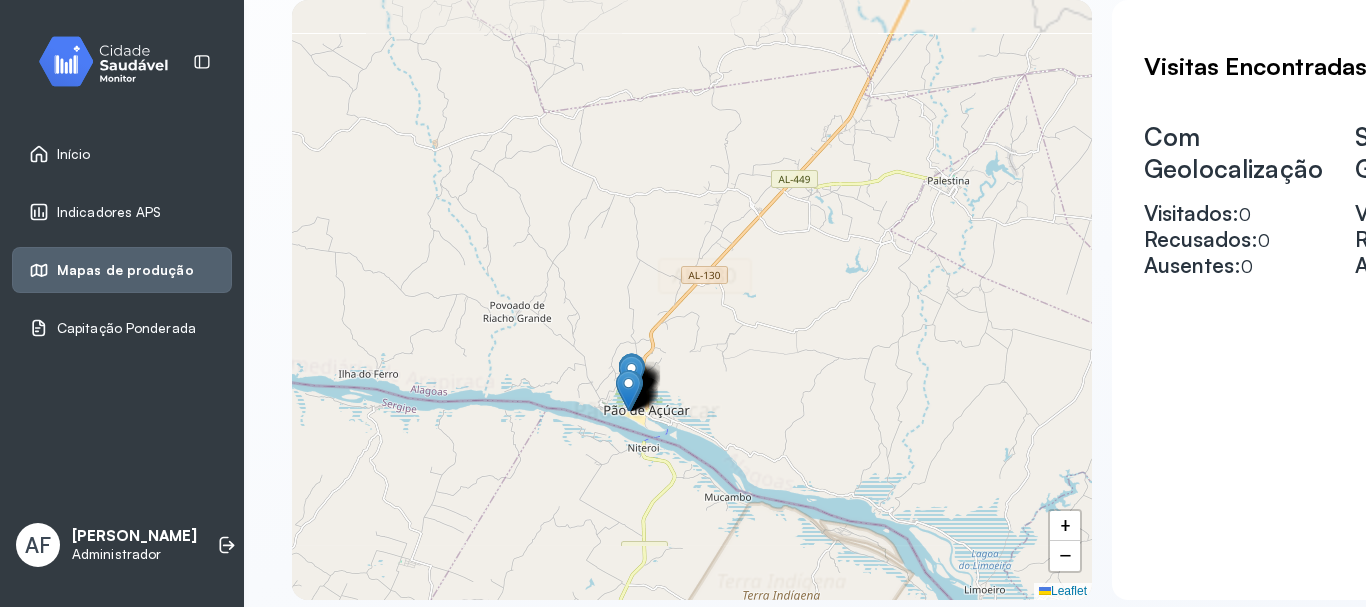 click at bounding box center (628, 390) 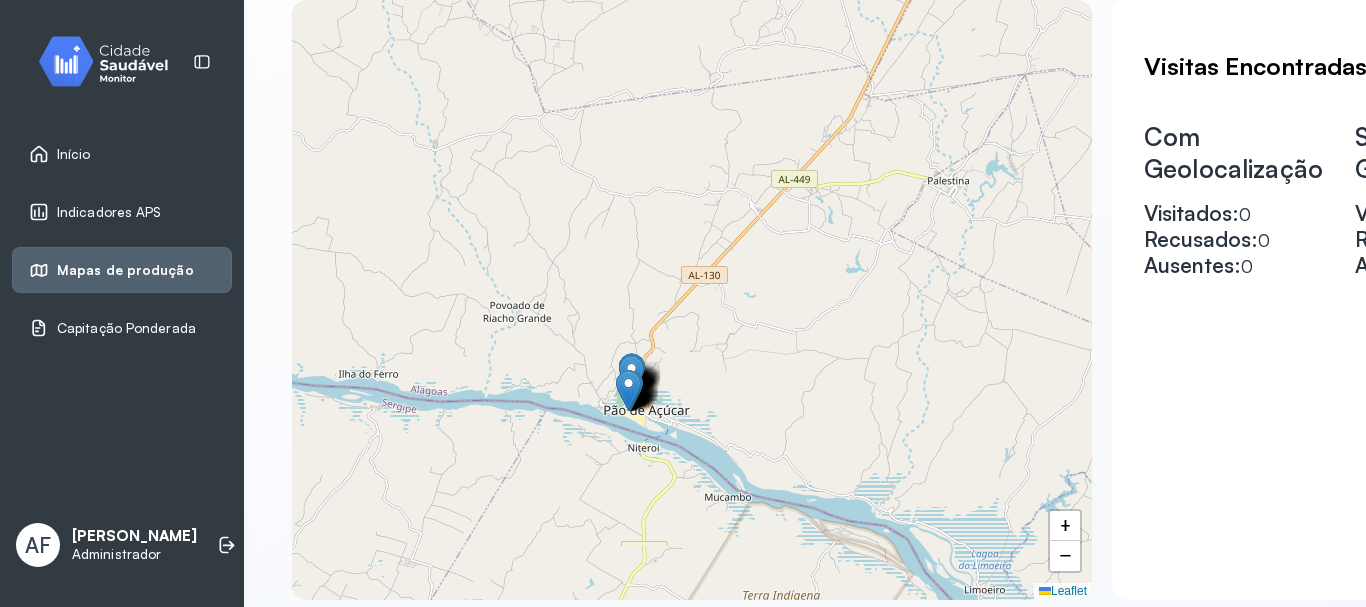 click at bounding box center [628, 390] 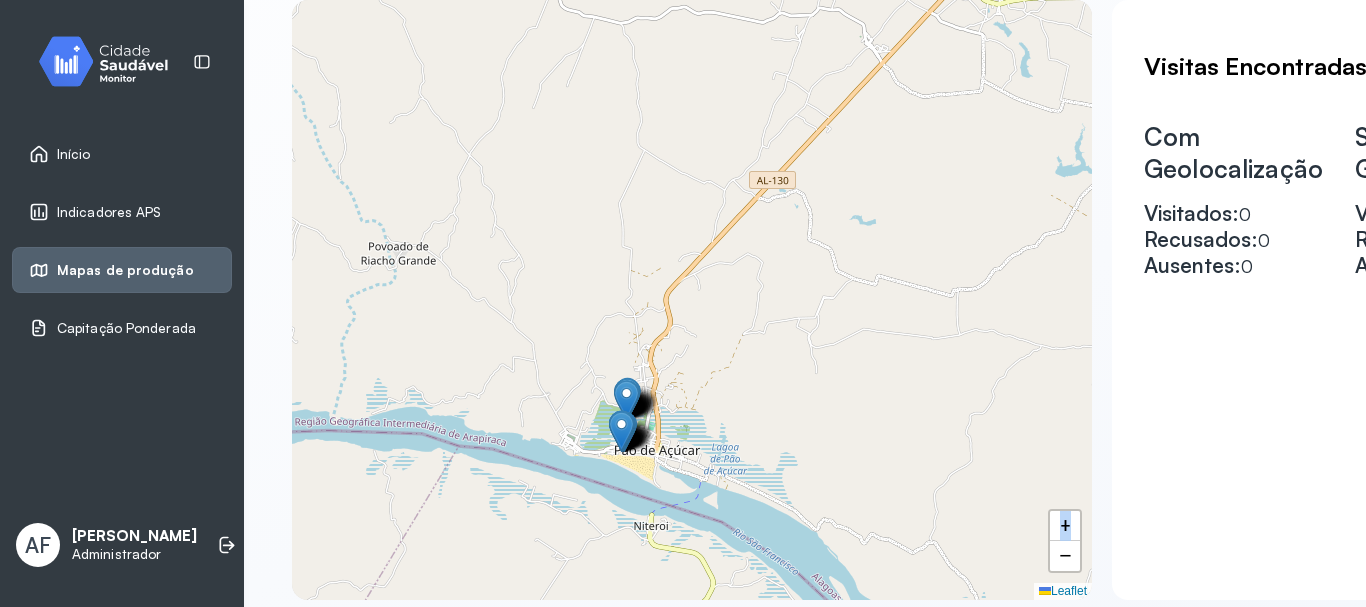 click on "+ −  Leaflet" at bounding box center (692, 300) 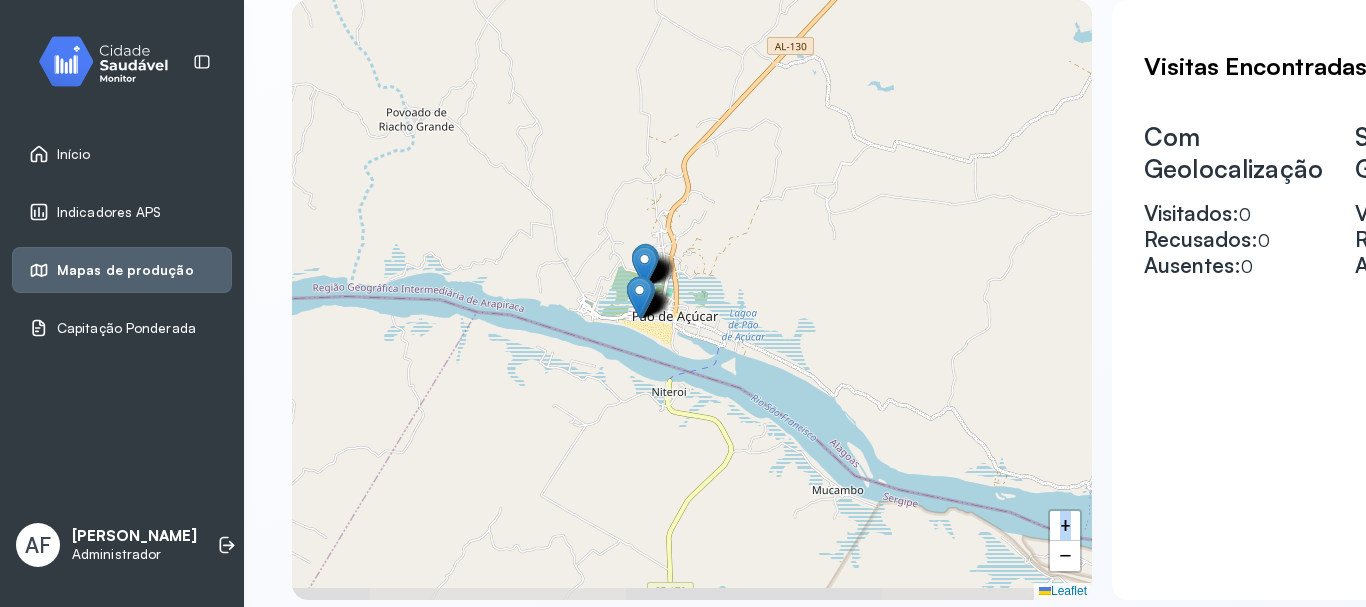 drag, startPoint x: 628, startPoint y: 398, endPoint x: 646, endPoint y: 264, distance: 135.20355 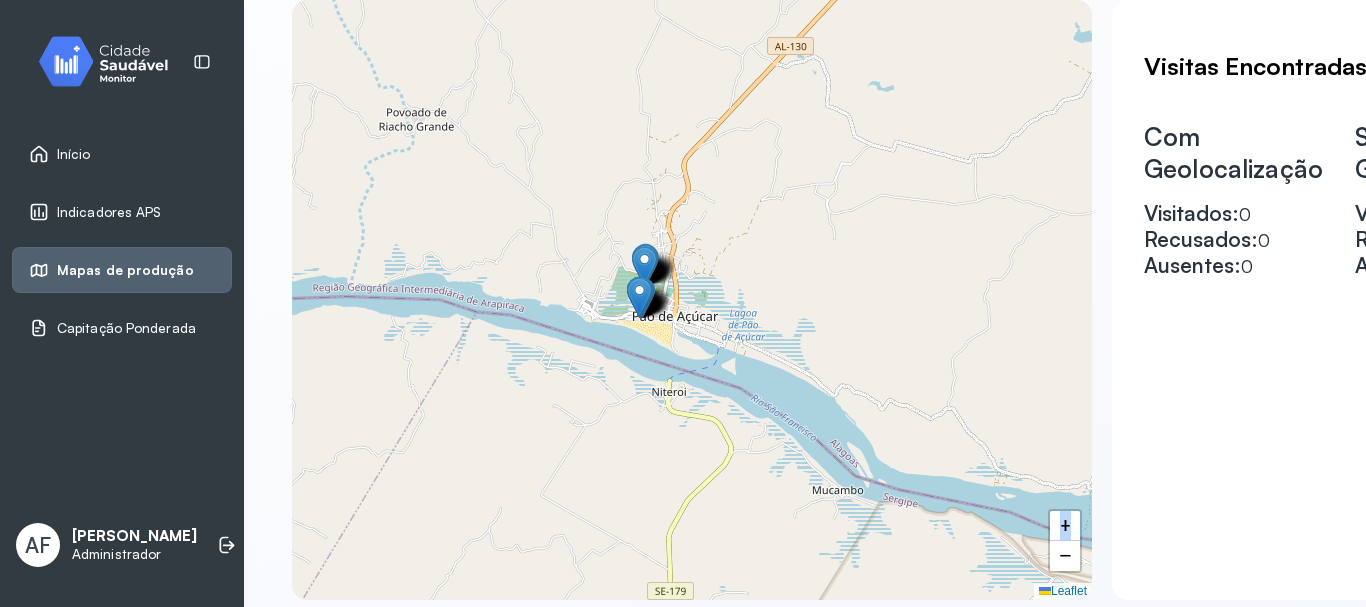 click at bounding box center (644, 266) 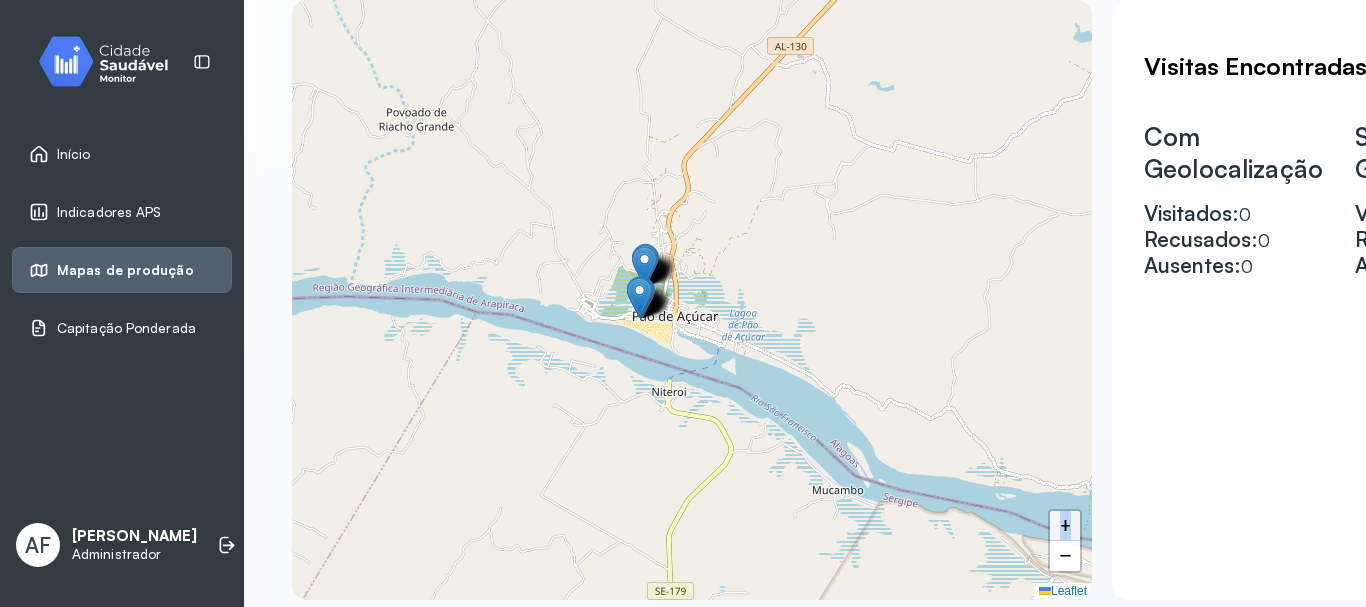 click on "+" at bounding box center (1065, 526) 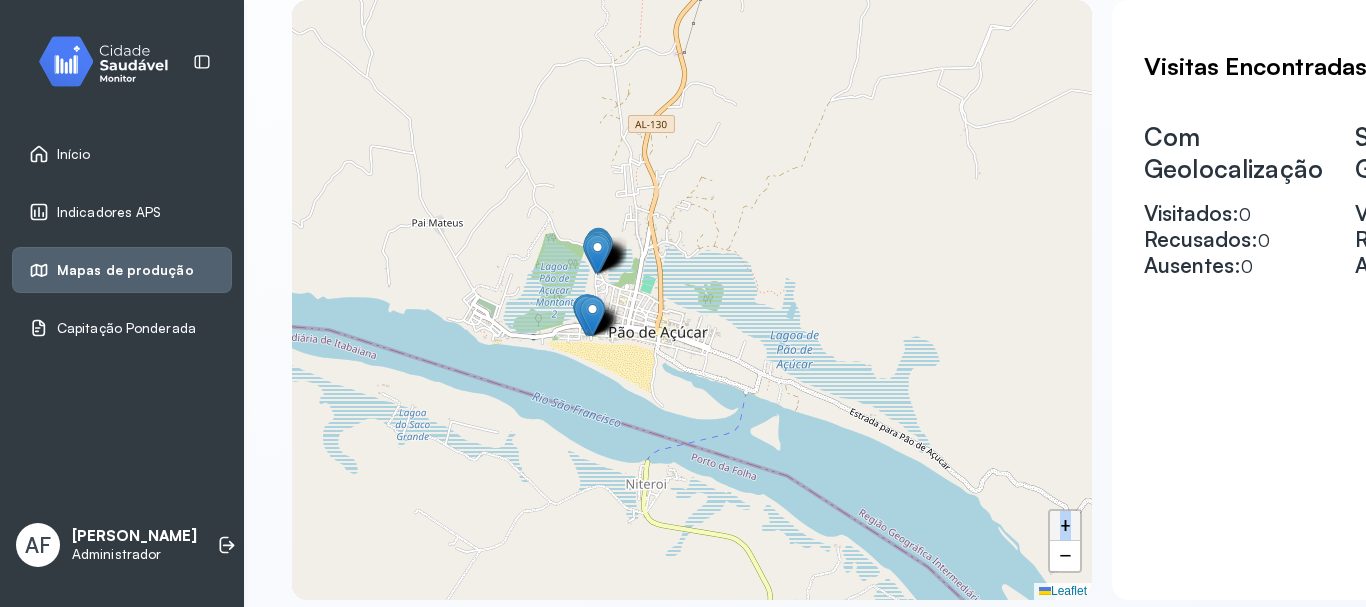 click on "+" at bounding box center [1065, 526] 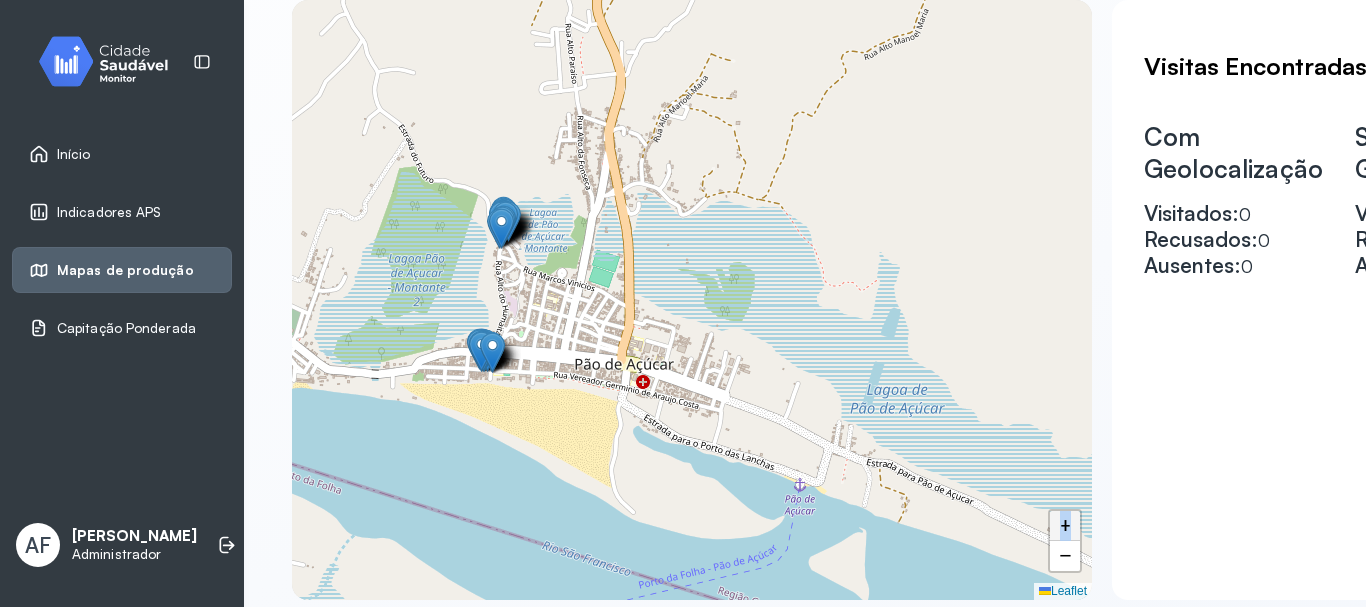 click on "+" at bounding box center [1065, 526] 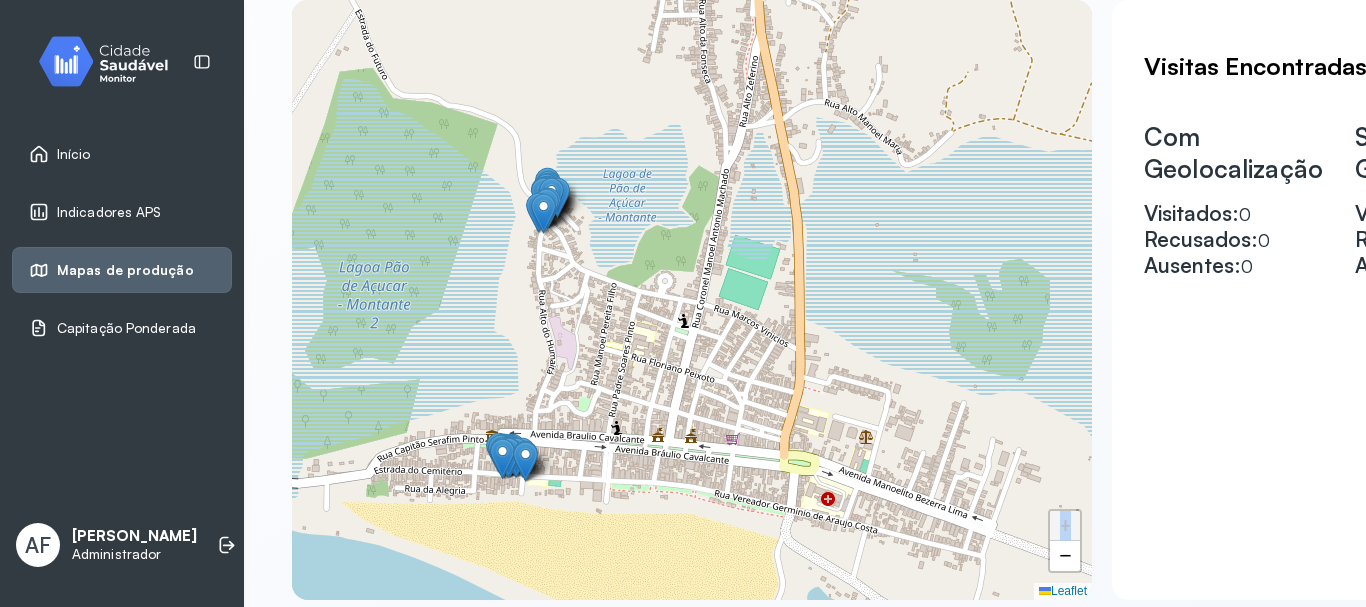 drag, startPoint x: 388, startPoint y: 332, endPoint x: 621, endPoint y: 367, distance: 235.61409 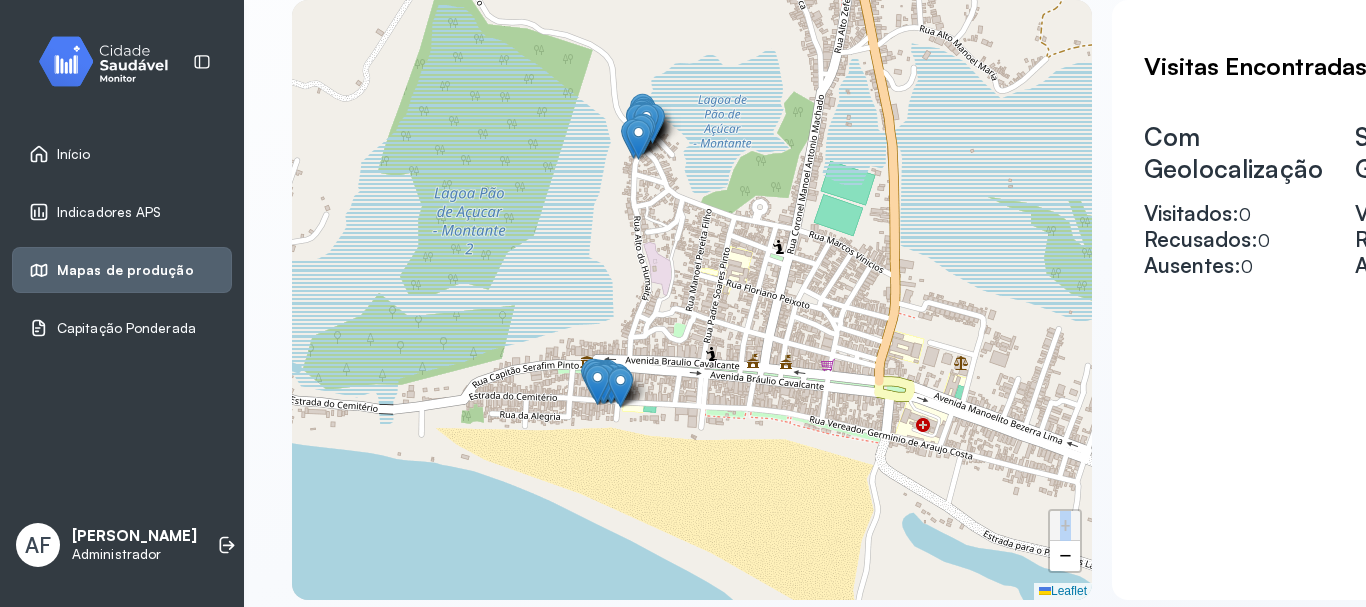 click at bounding box center (597, 384) 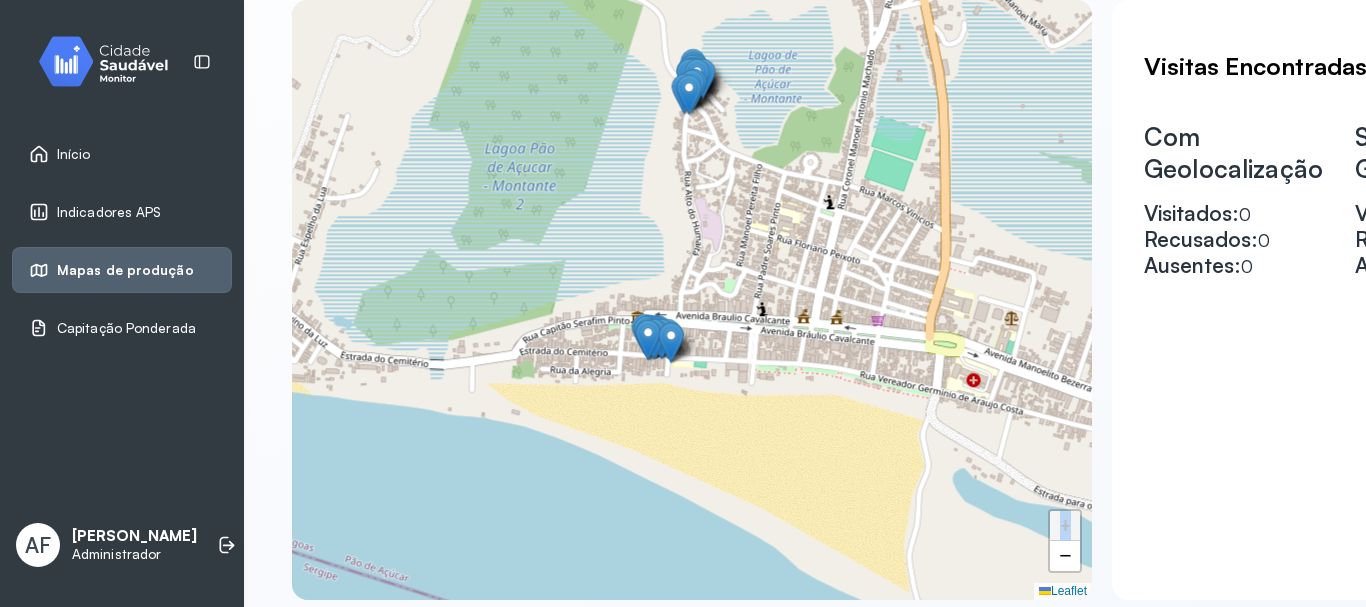 click on "+ −  Leaflet" at bounding box center (692, 300) 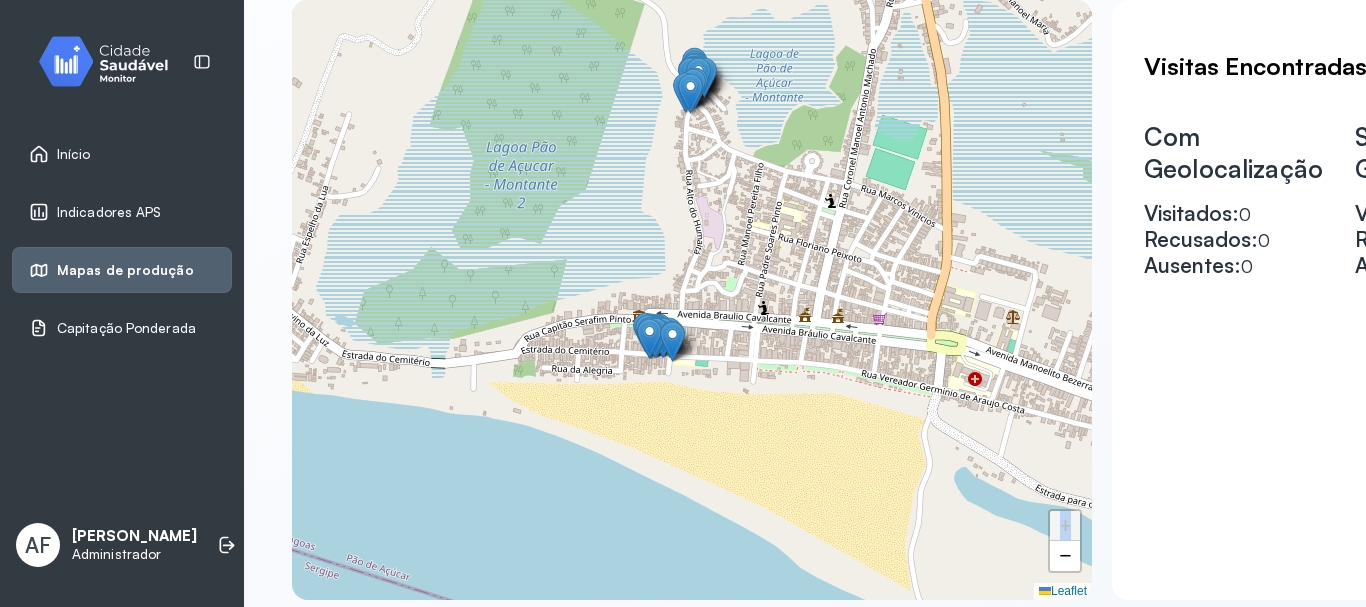 click at bounding box center (672, 341) 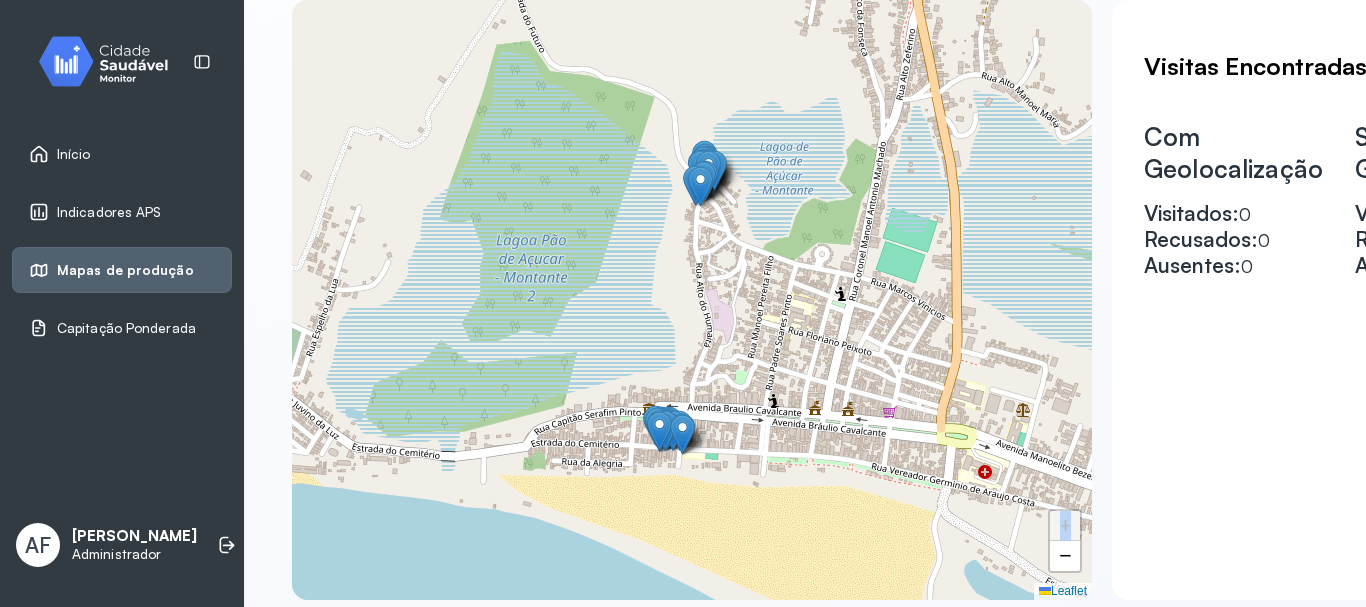 drag, startPoint x: 694, startPoint y: 90, endPoint x: 704, endPoint y: 183, distance: 93.53609 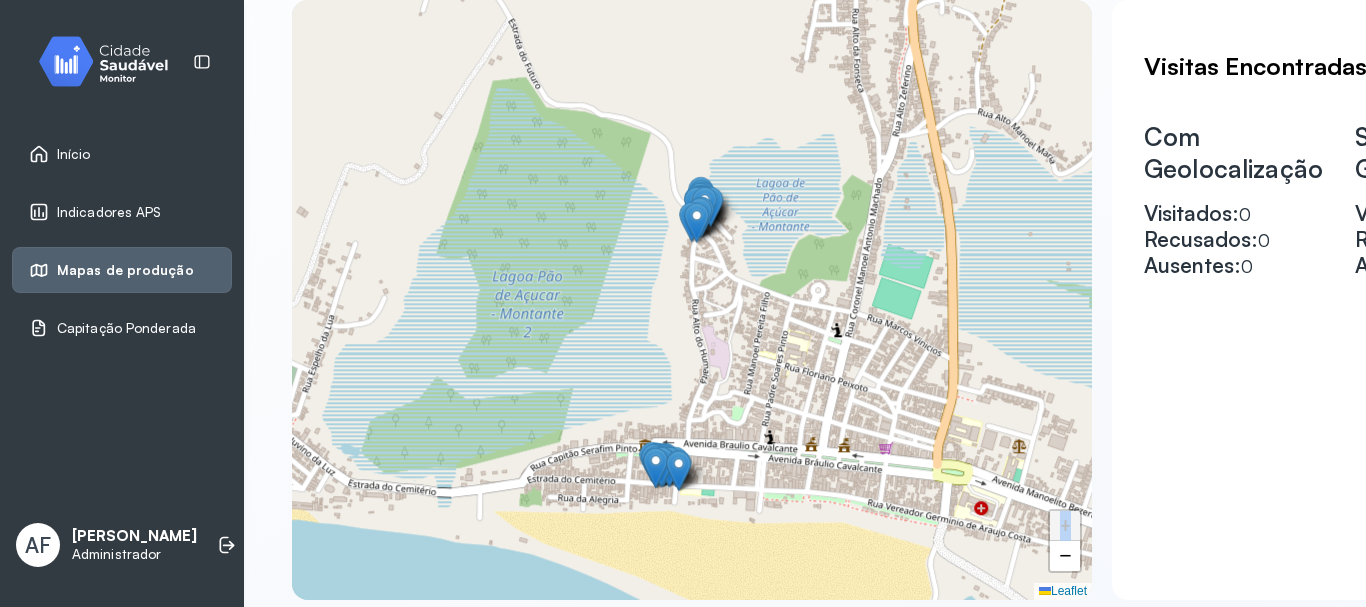 click on "+ −  Leaflet" at bounding box center [692, 300] 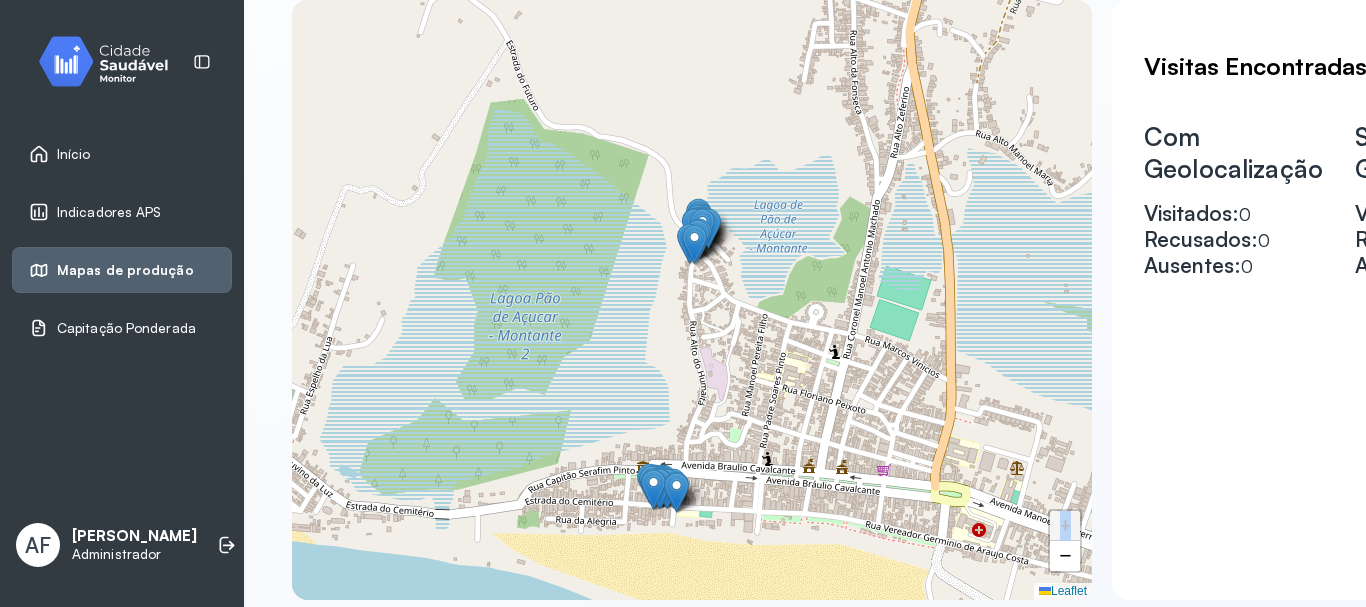 click on "+ −  Leaflet" at bounding box center (692, 300) 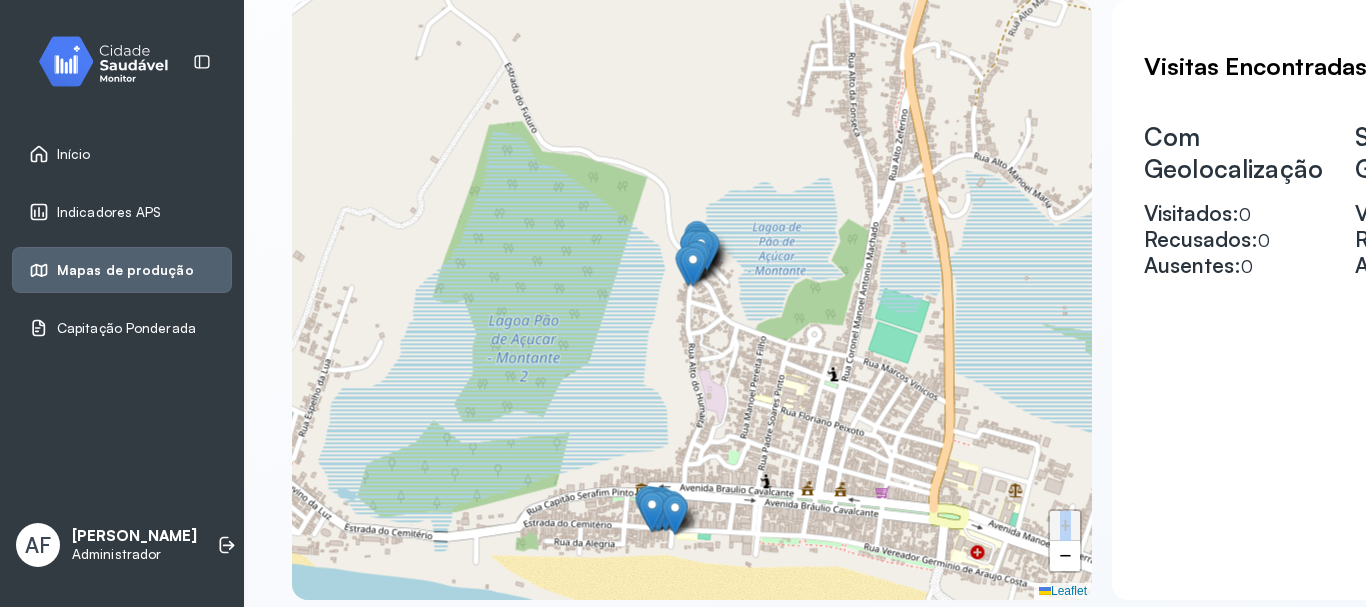 click at bounding box center (-606, 20) 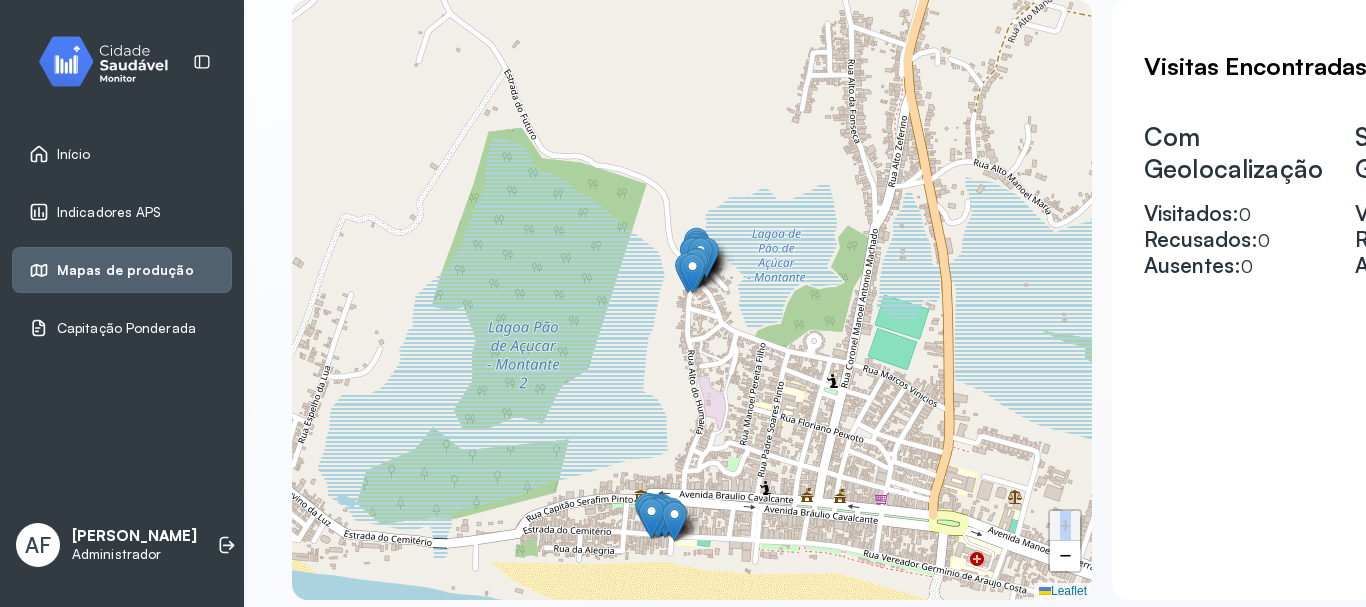 click at bounding box center (700, 257) 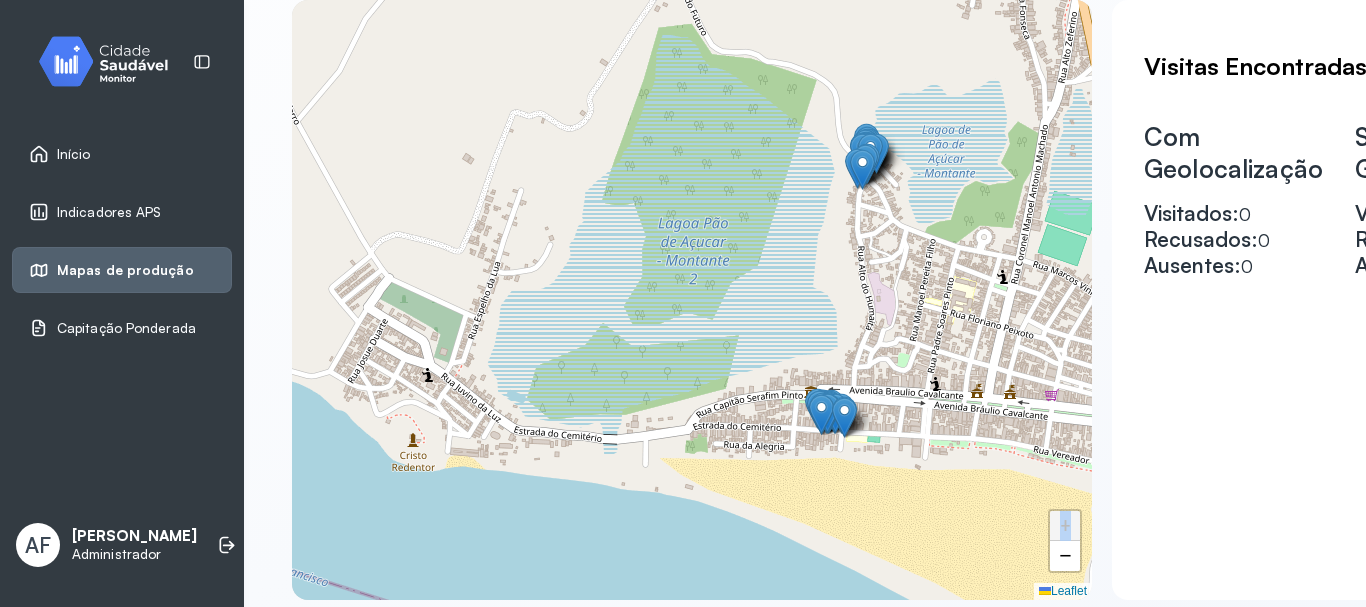 drag, startPoint x: 446, startPoint y: 413, endPoint x: 608, endPoint y: 274, distance: 213.4596 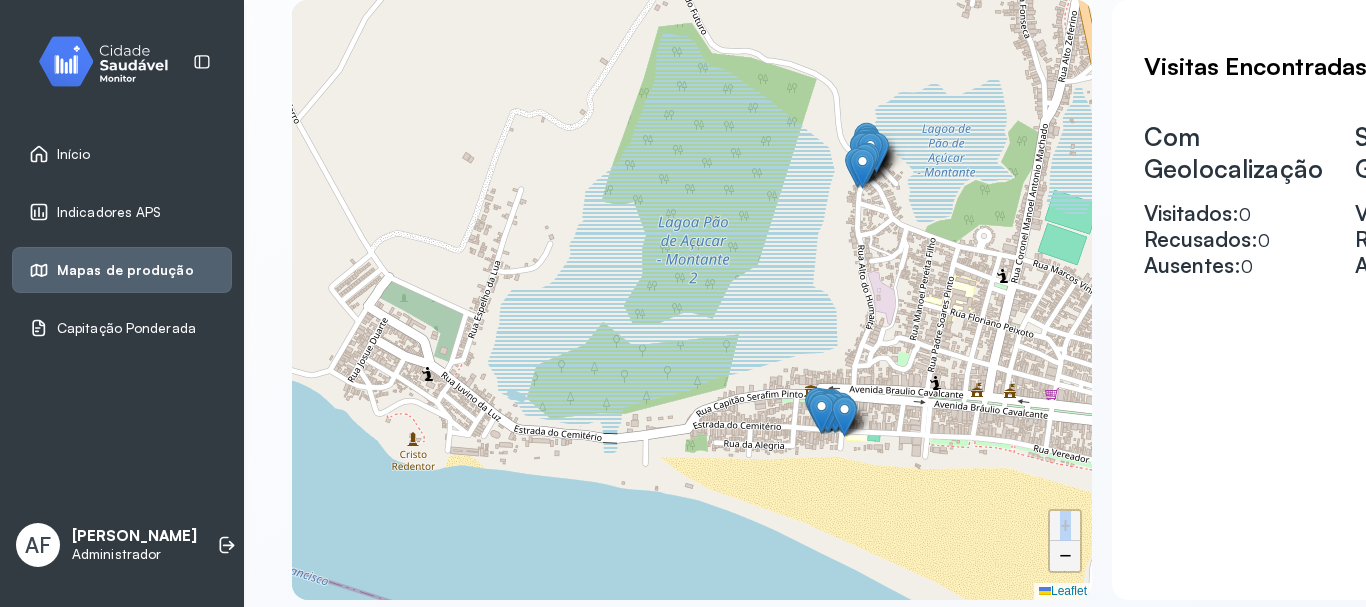 click on "−" at bounding box center (1065, 556) 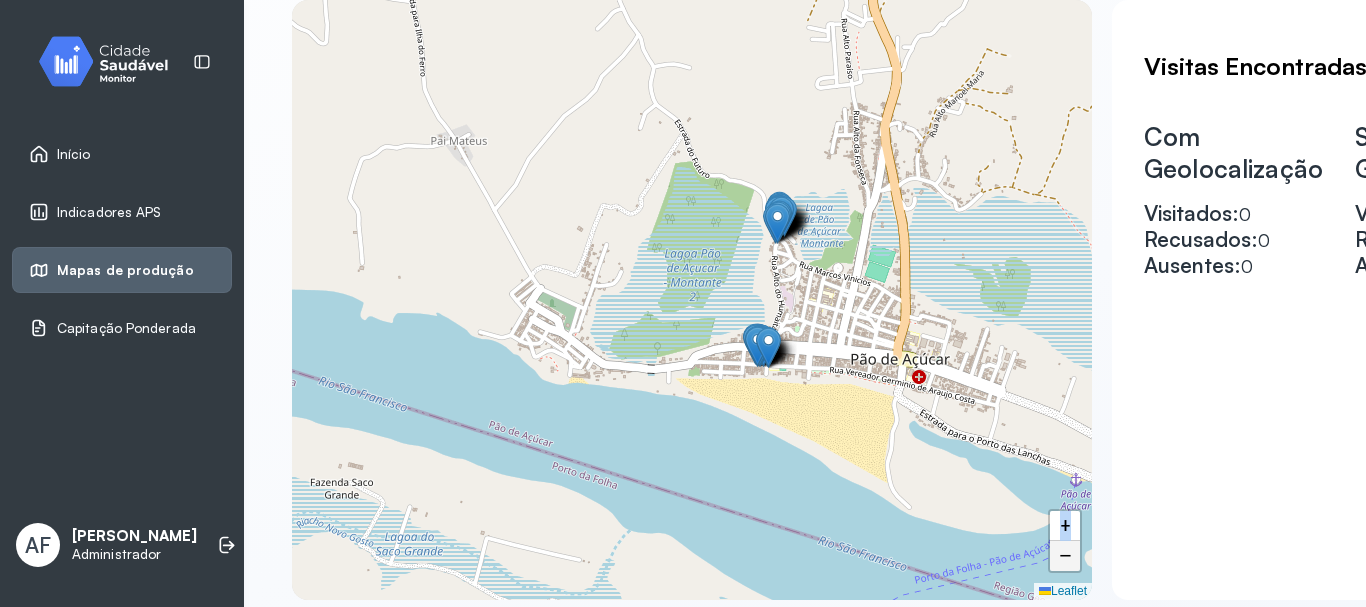 click on "−" at bounding box center (1065, 556) 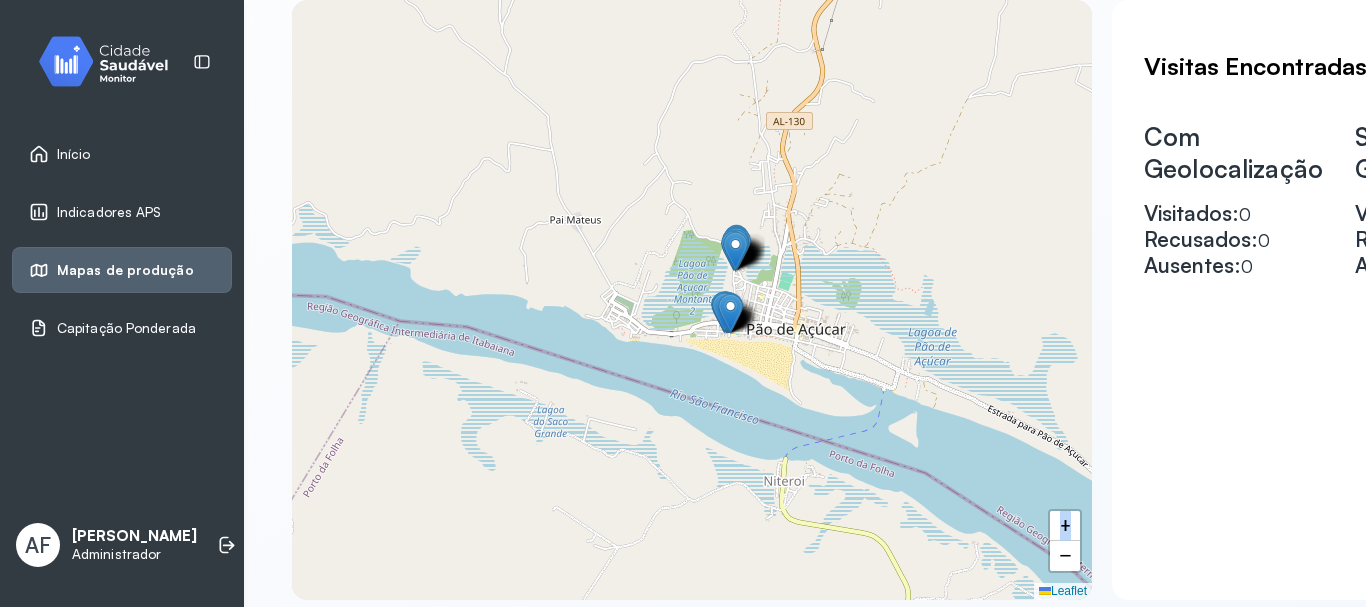 click at bounding box center [736, 249] 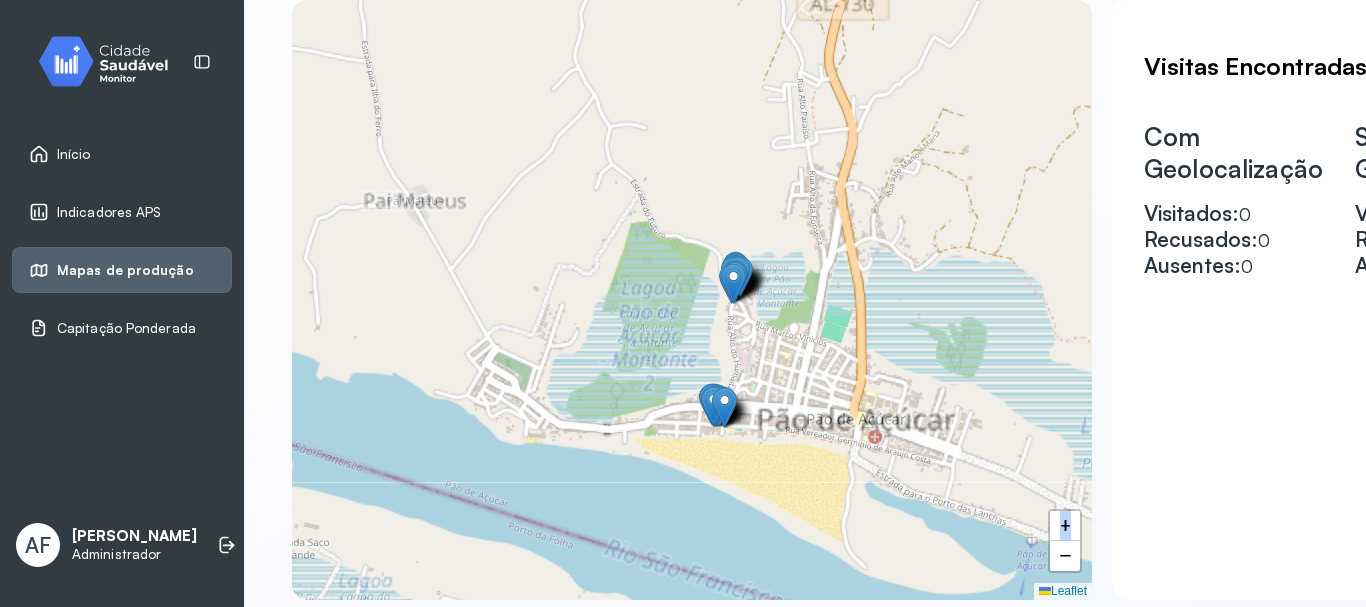 click on "+ −  Leaflet" at bounding box center (692, 300) 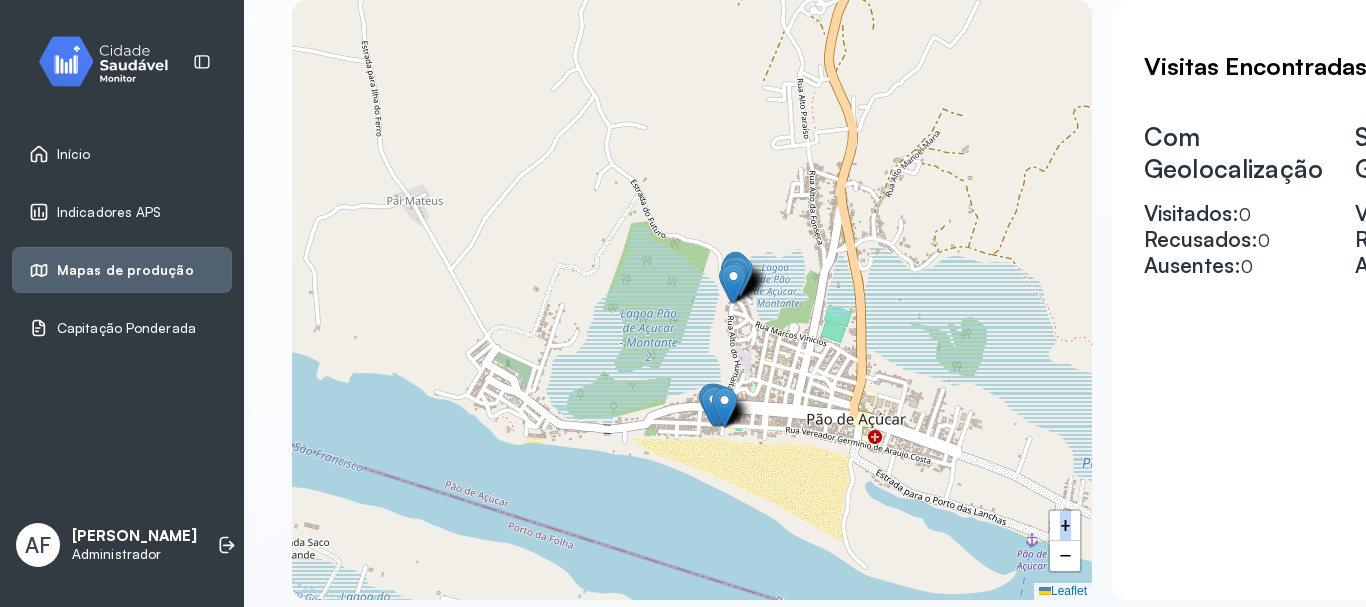 click at bounding box center (733, 283) 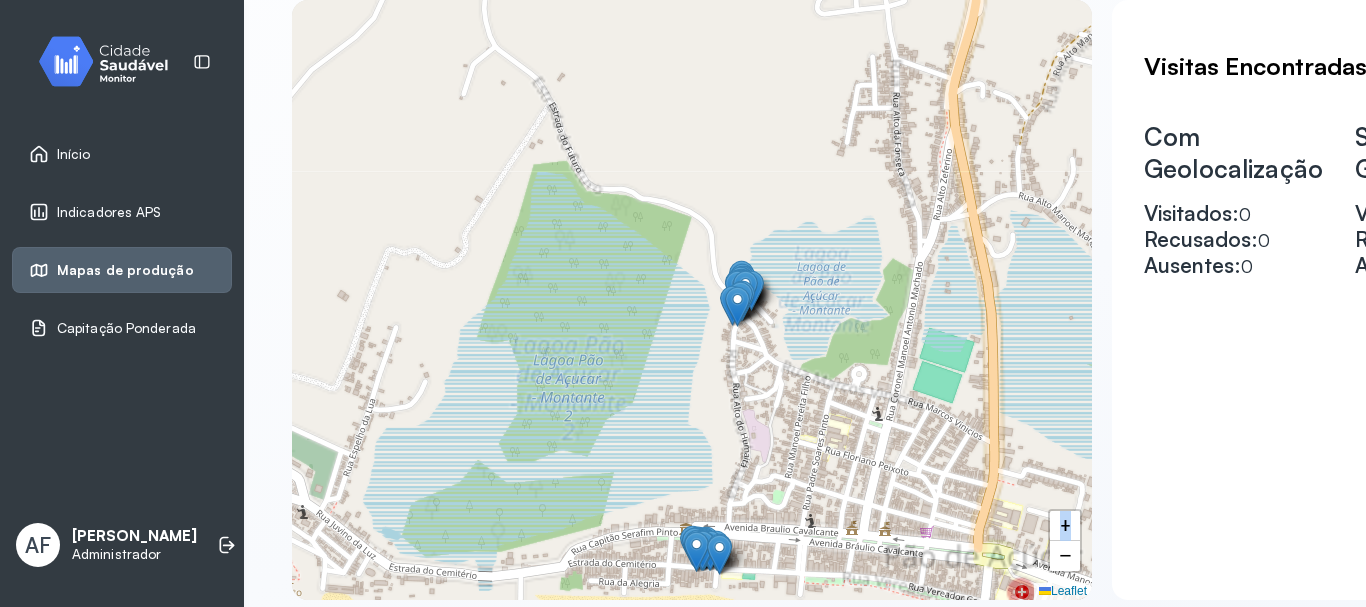 click at bounding box center [-436, -78] 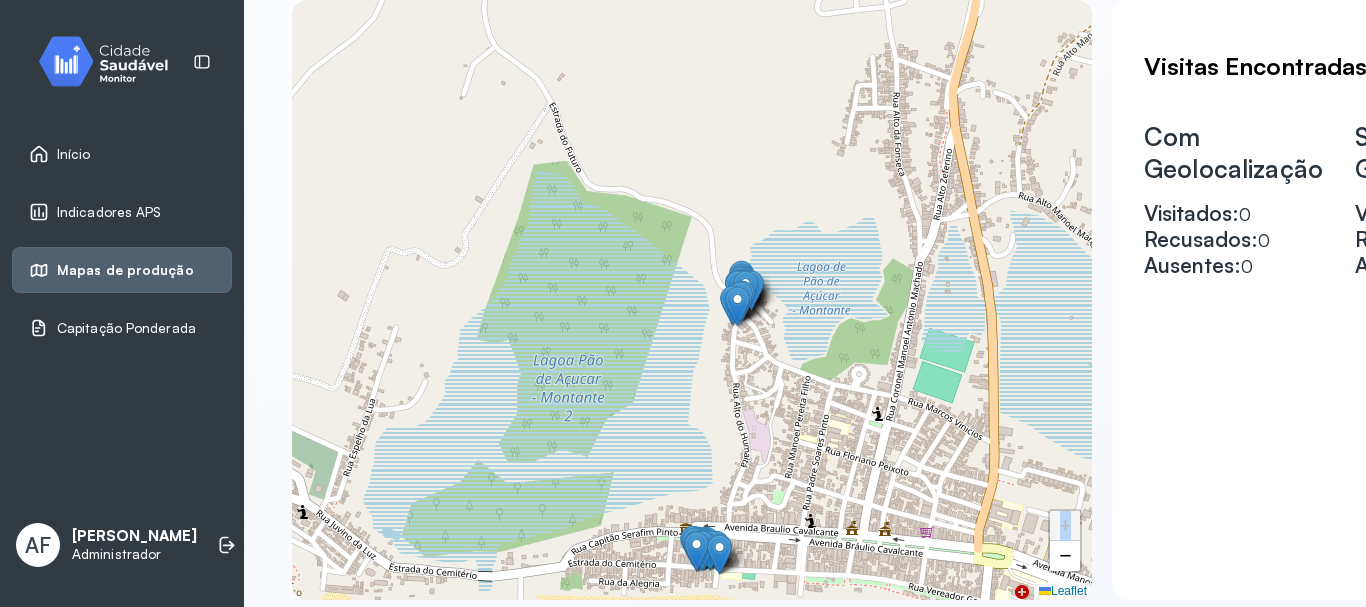 click at bounding box center [740, 301] 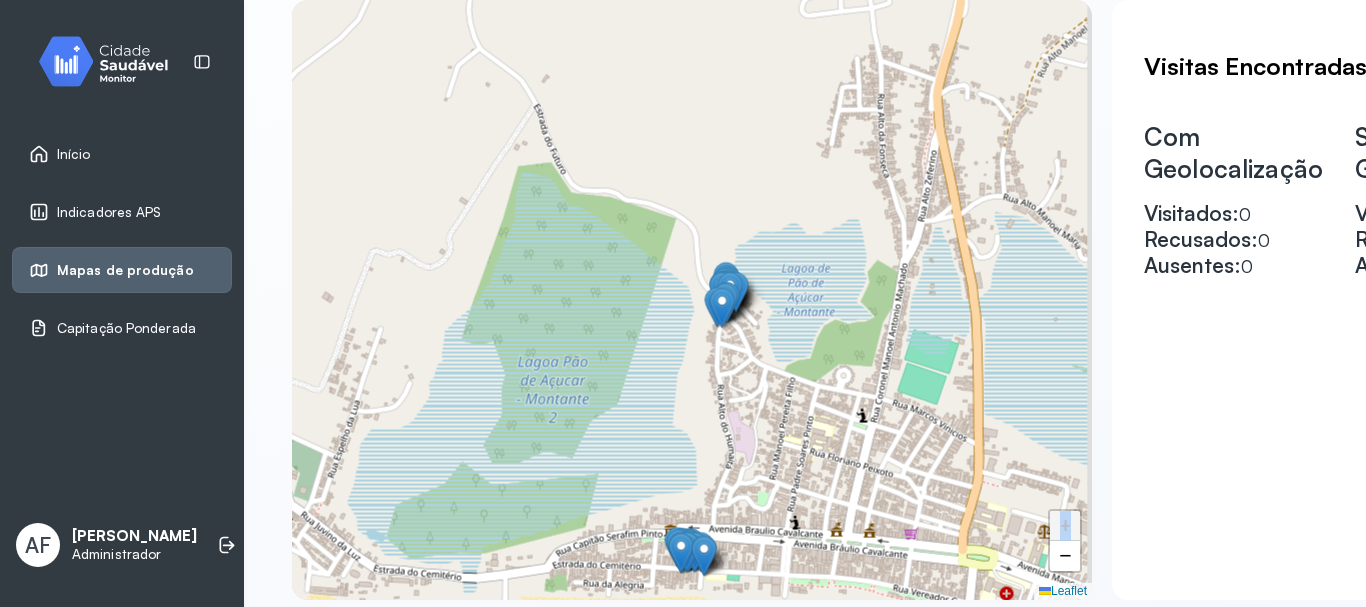 click at bounding box center [-451, -77] 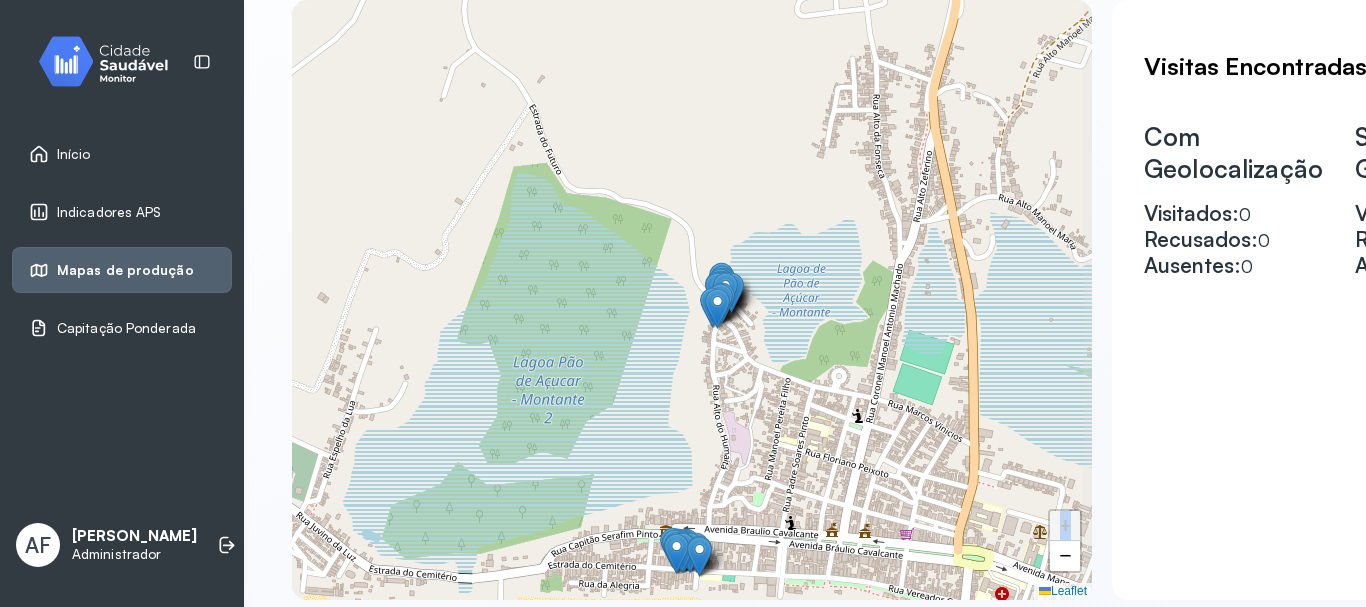 click at bounding box center (720, 303) 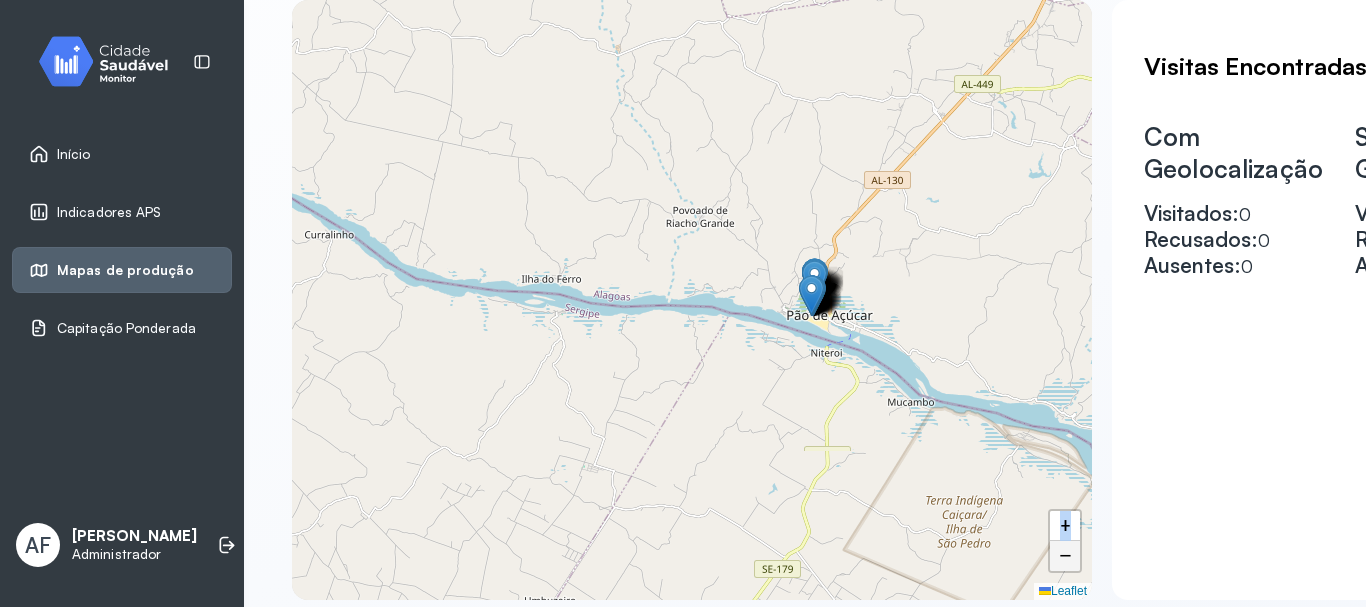 click on "−" at bounding box center (1065, 556) 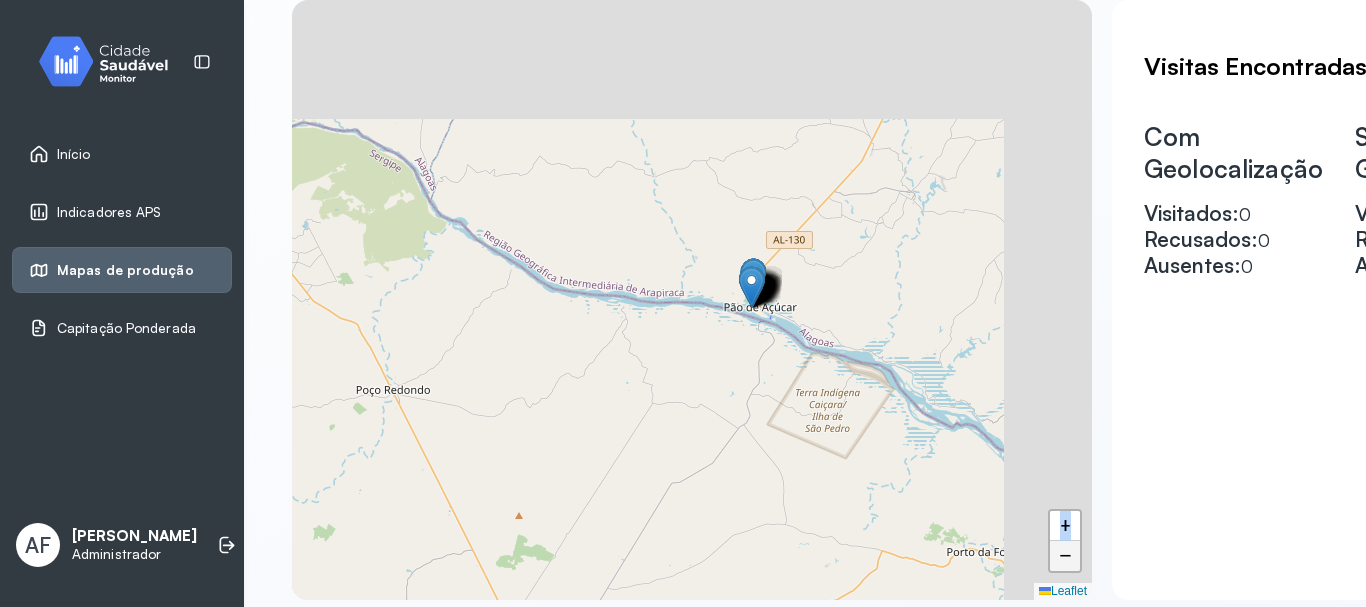 click on "−" at bounding box center [1065, 556] 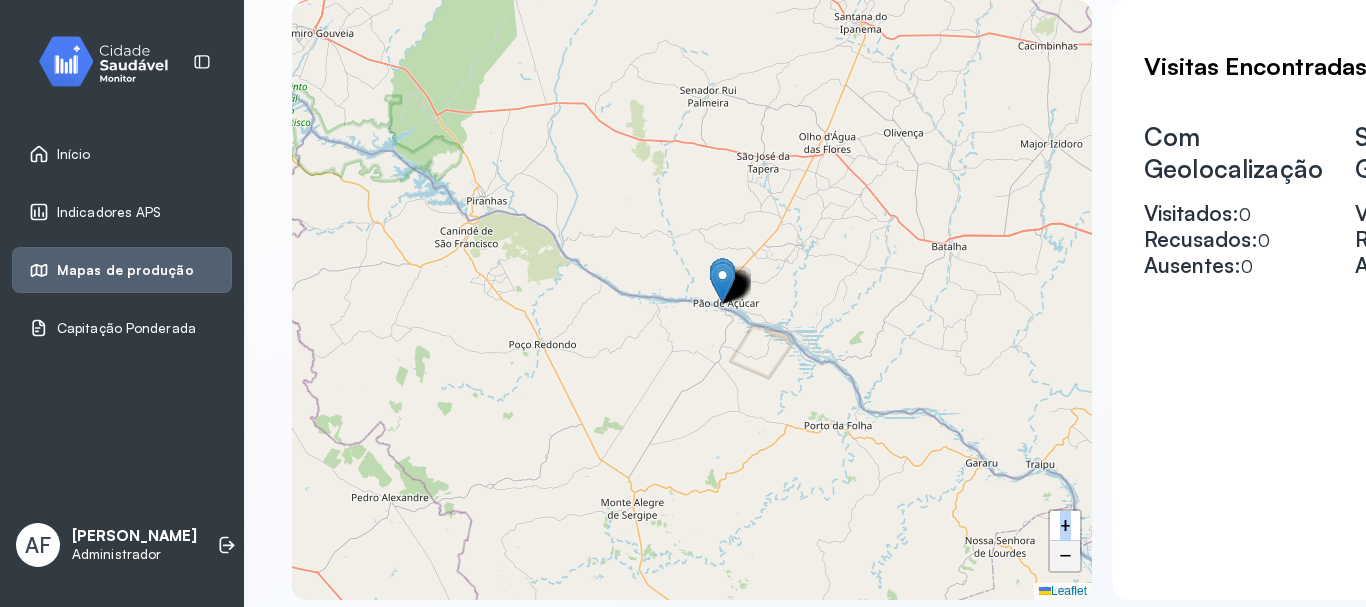 click on "−" at bounding box center [1065, 556] 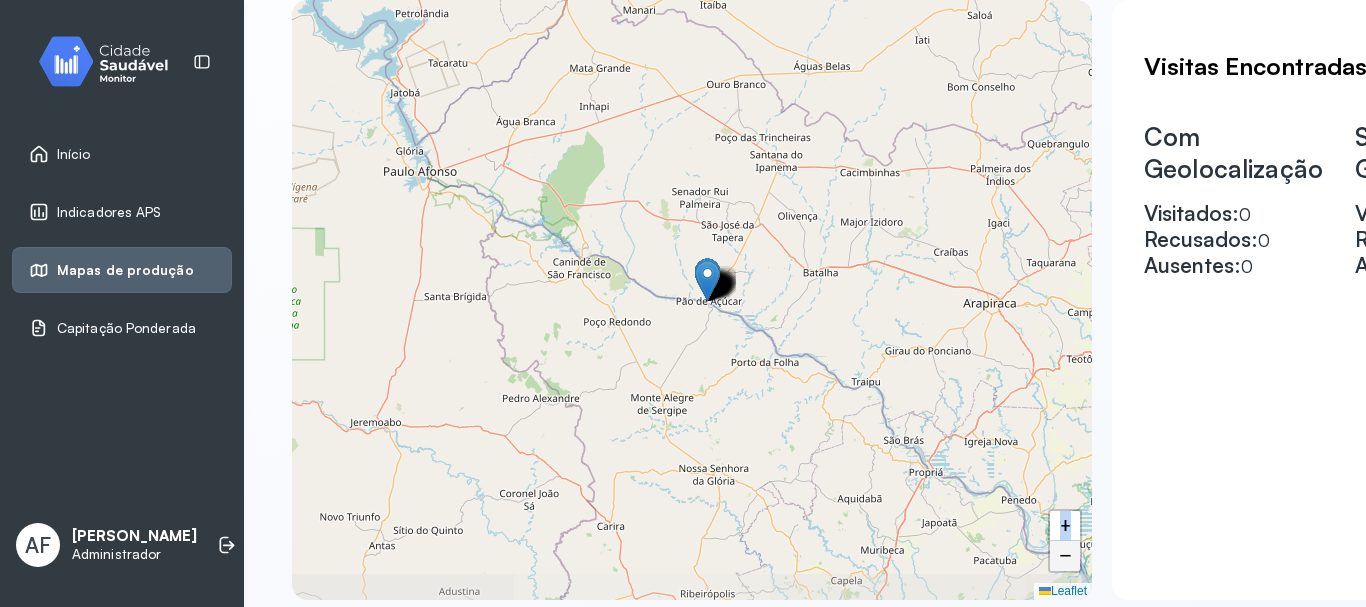 click on "−" at bounding box center (1065, 556) 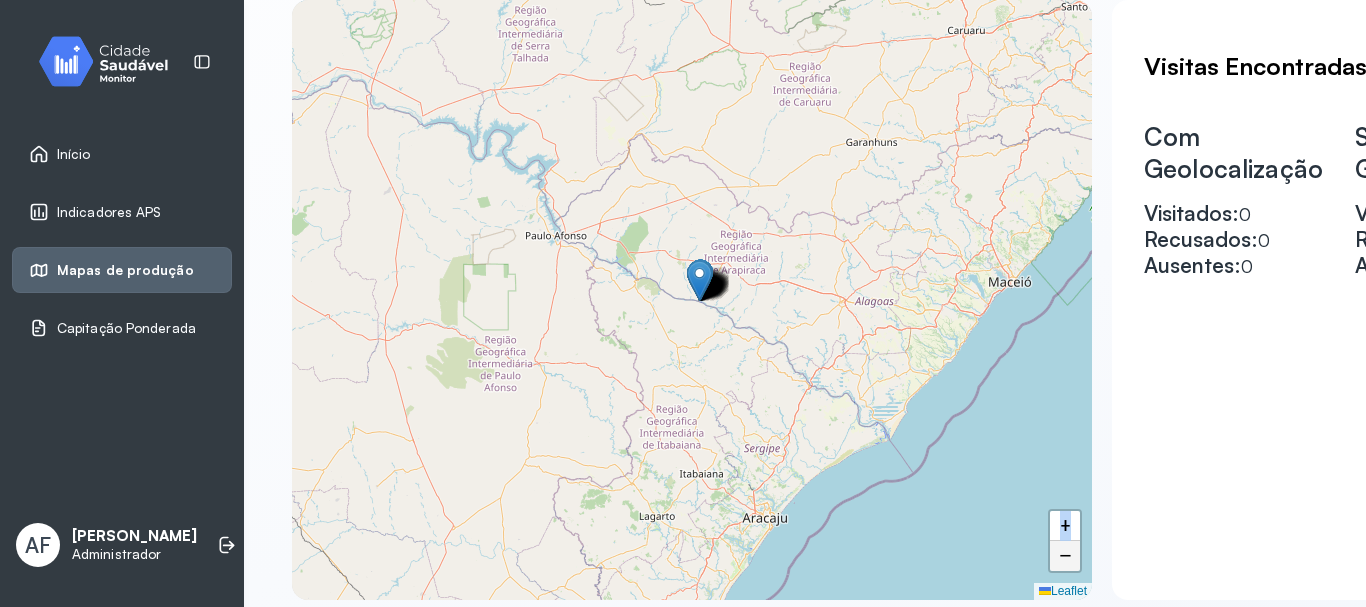 click on "−" at bounding box center [1065, 556] 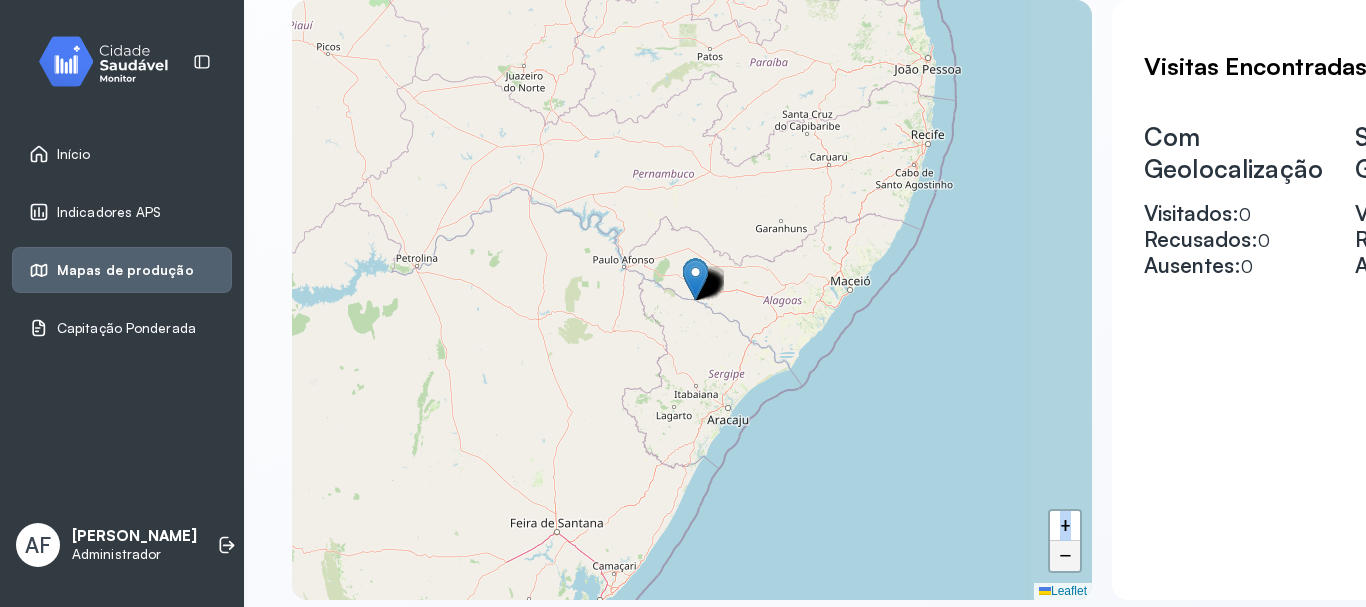 click on "−" at bounding box center (1065, 556) 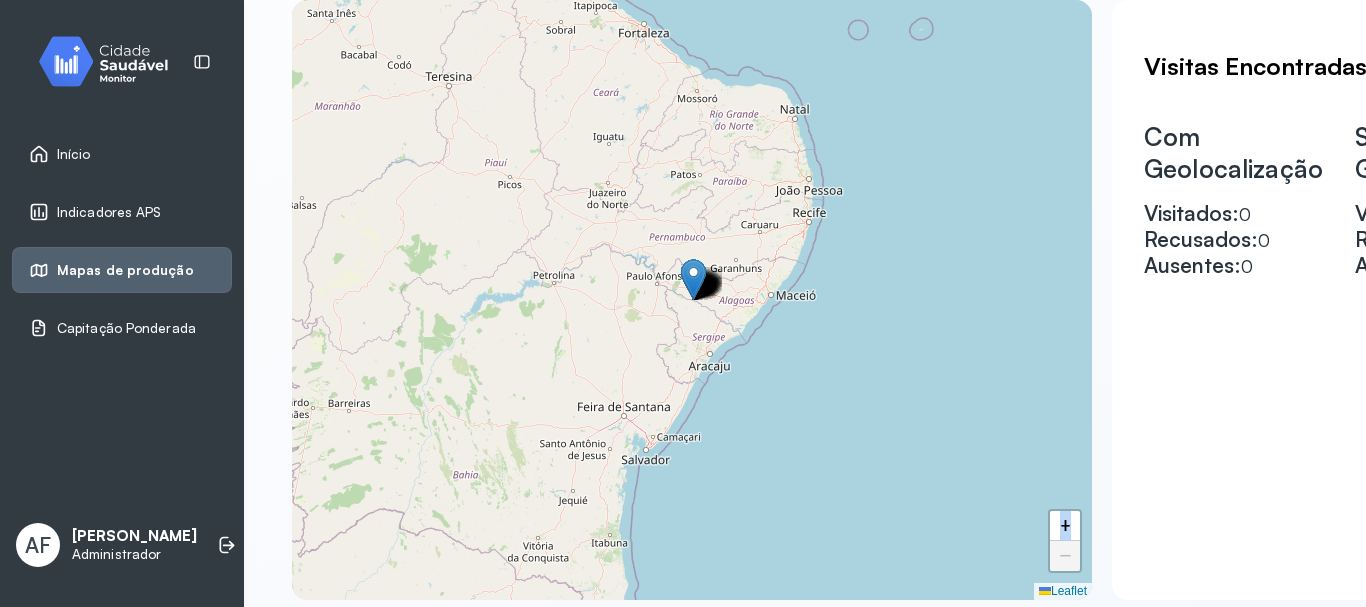 click on "−" at bounding box center [1065, 556] 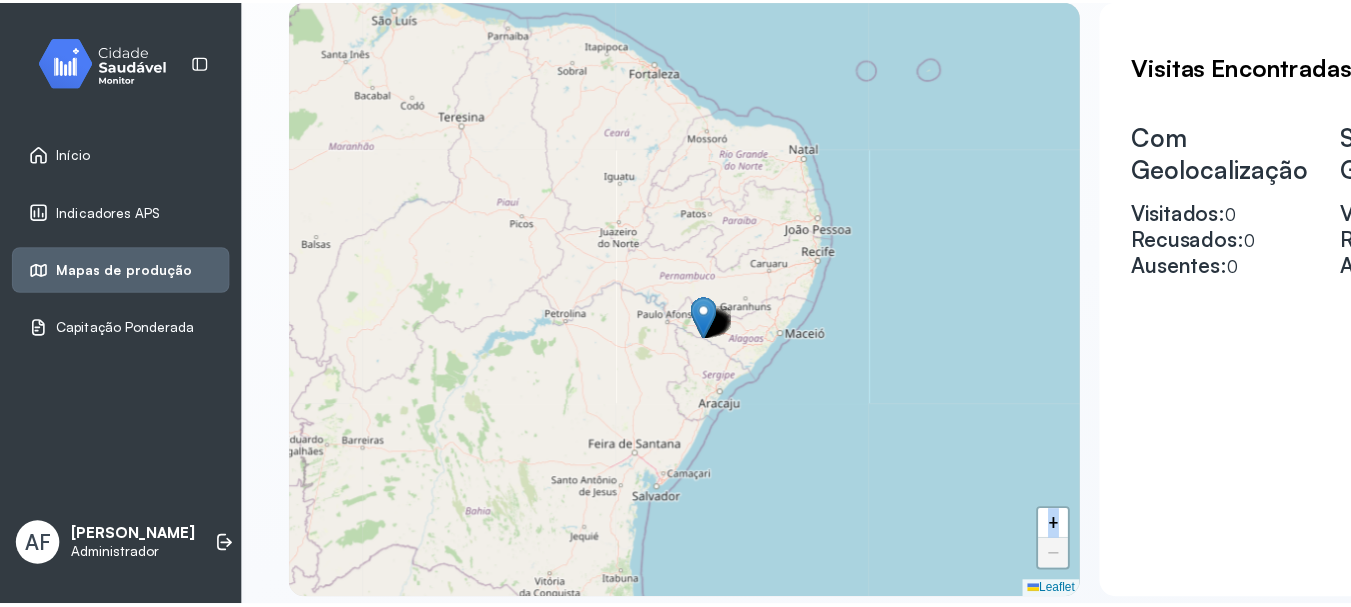 scroll, scrollTop: 0, scrollLeft: 0, axis: both 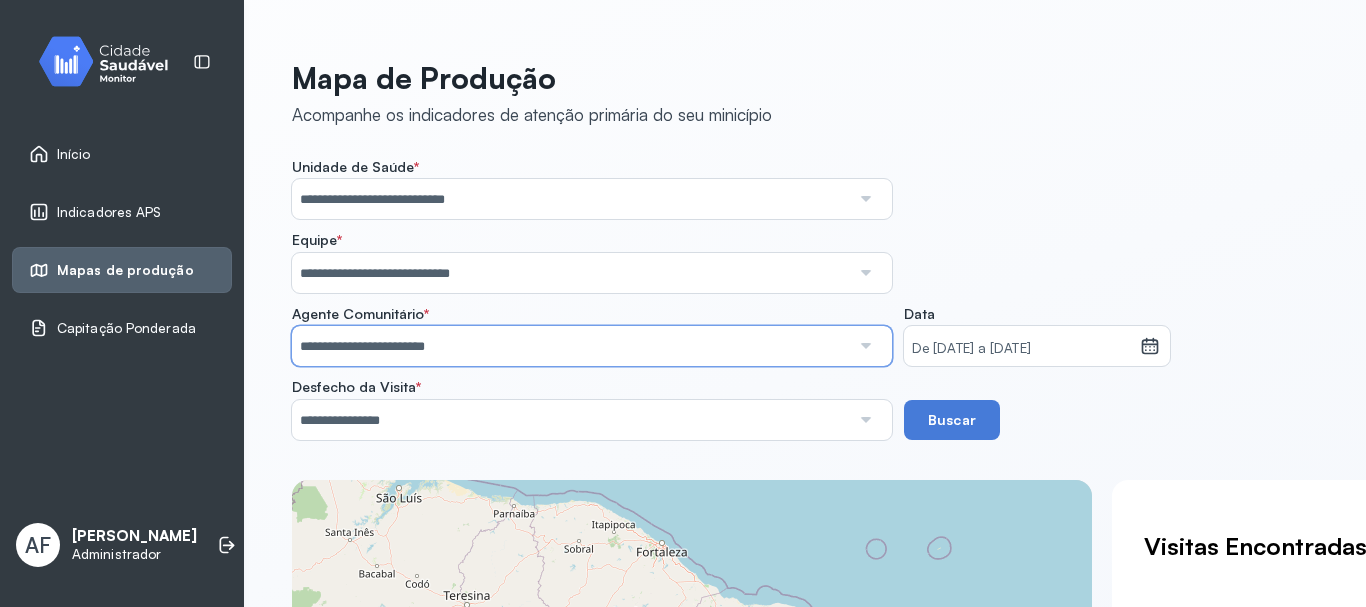 click on "**********" at bounding box center [571, 346] 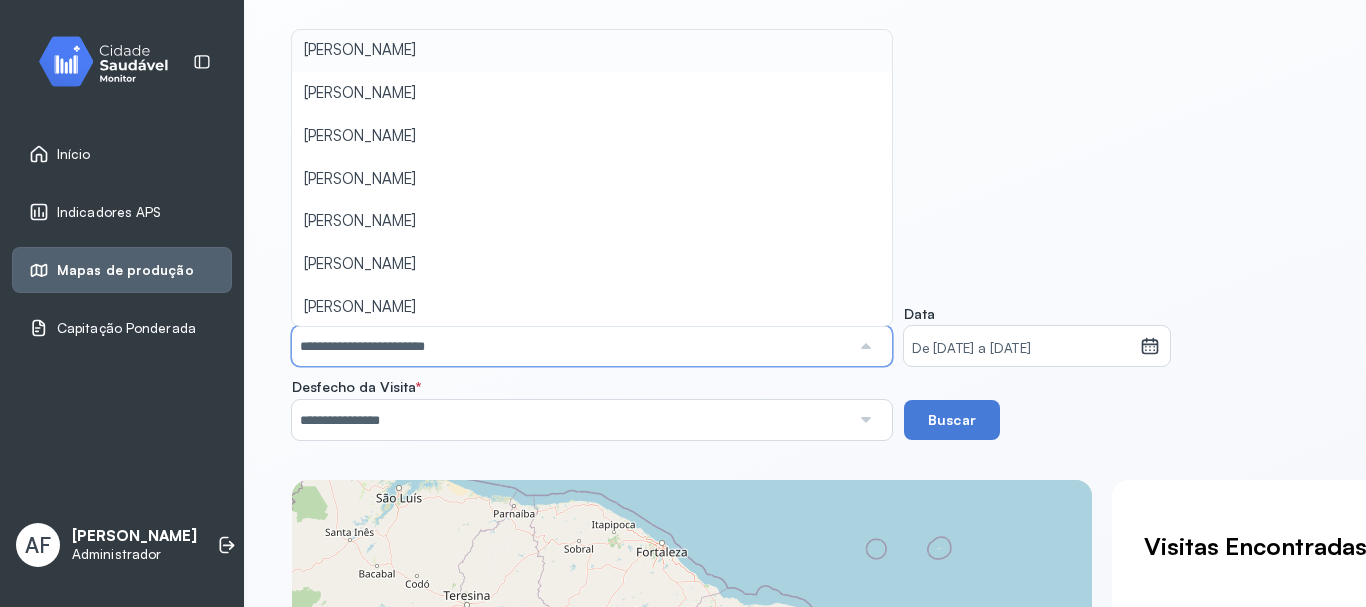 click on "**********" at bounding box center [571, 346] 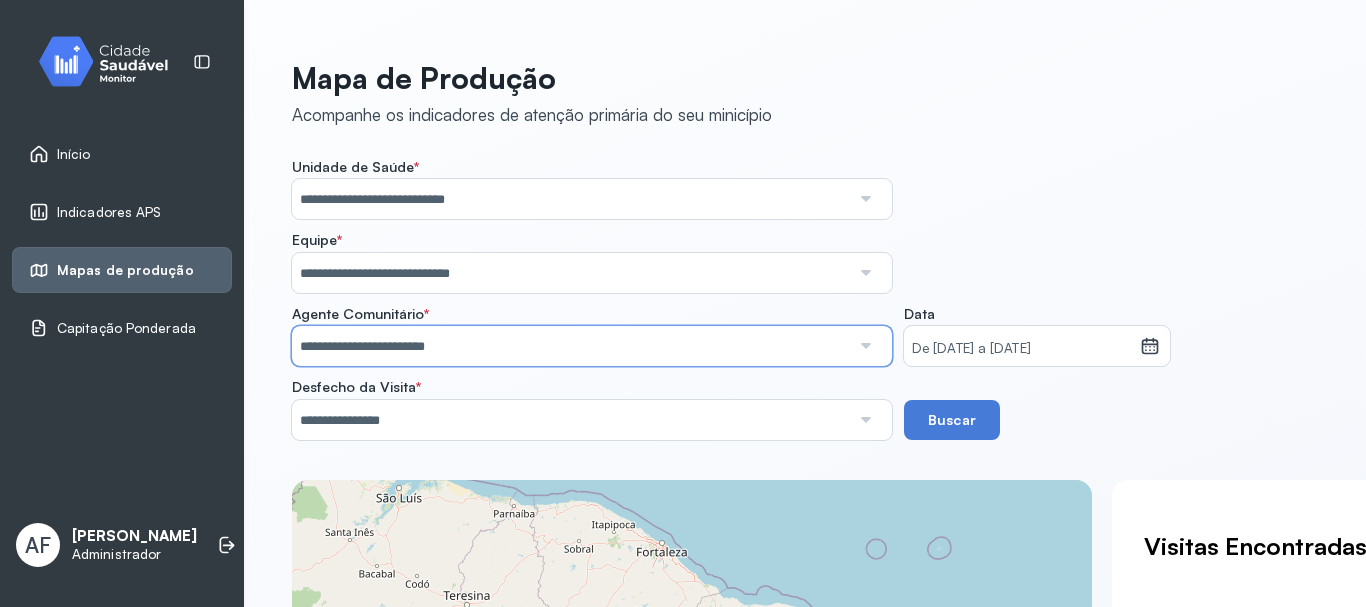 click on "**********" at bounding box center (571, 346) 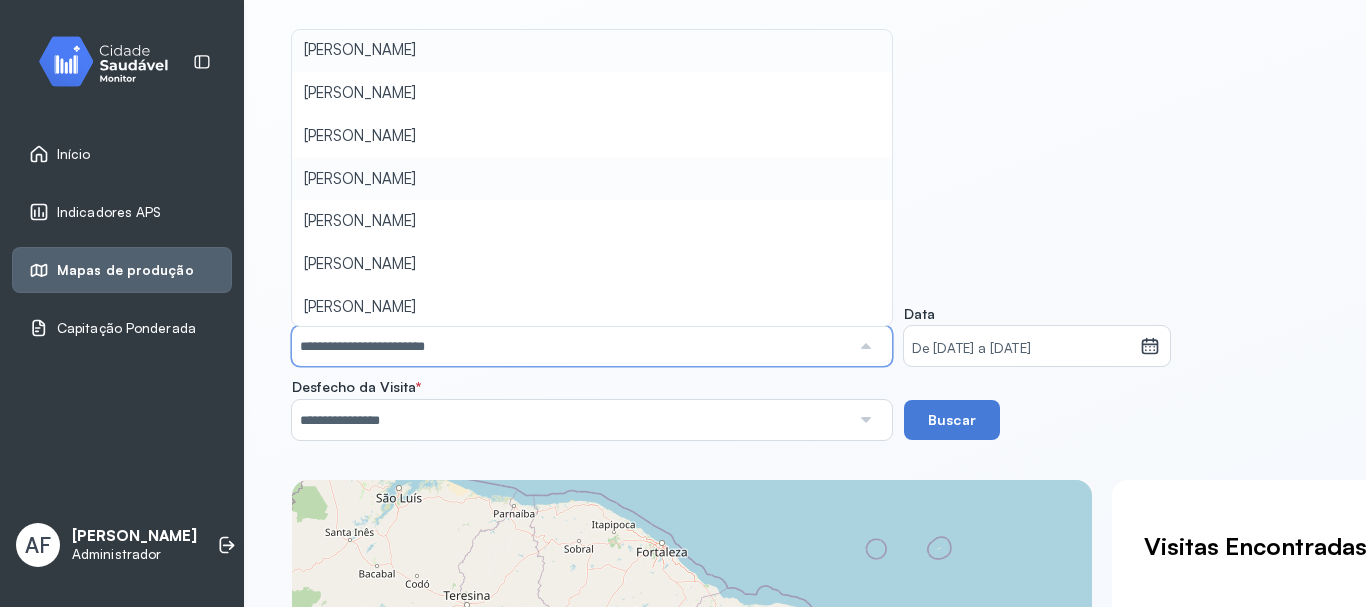 type on "**********" 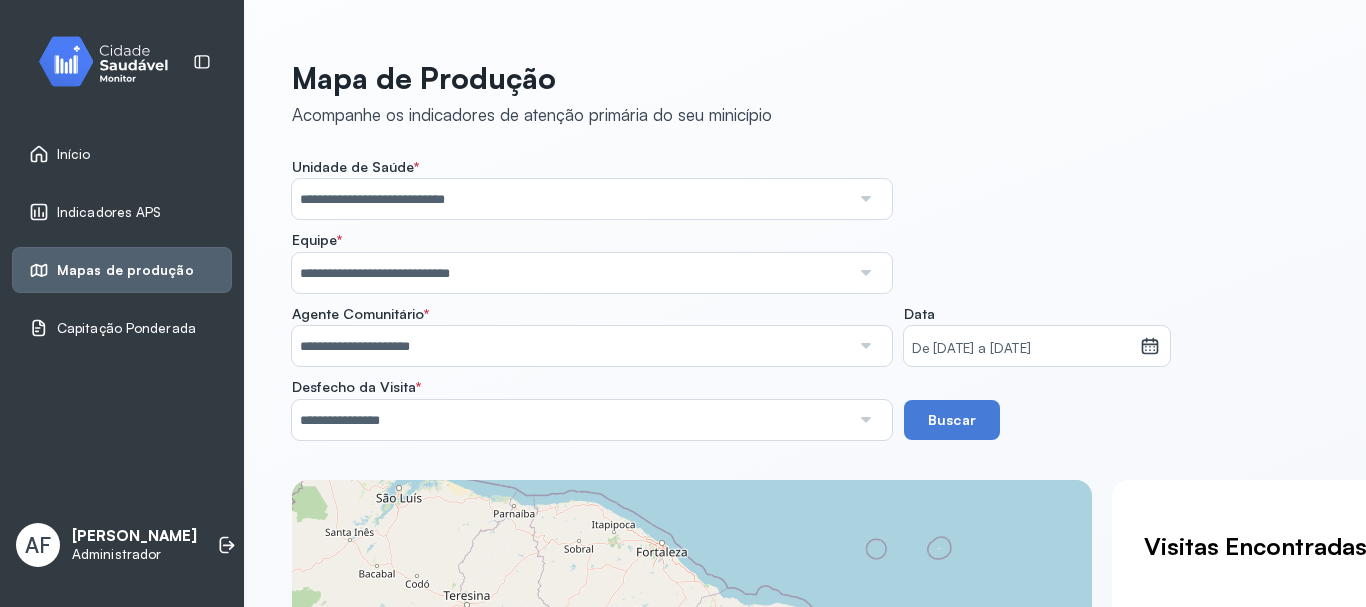 click on "**********" at bounding box center (805, 299) 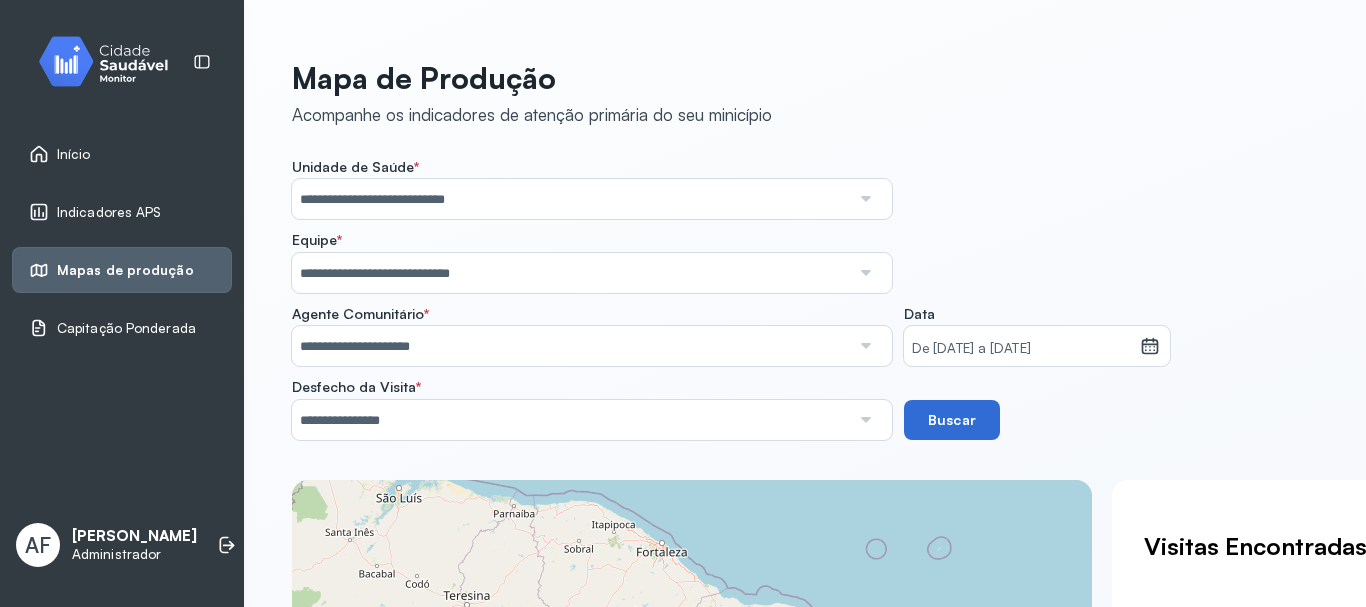 click on "Buscar" at bounding box center (952, 420) 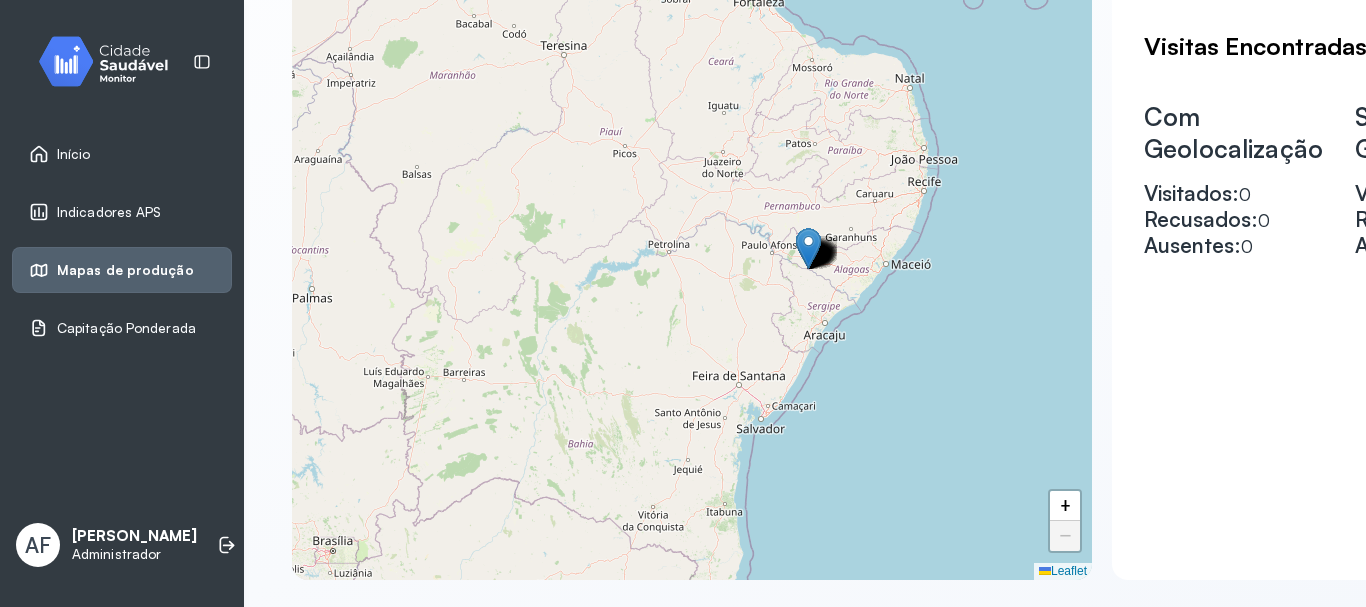 scroll, scrollTop: 488, scrollLeft: 0, axis: vertical 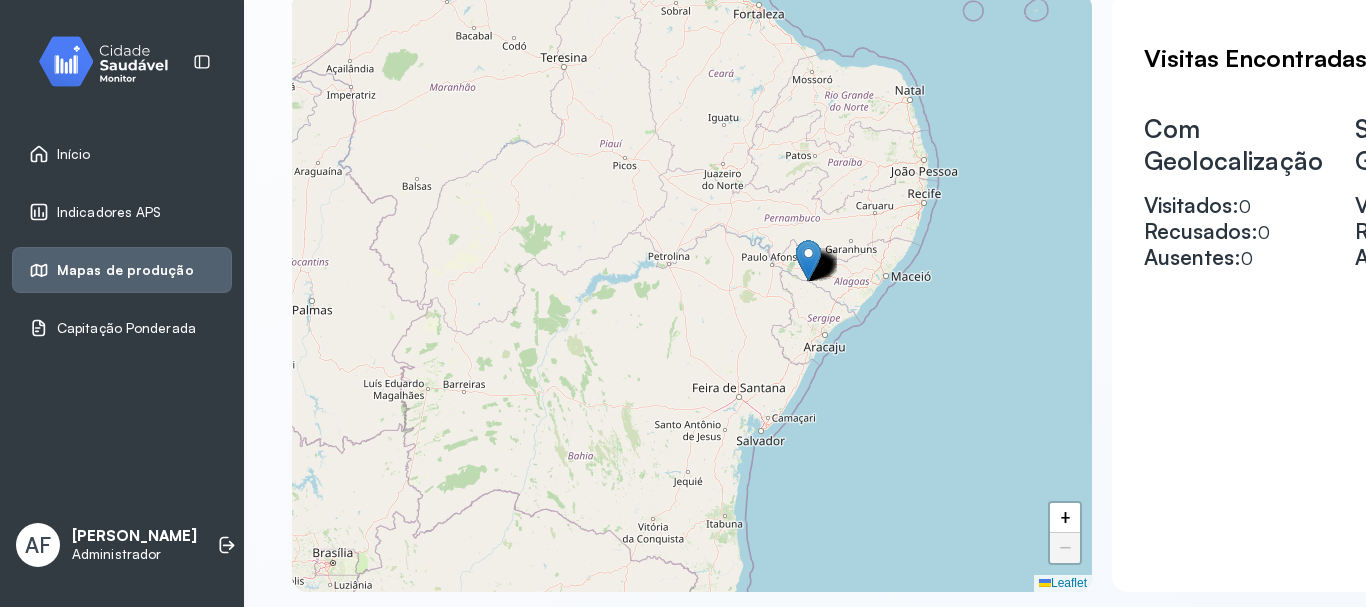 click at bounding box center (808, 260) 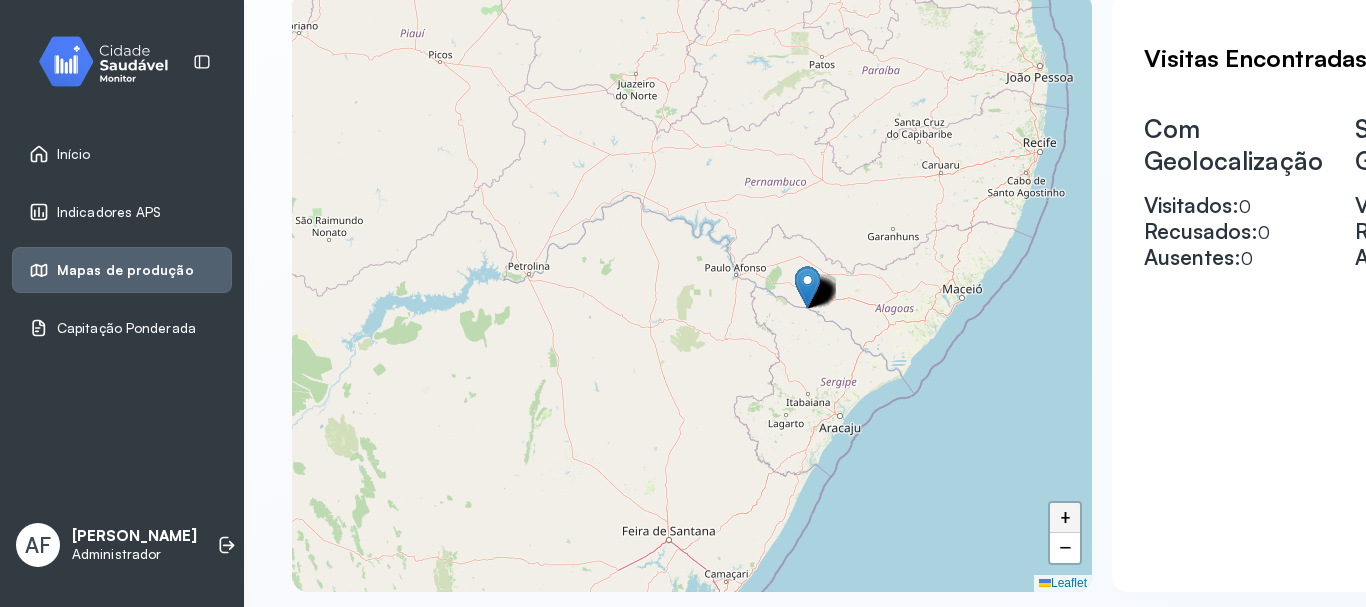 click on "+" at bounding box center (1065, 518) 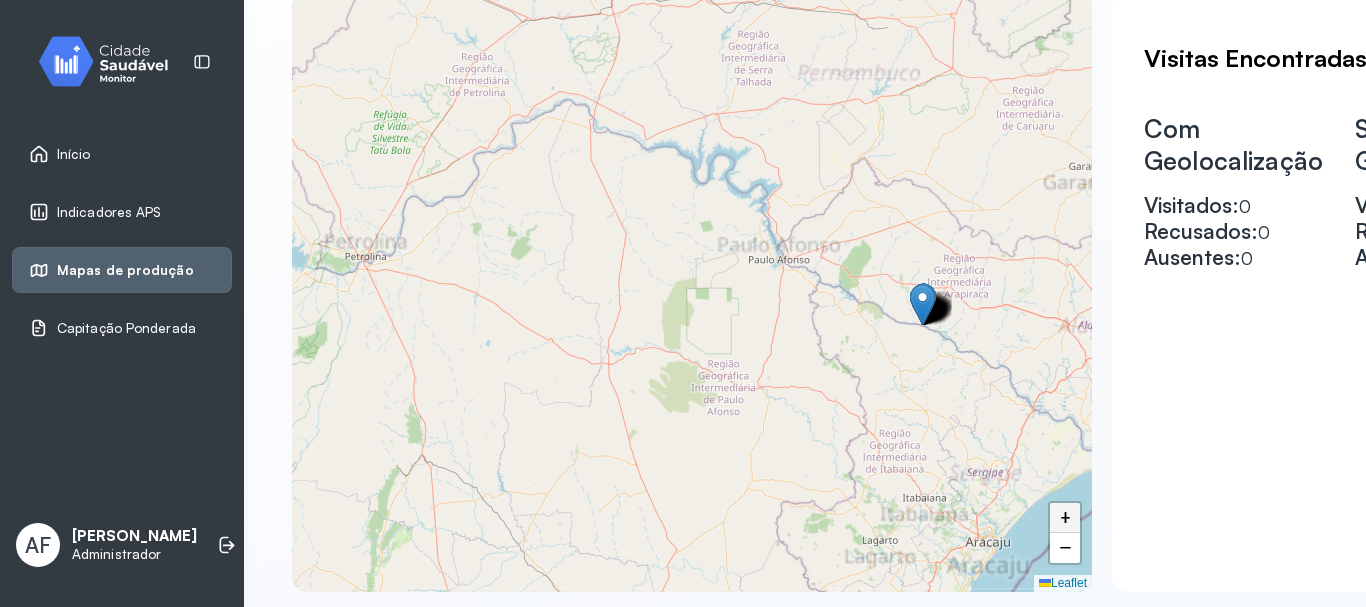 click on "+" at bounding box center (1065, 518) 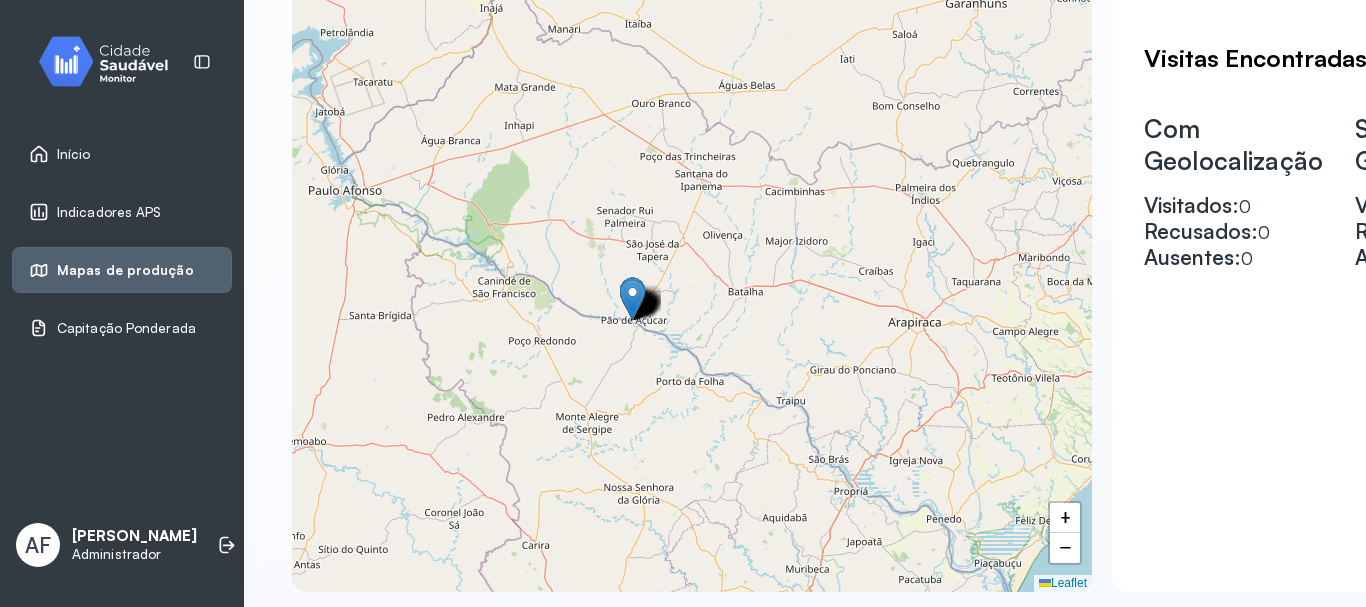 drag, startPoint x: 909, startPoint y: 374, endPoint x: 388, endPoint y: 337, distance: 522.3122 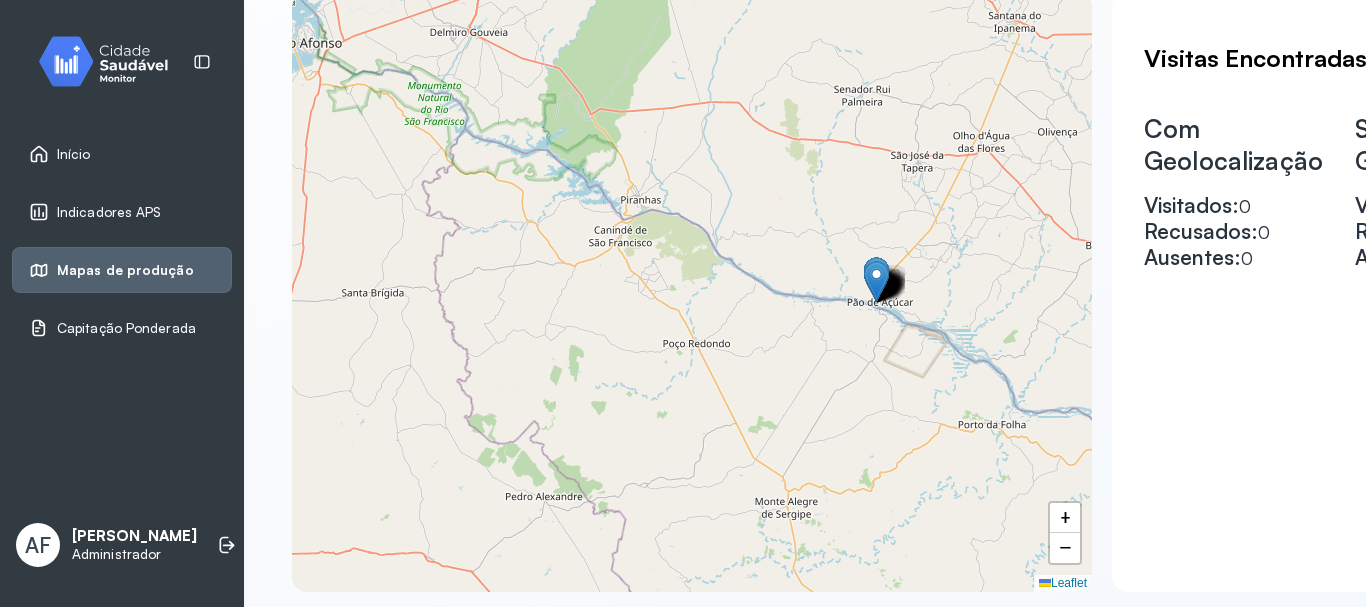 click at bounding box center (876, 281) 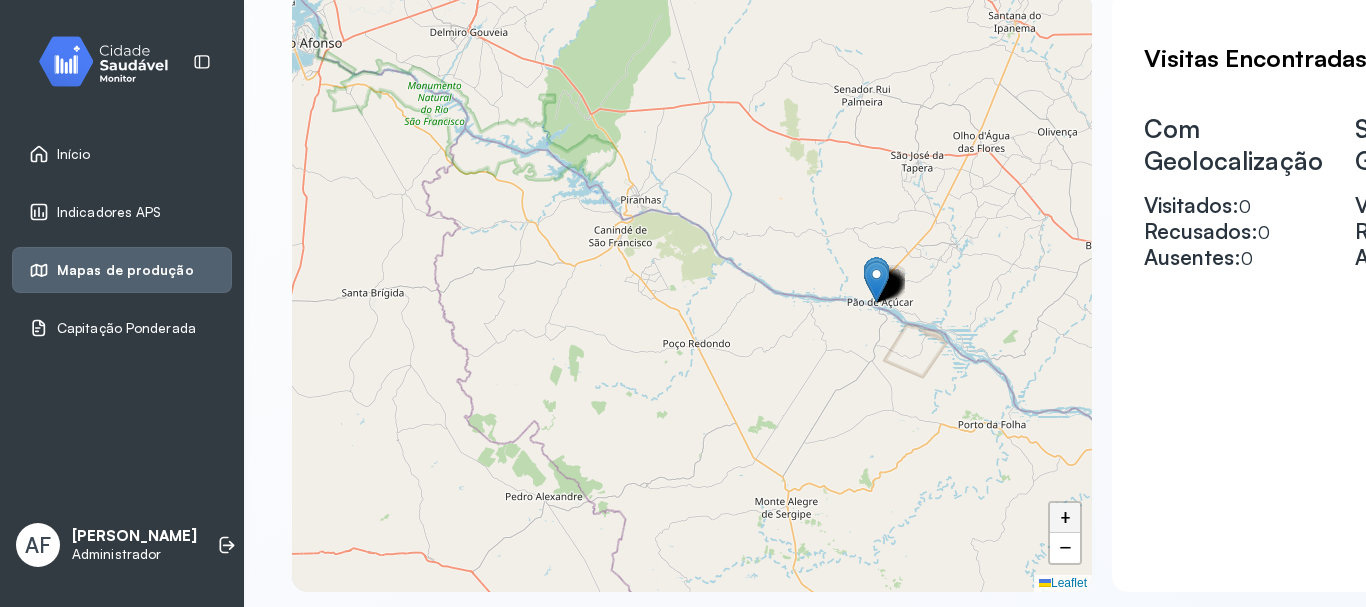 click on "+" at bounding box center (1065, 518) 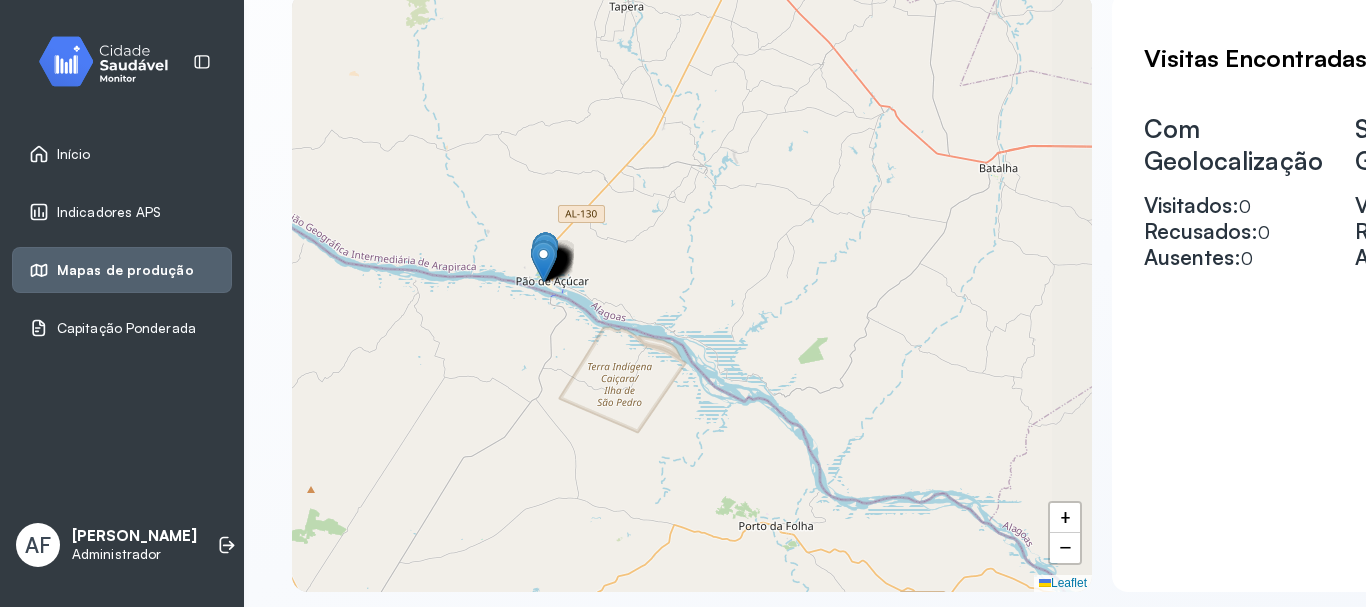drag, startPoint x: 779, startPoint y: 330, endPoint x: 263, endPoint y: 299, distance: 516.93036 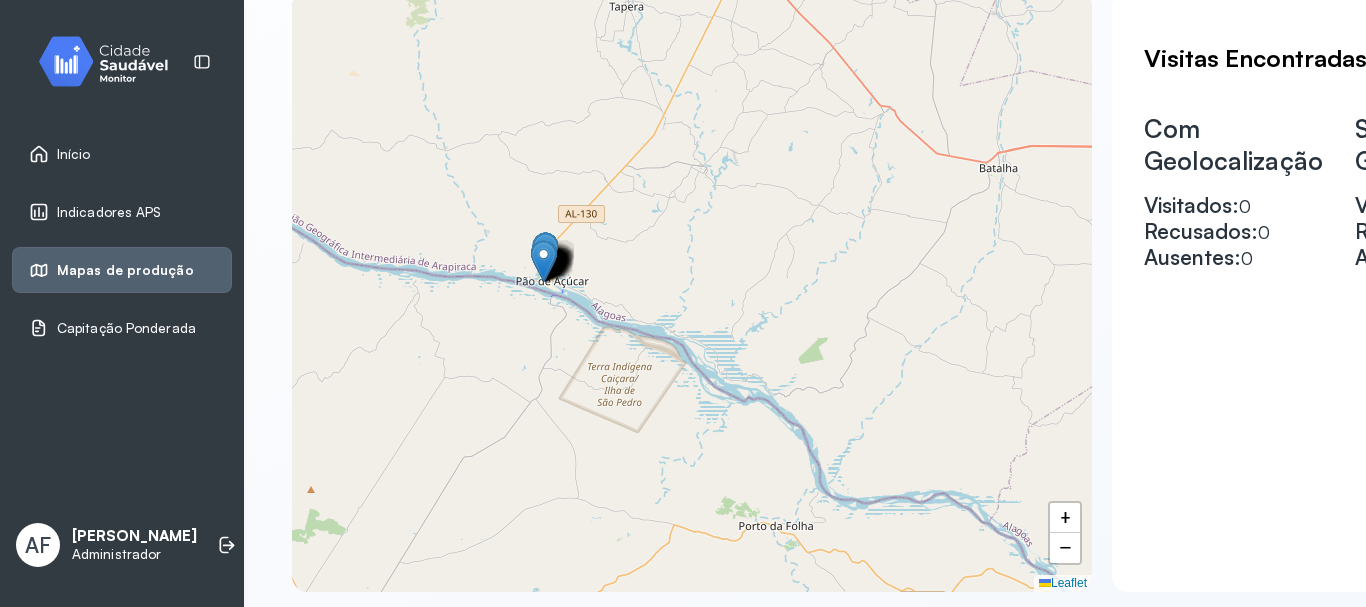 click at bounding box center [543, 261] 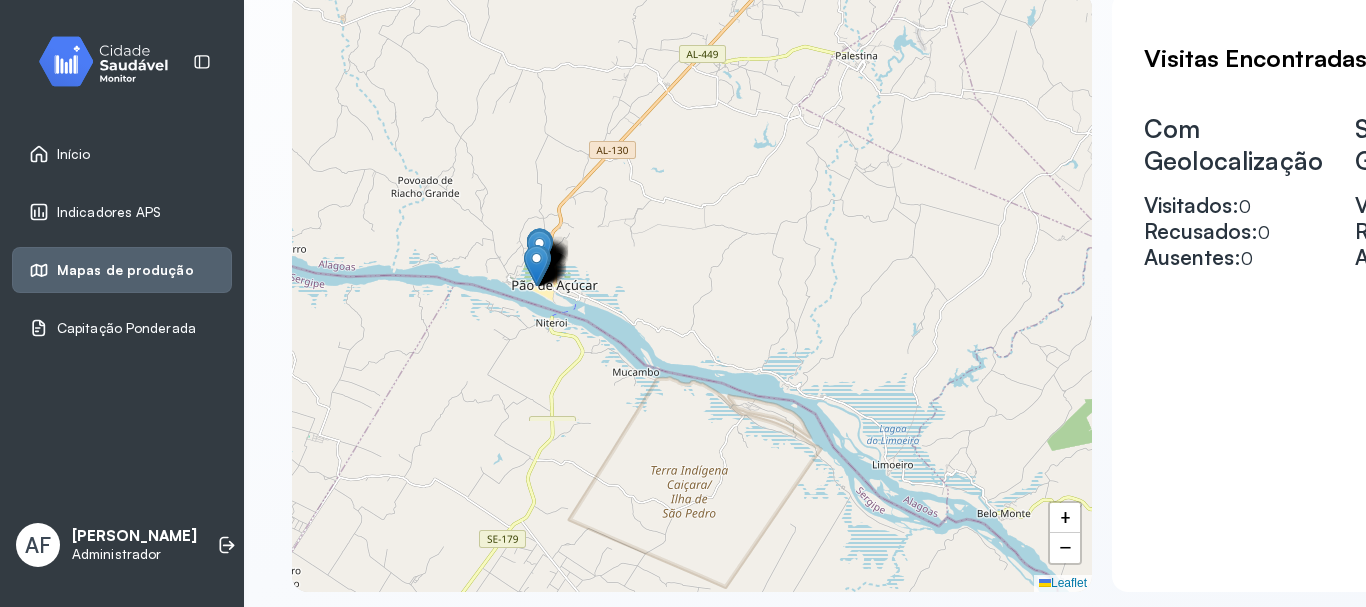 click at bounding box center (536, 265) 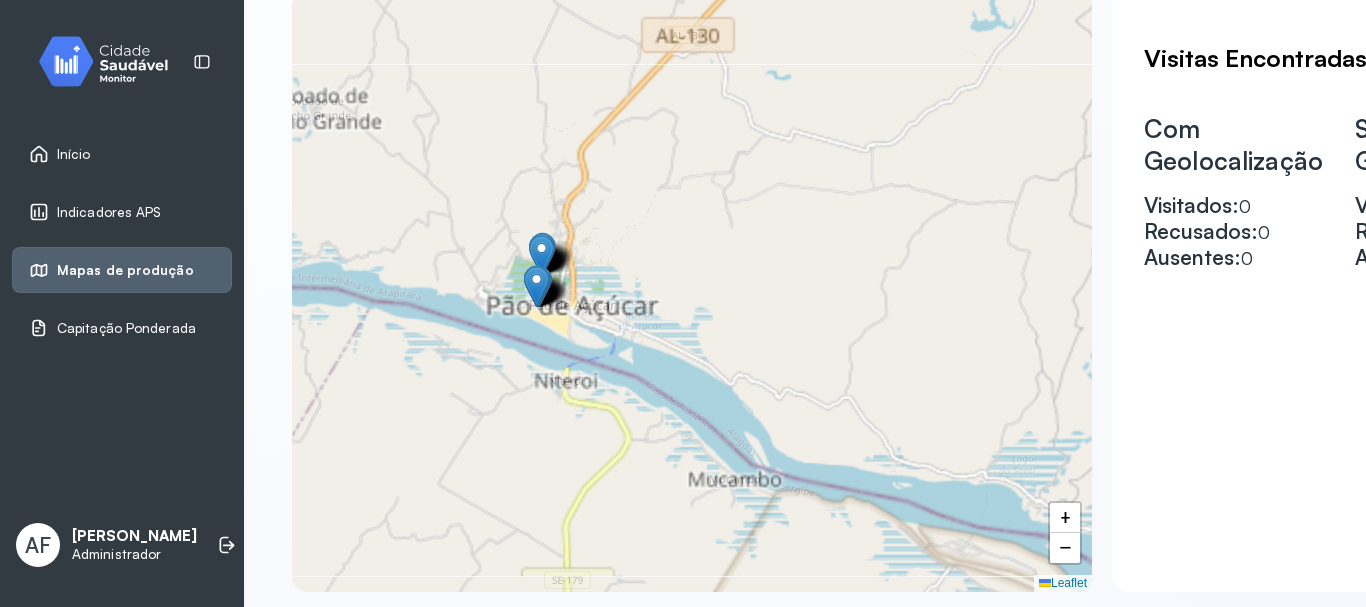 click at bounding box center (536, 286) 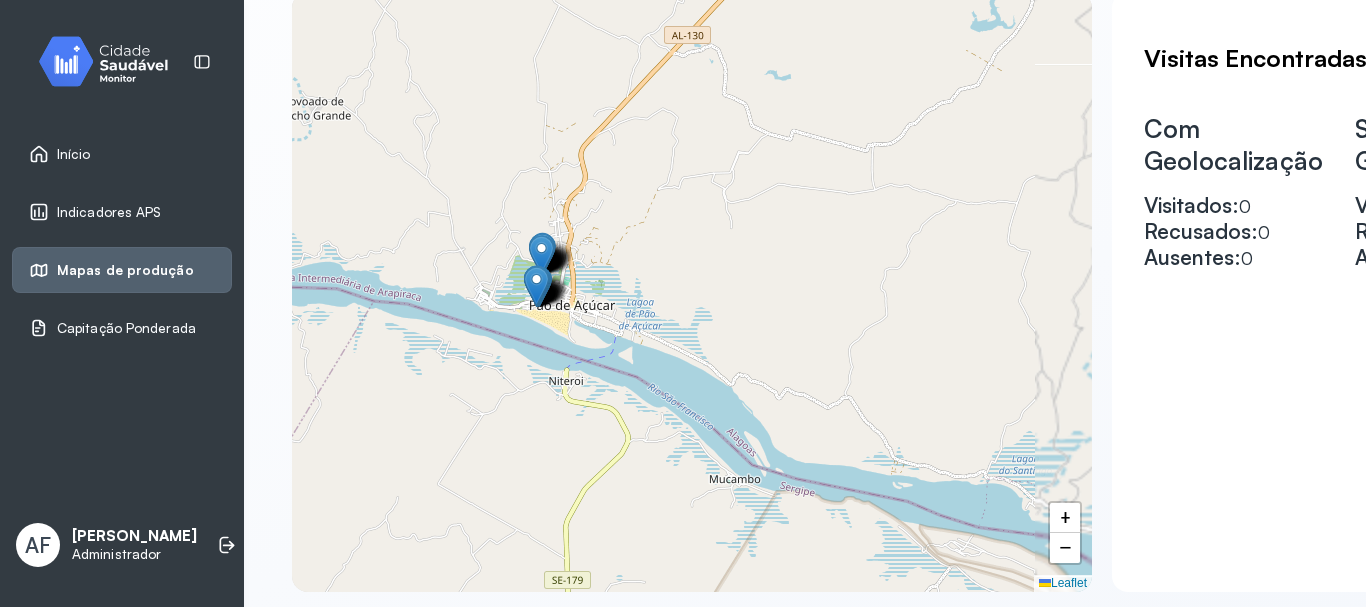 click at bounding box center (536, 285) 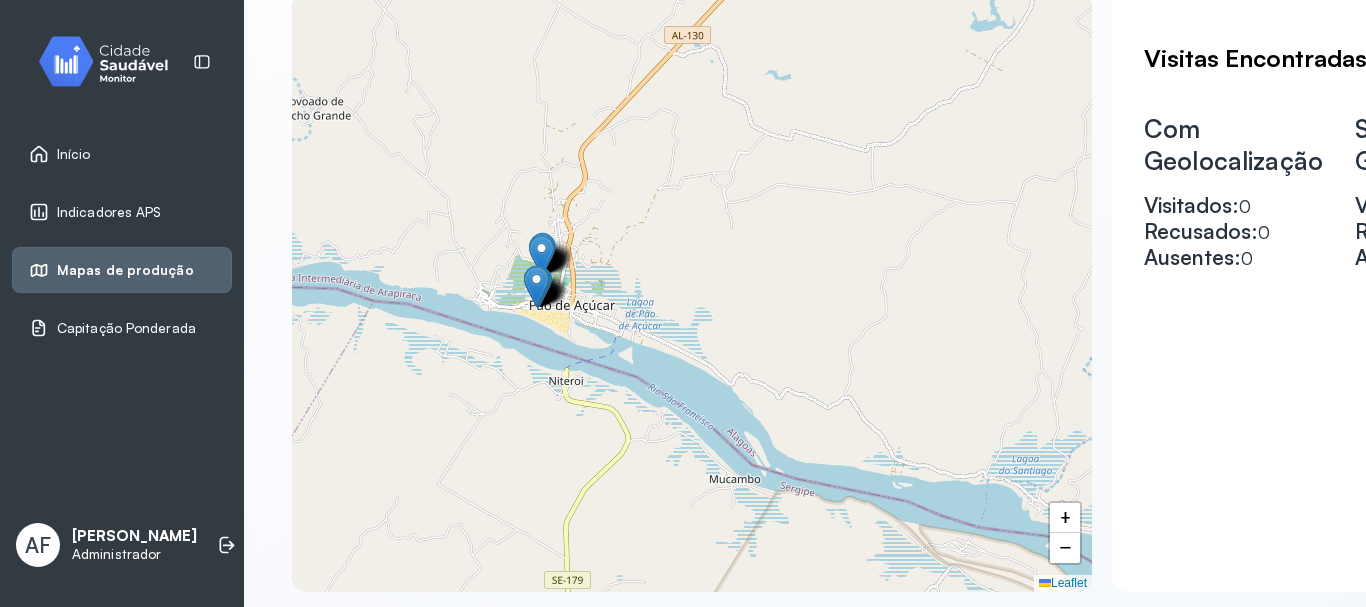 click at bounding box center (536, 285) 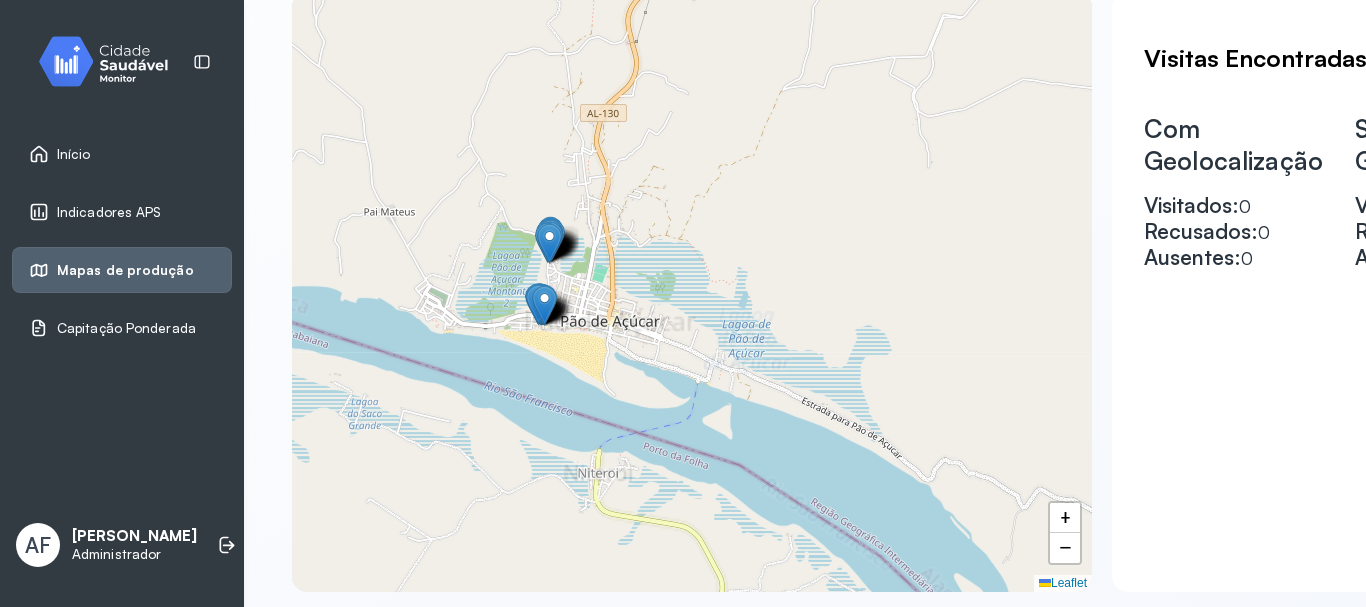 click at bounding box center [544, 305] 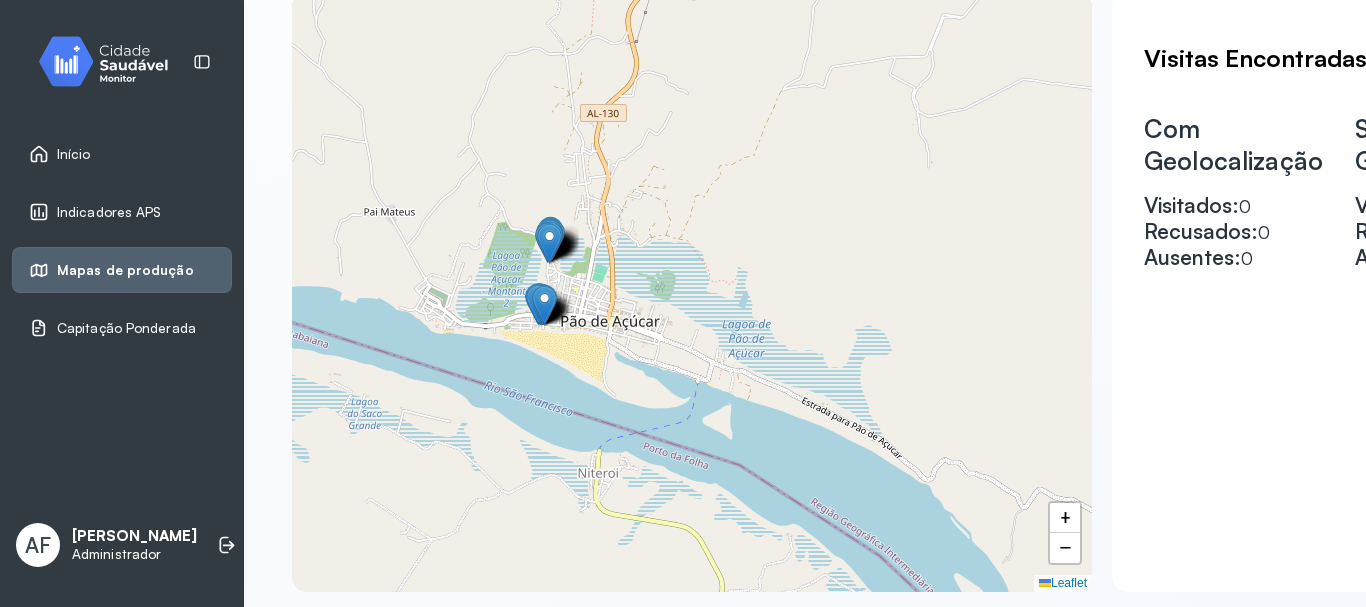 click at bounding box center (544, 305) 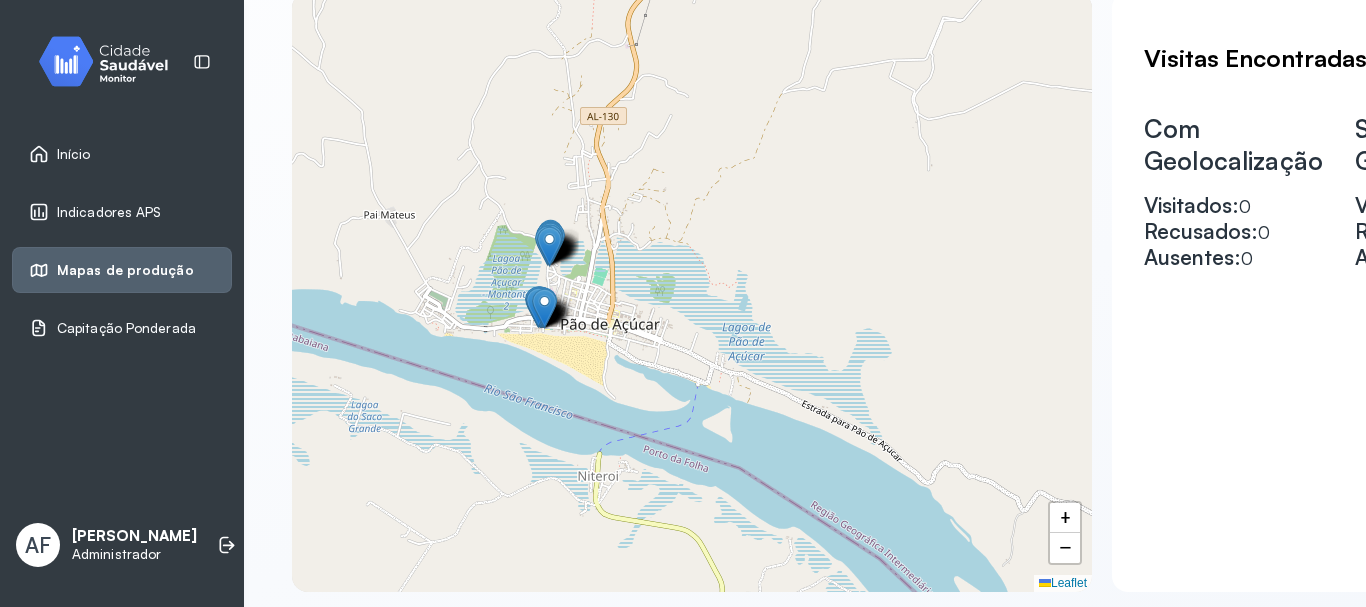 click at bounding box center [544, 308] 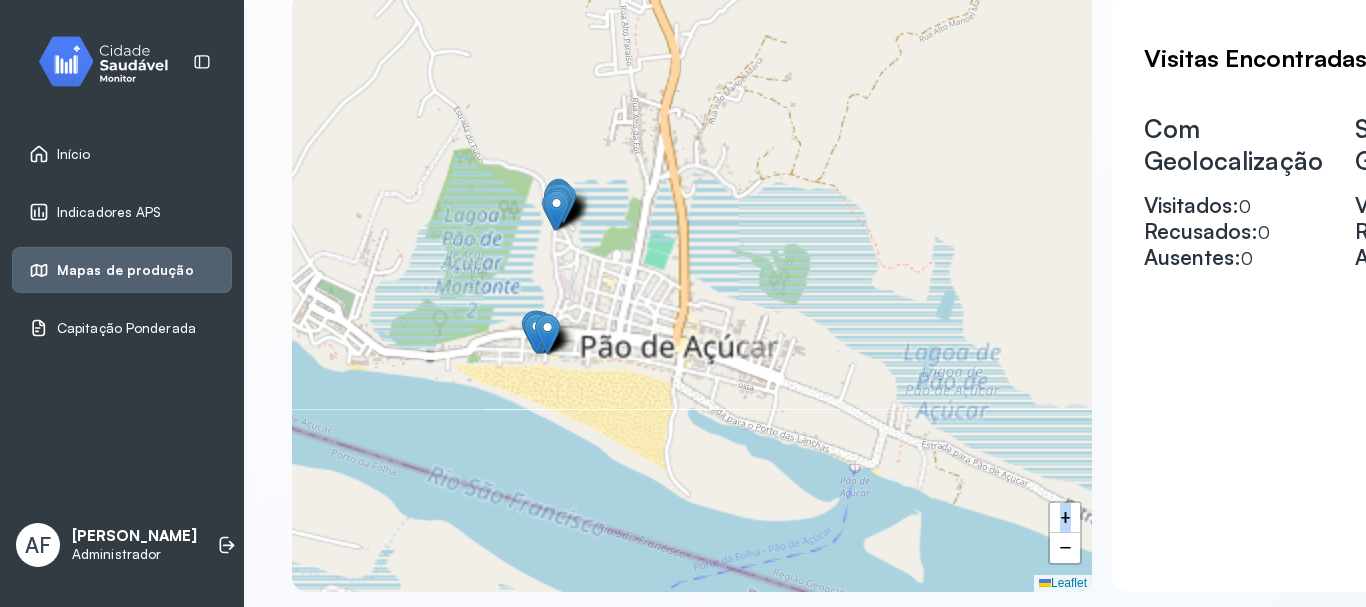 click on "+ −  Leaflet" at bounding box center (692, 292) 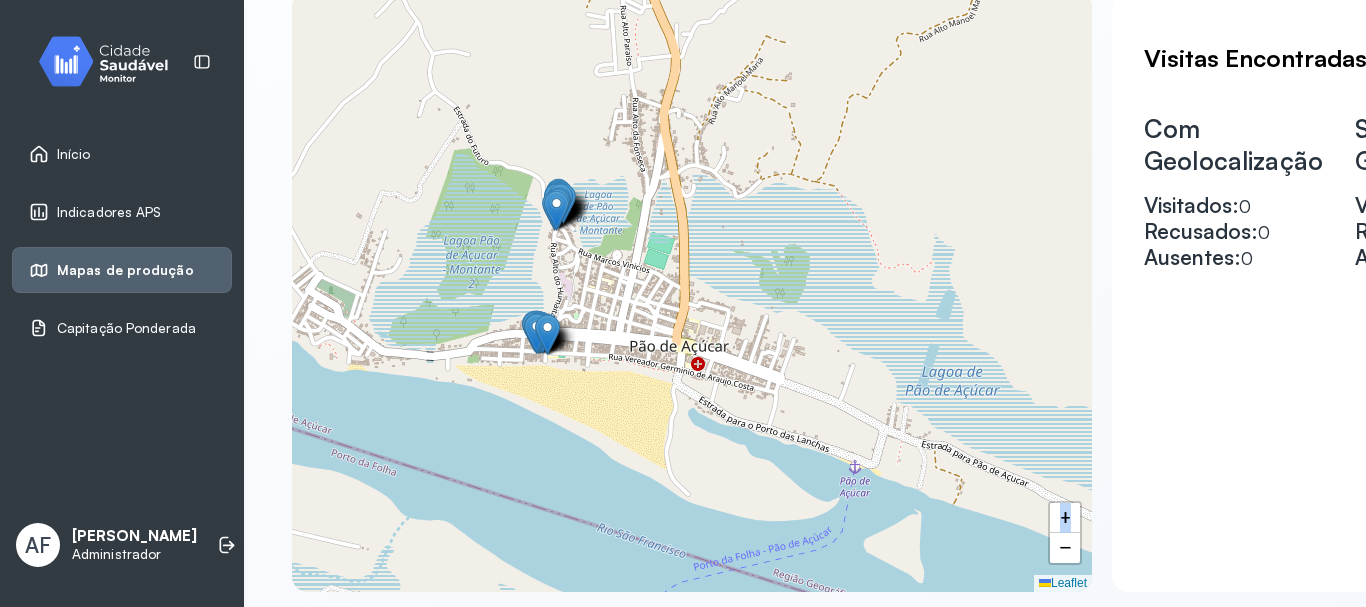 click at bounding box center [547, 334] 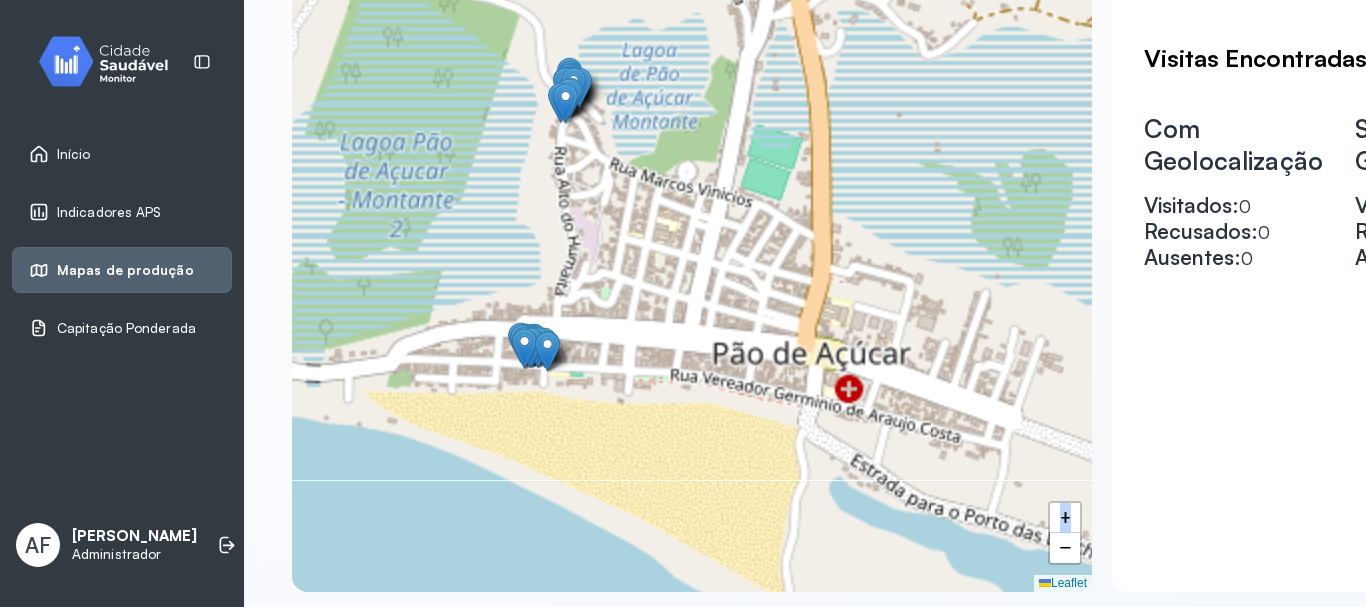click at bounding box center [547, 351] 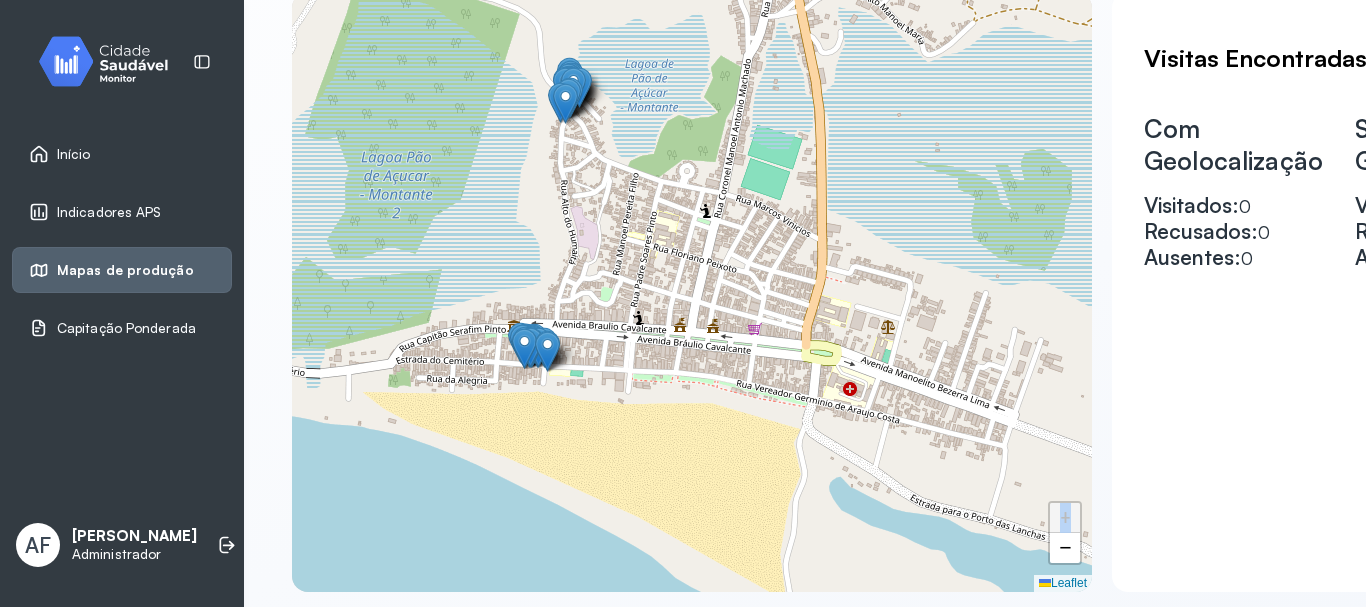 click at bounding box center [568, 98] 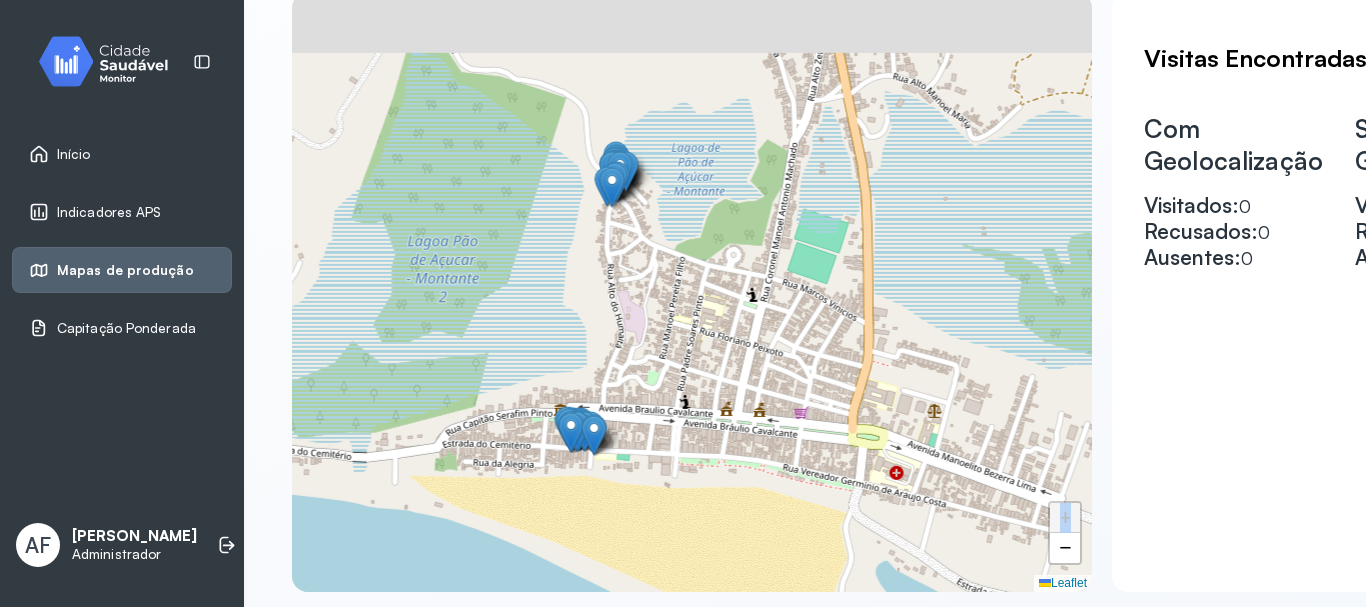 click on "+ −  Leaflet" at bounding box center (692, 292) 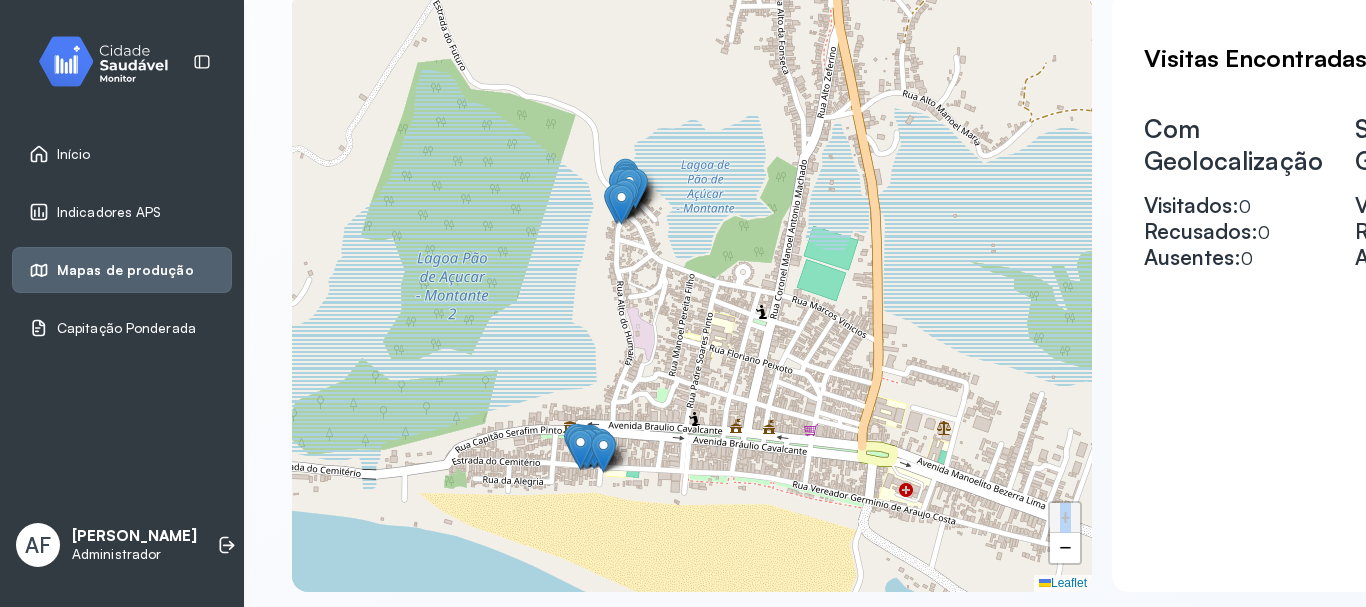 click at bounding box center (621, 204) 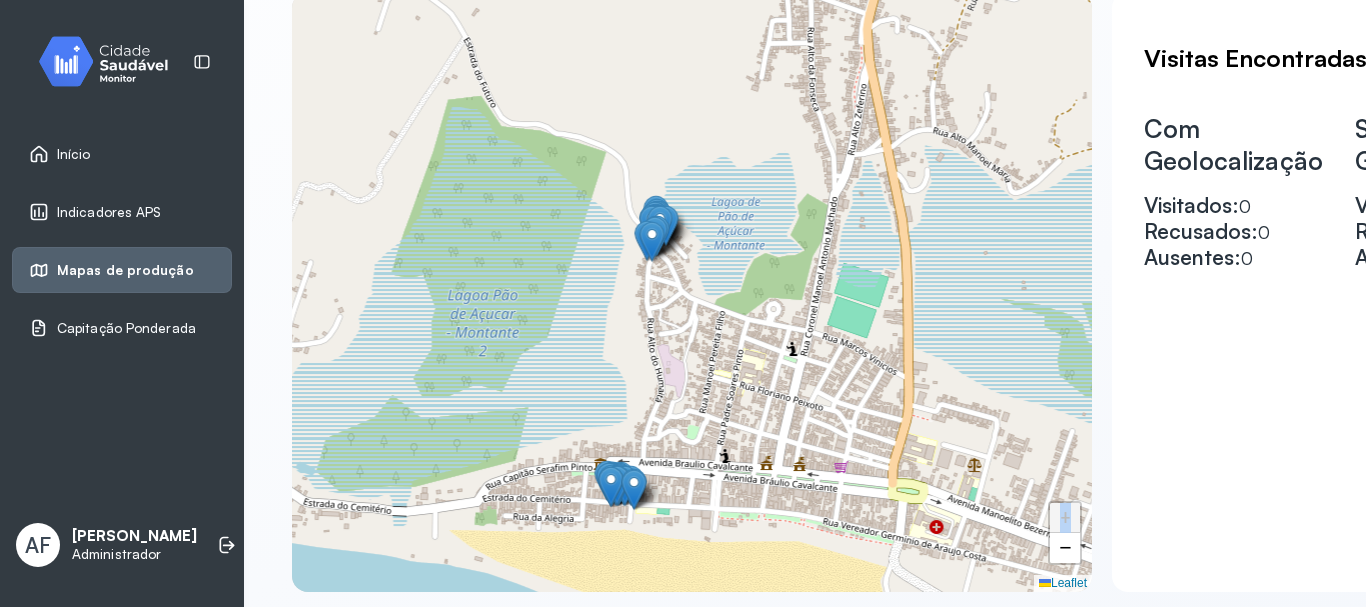 click on "+ −  Leaflet" at bounding box center [692, 292] 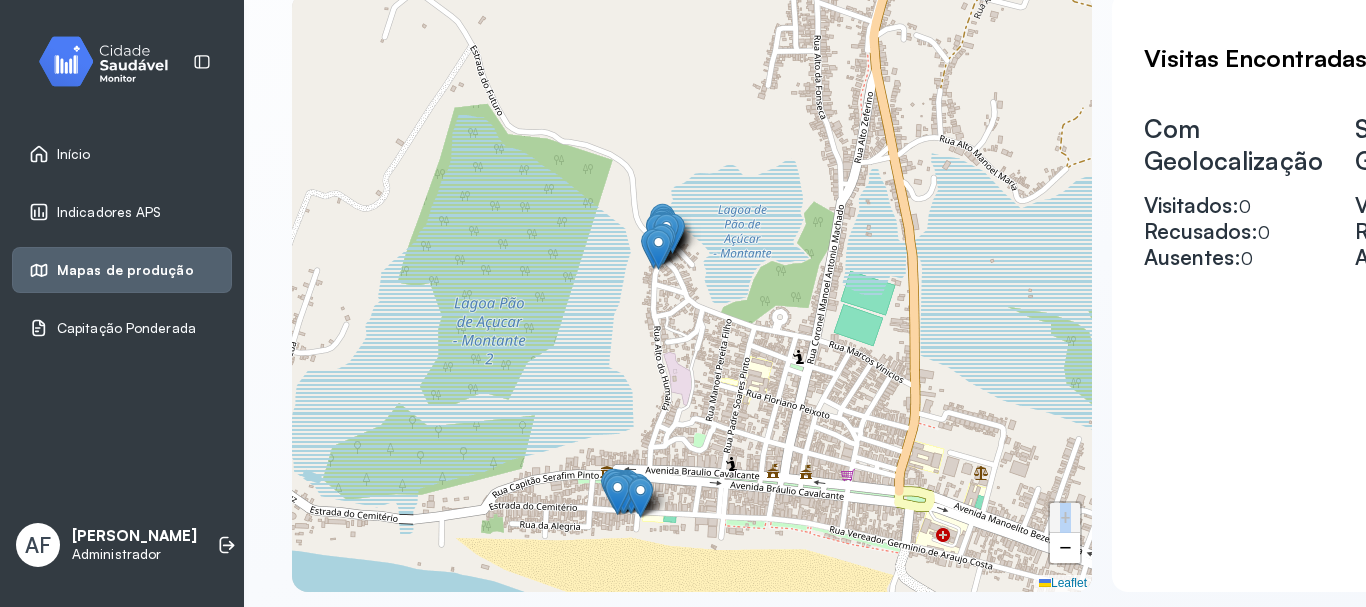 click on "+ −  Leaflet" at bounding box center [692, 292] 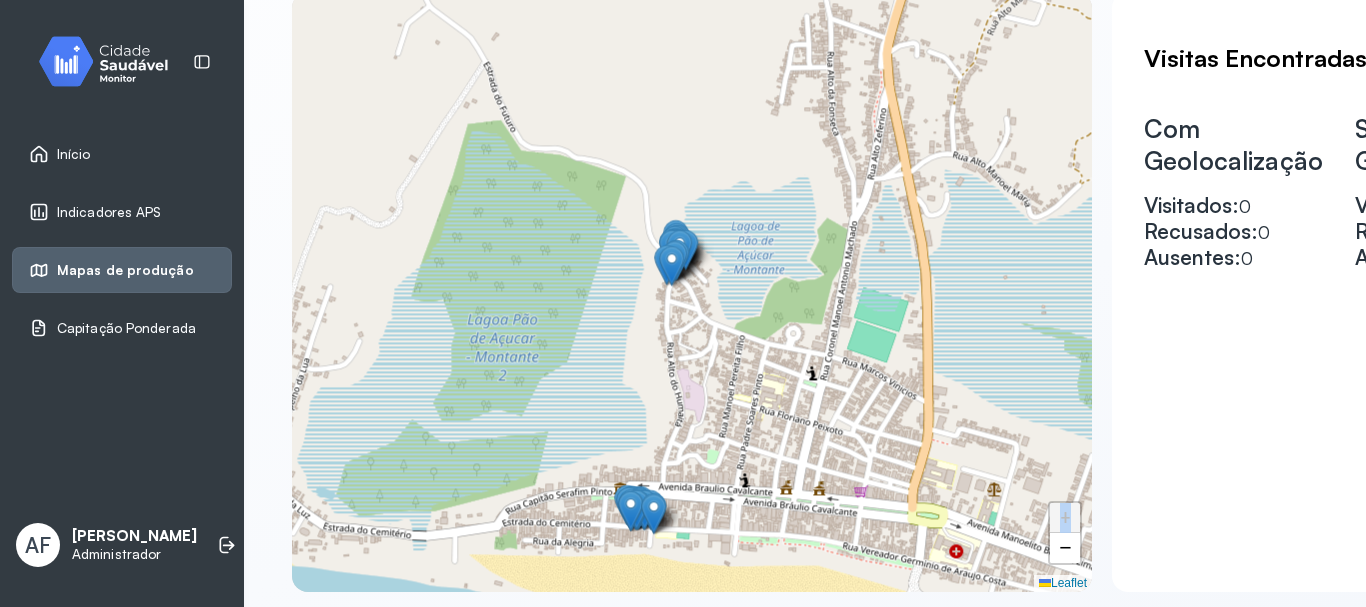 click at bounding box center (-639, 89) 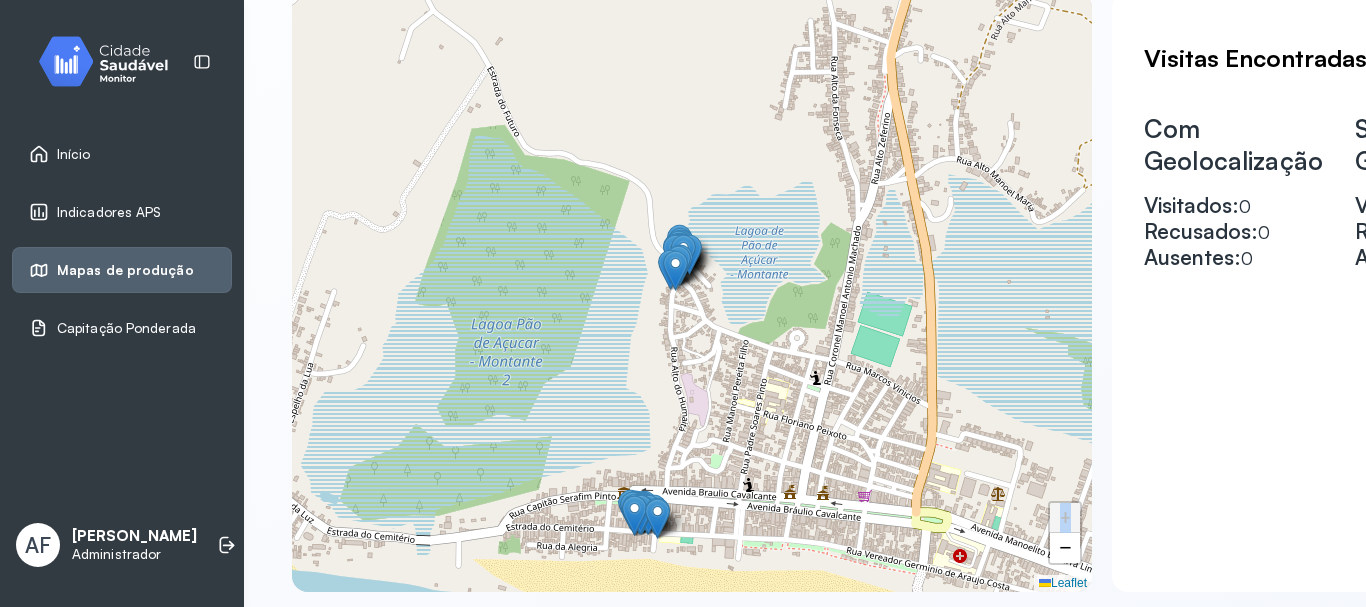 click at bounding box center (678, 265) 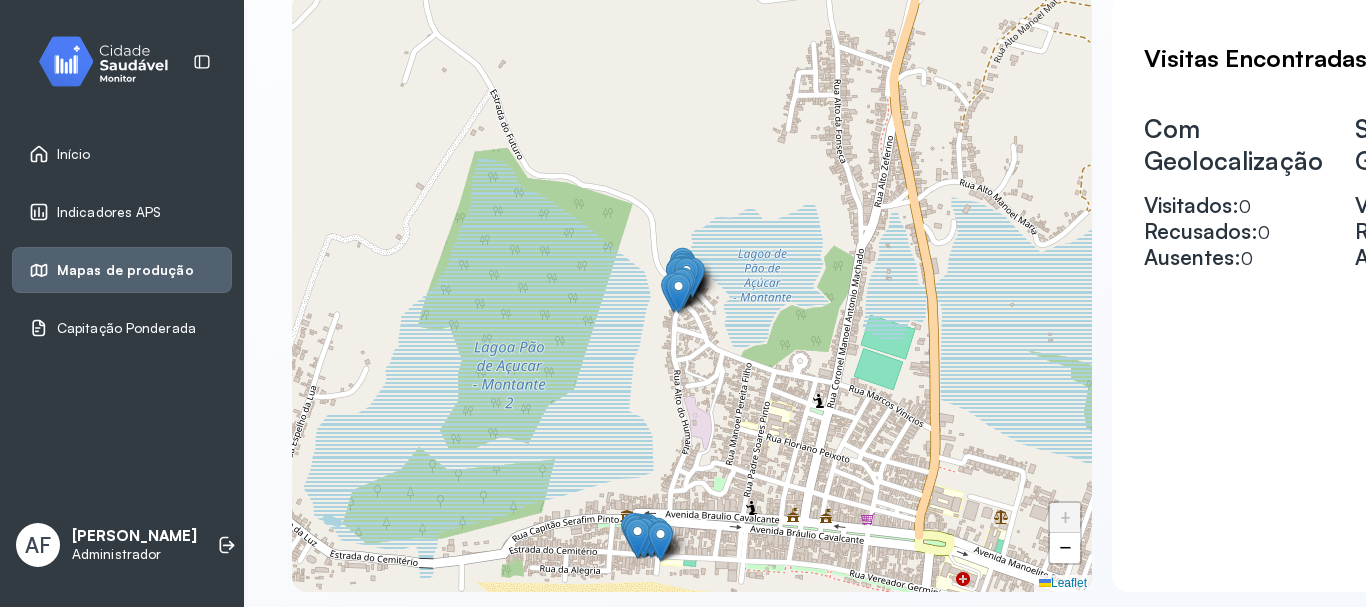 drag, startPoint x: 646, startPoint y: 330, endPoint x: 616, endPoint y: 396, distance: 72.498276 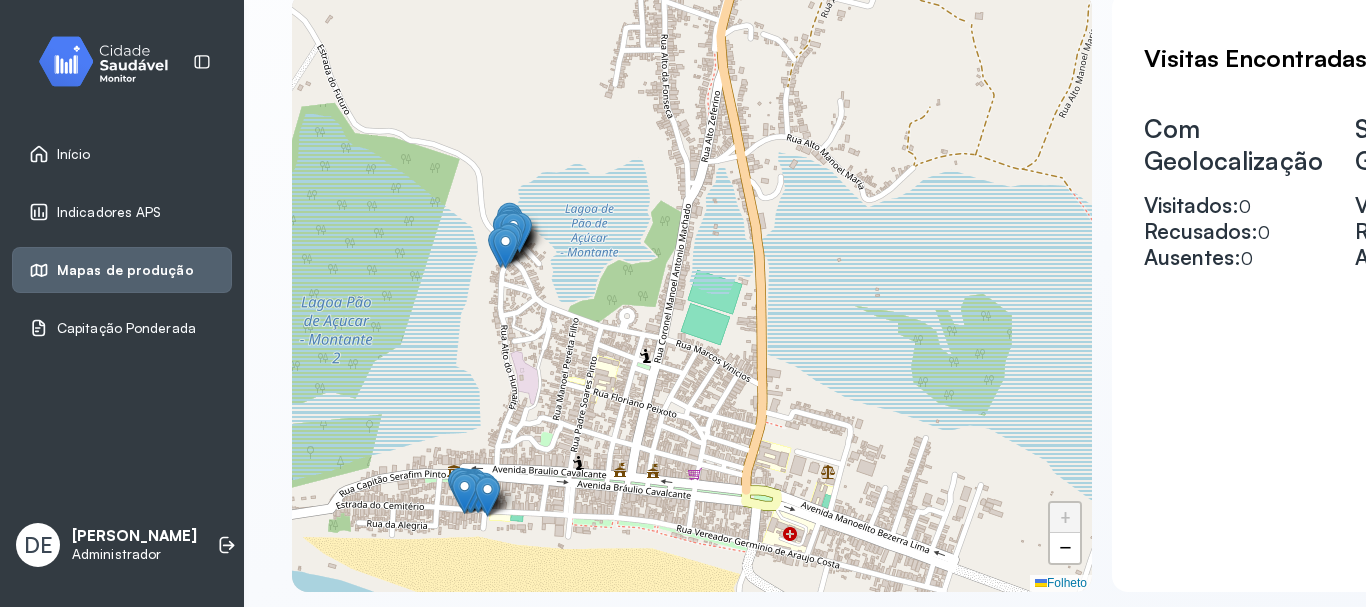 drag, startPoint x: 646, startPoint y: 283, endPoint x: 473, endPoint y: 238, distance: 178.75682 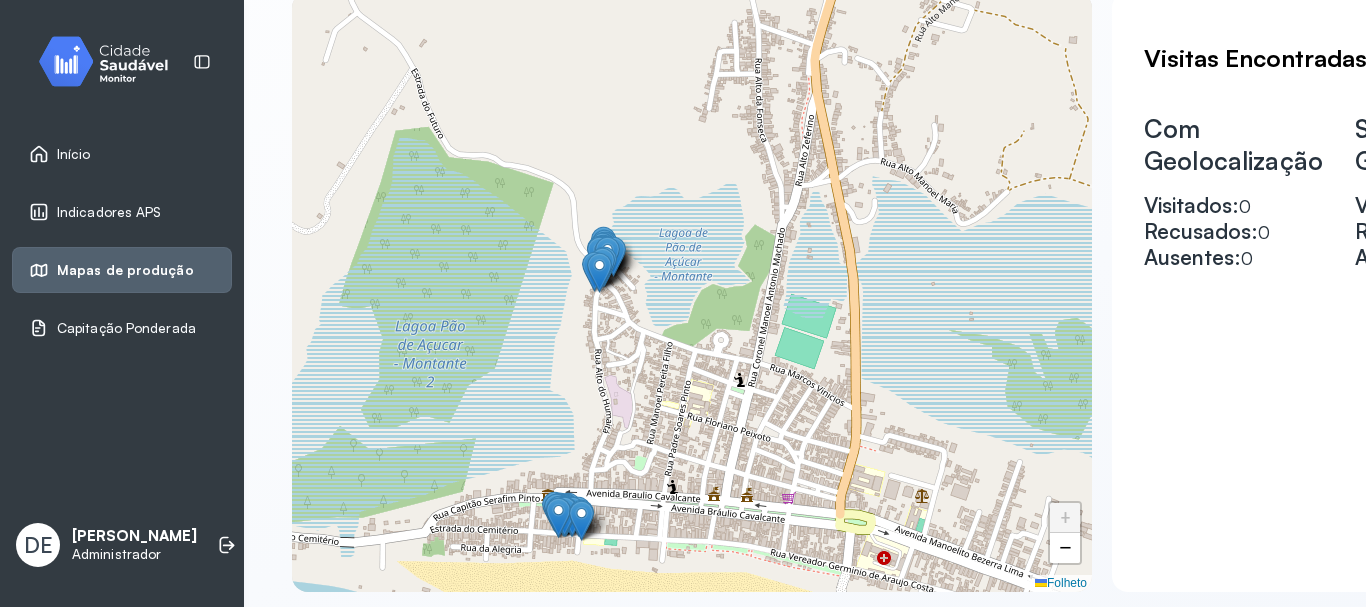 click on "Mapas de produção" at bounding box center (122, 270) 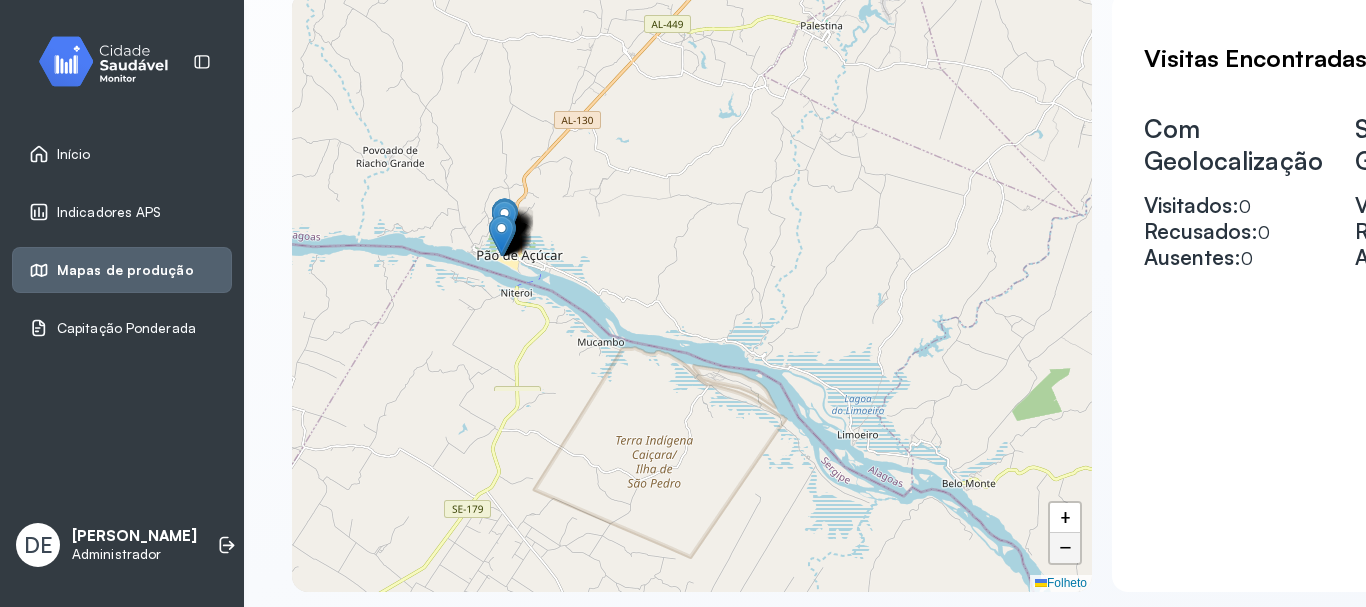 click on "−" at bounding box center (1065, 548) 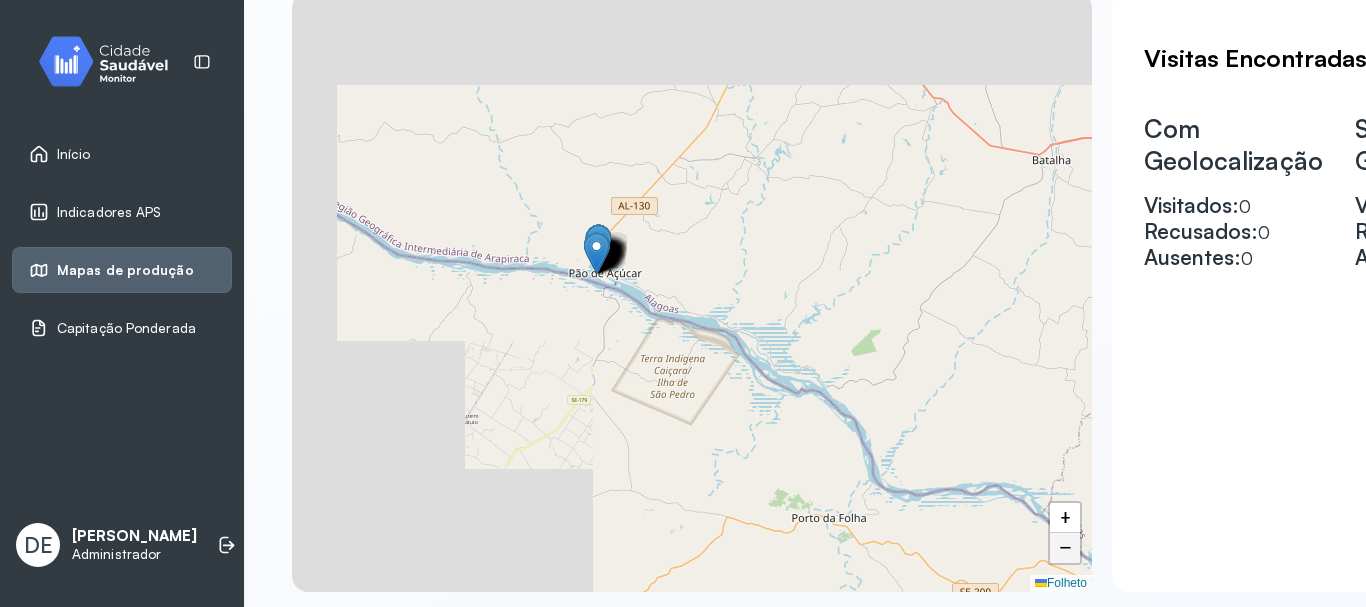 click on "−" at bounding box center [1065, 548] 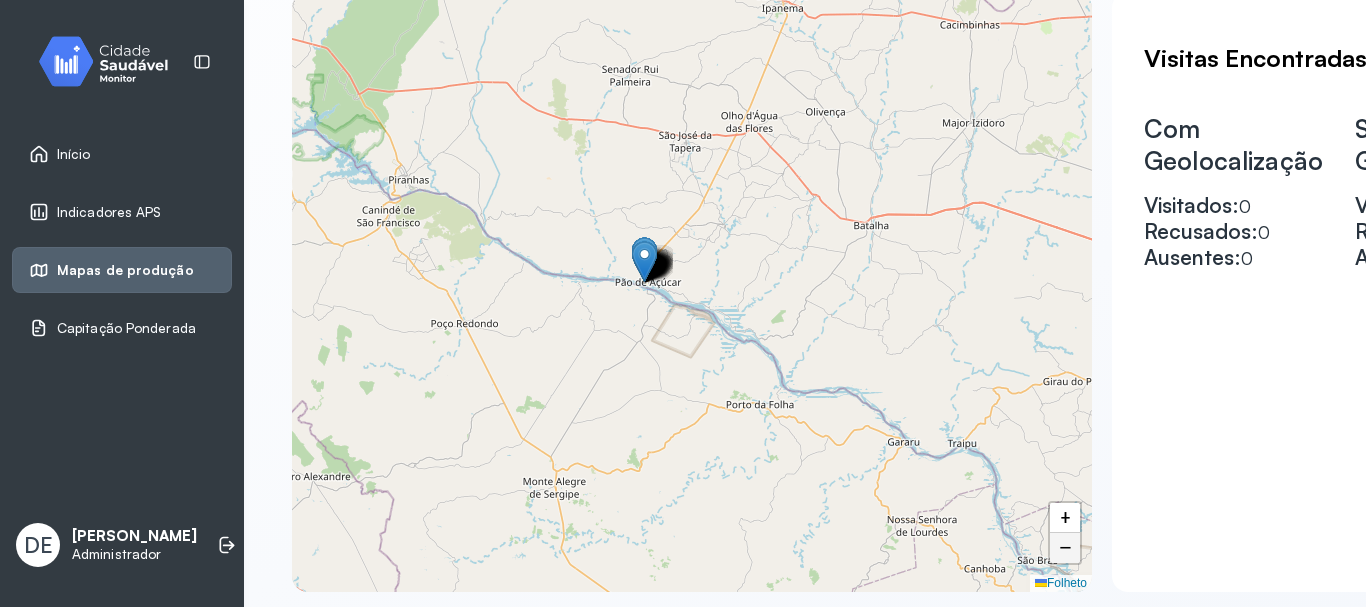 click on "−" at bounding box center [1065, 548] 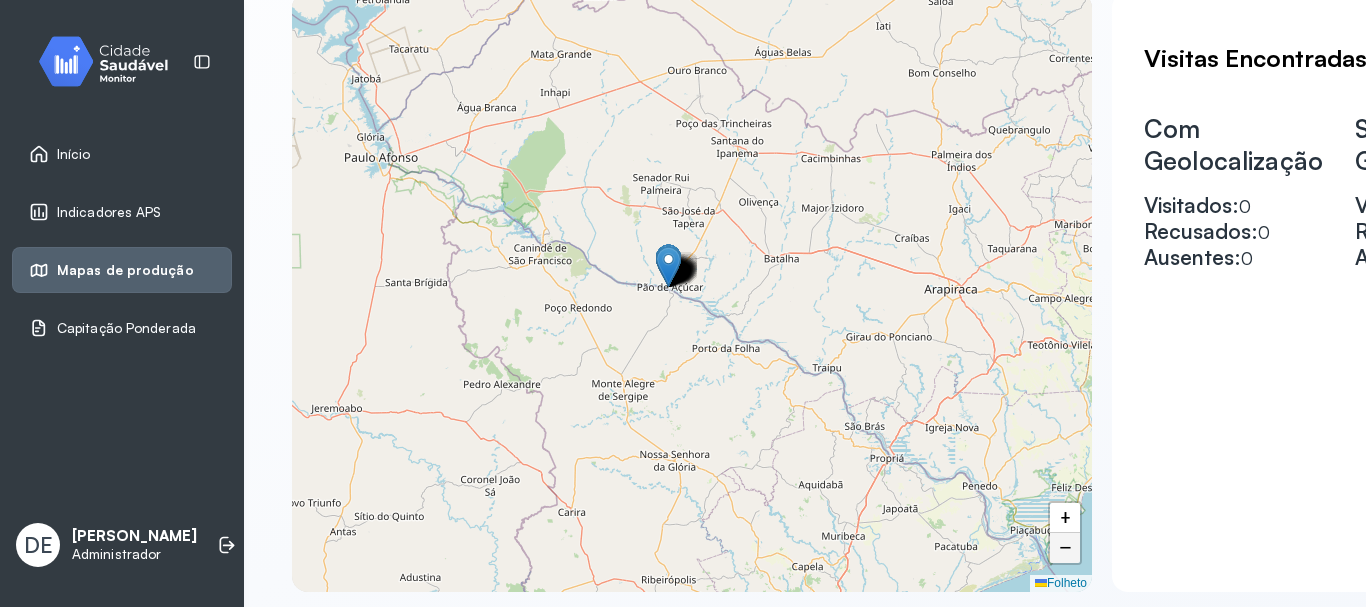 click on "−" at bounding box center [1065, 548] 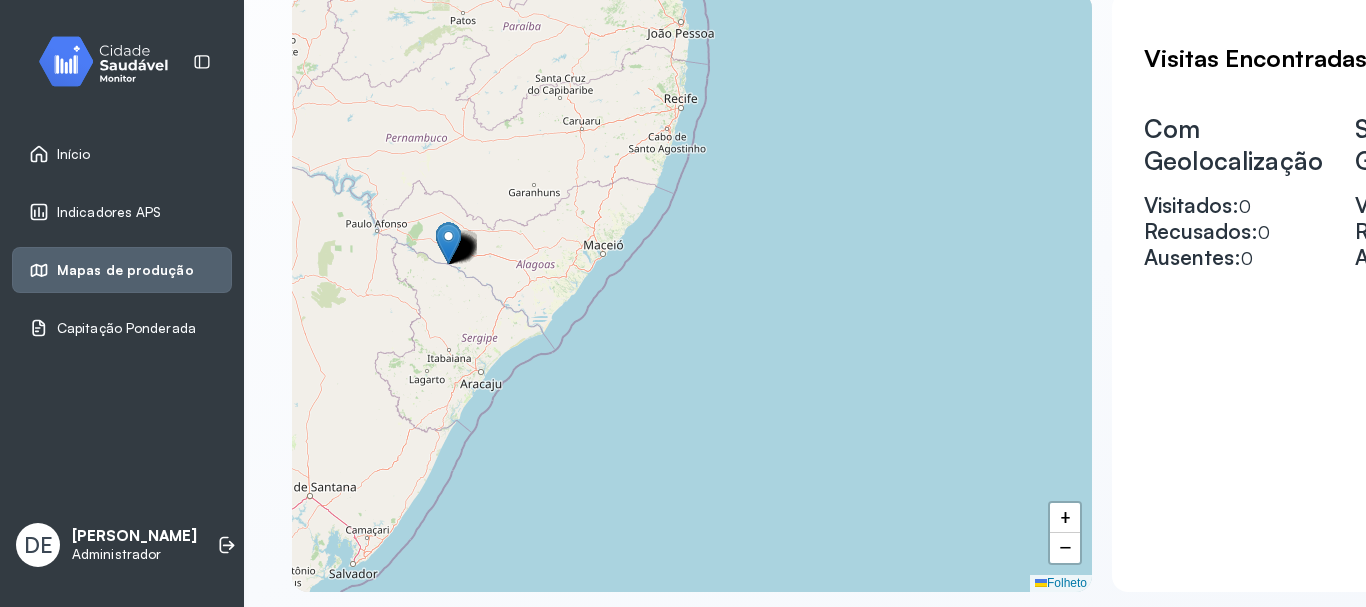 scroll, scrollTop: 0, scrollLeft: 0, axis: both 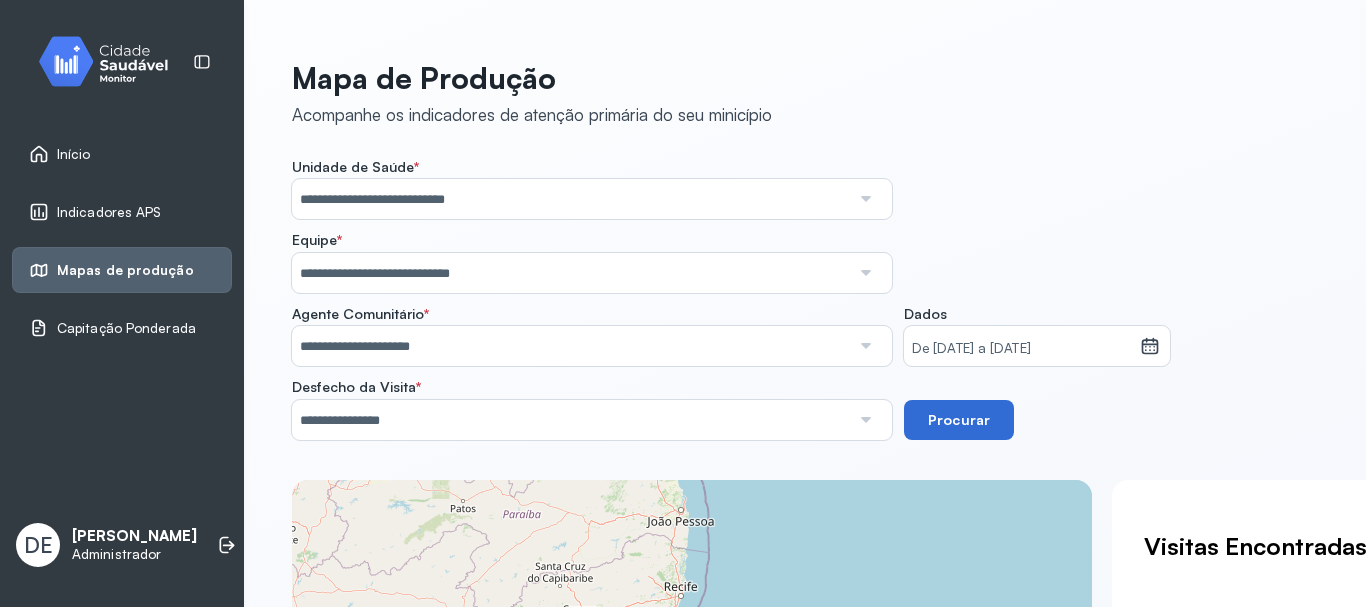 click on "Procurar" at bounding box center (959, 419) 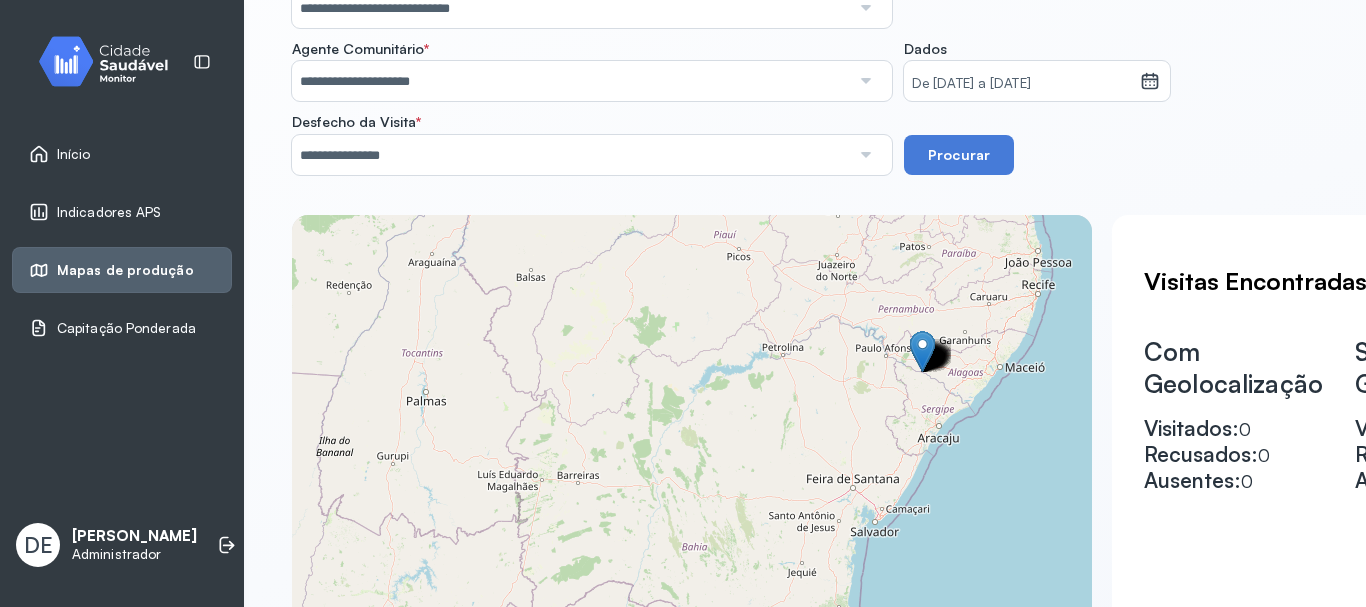 scroll, scrollTop: 300, scrollLeft: 0, axis: vertical 